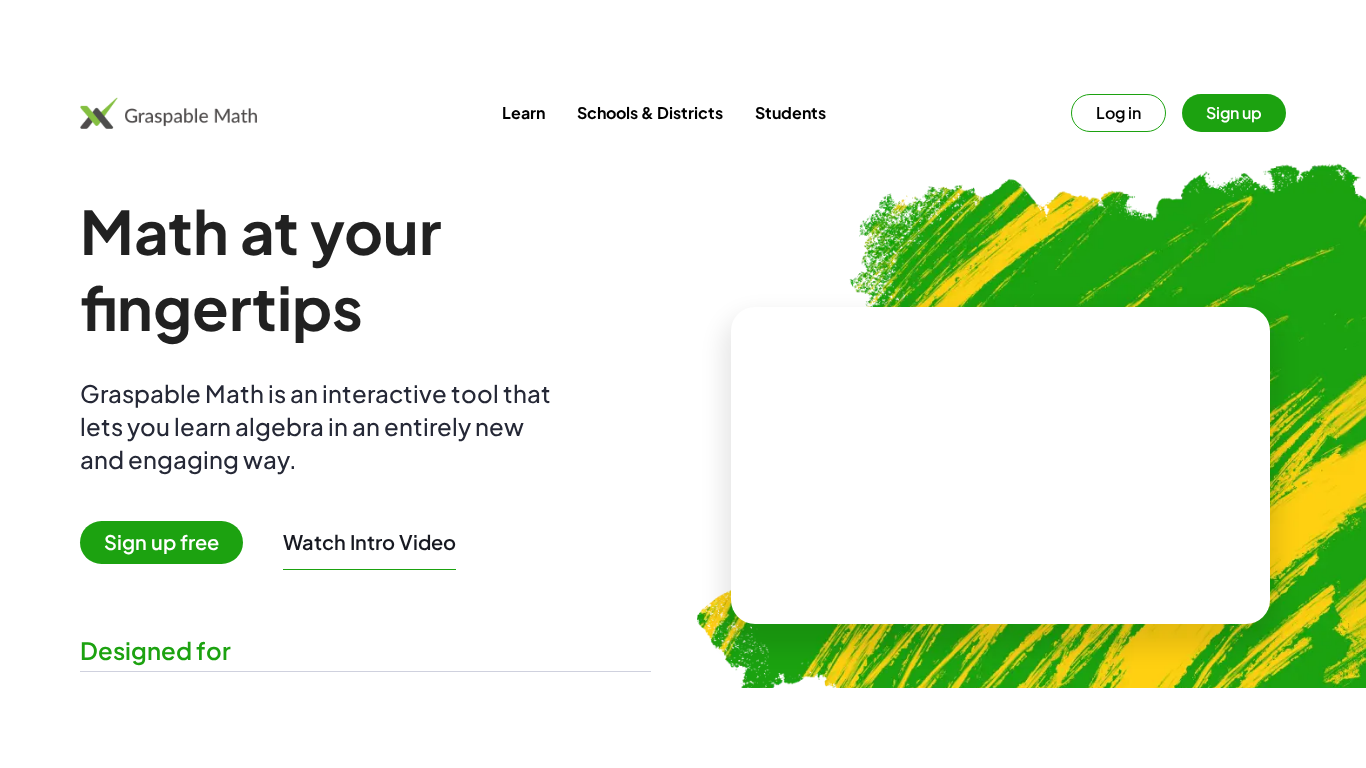 scroll, scrollTop: 0, scrollLeft: 0, axis: both 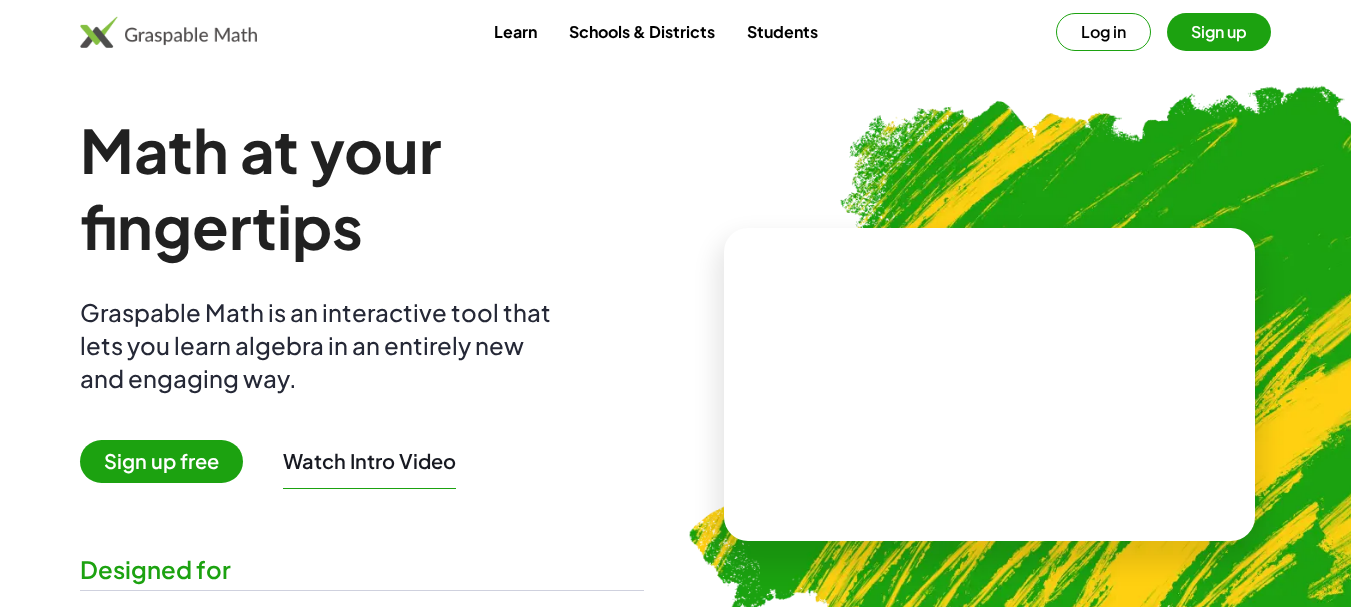 click on "Sign up" at bounding box center [1219, 32] 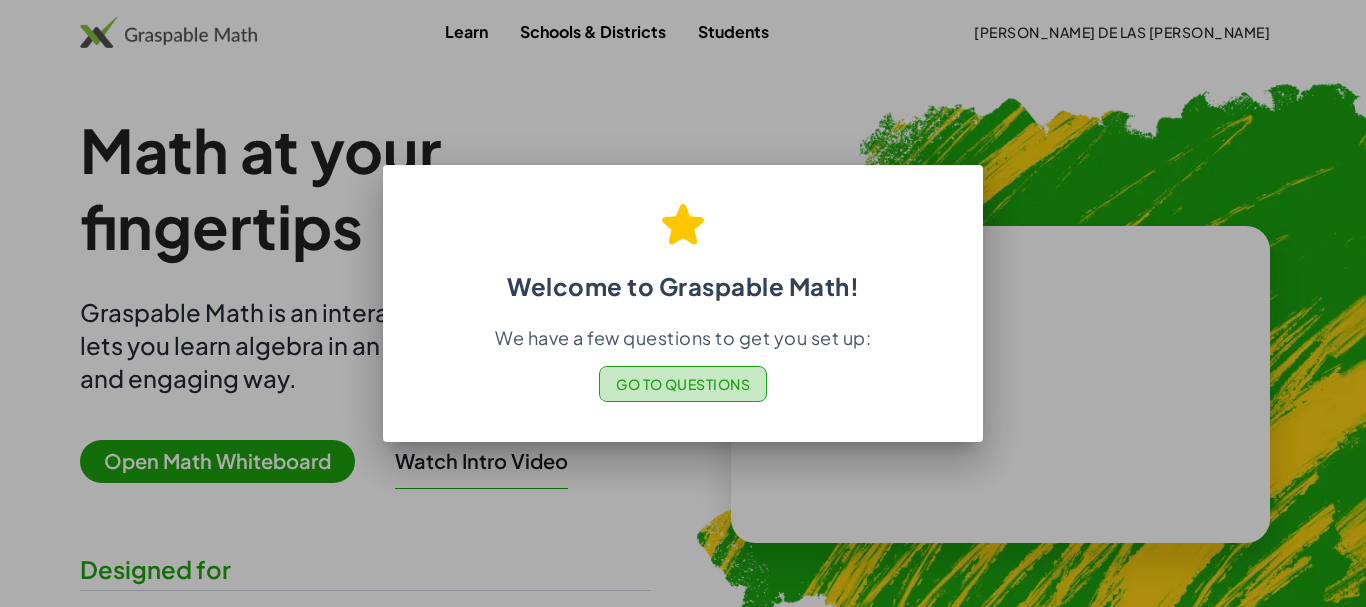 click on "Go to Questions" 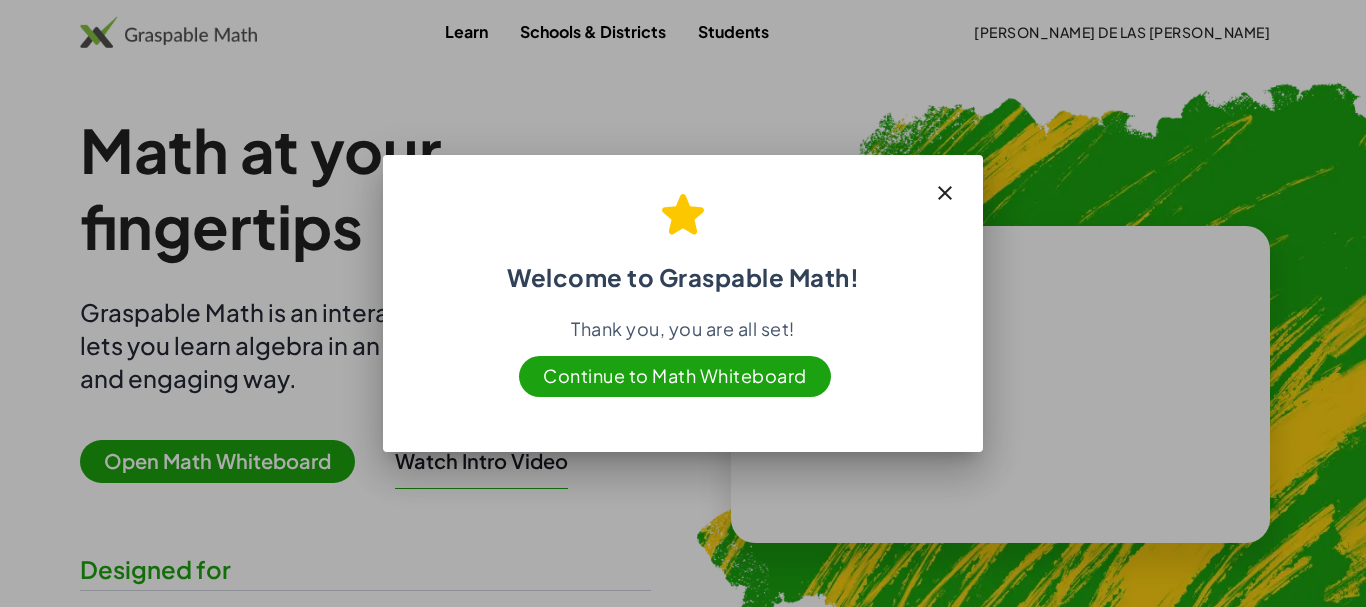 click on "Continue to Math Whiteboard" at bounding box center [675, 376] 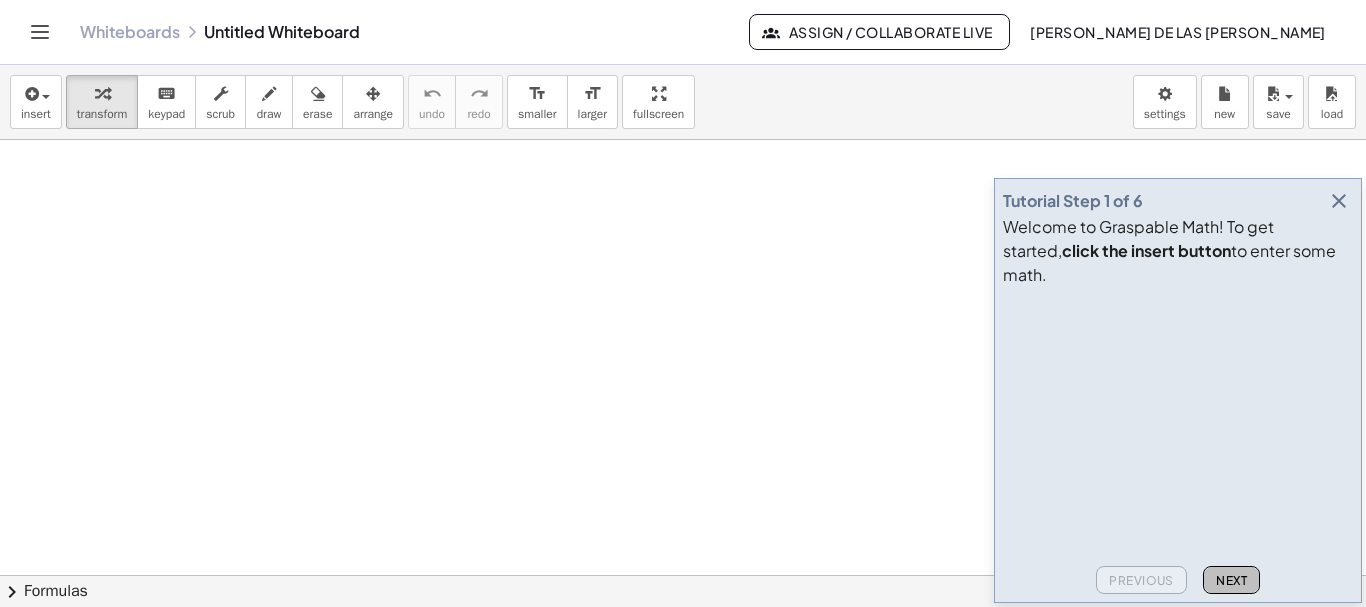 click on "Next" 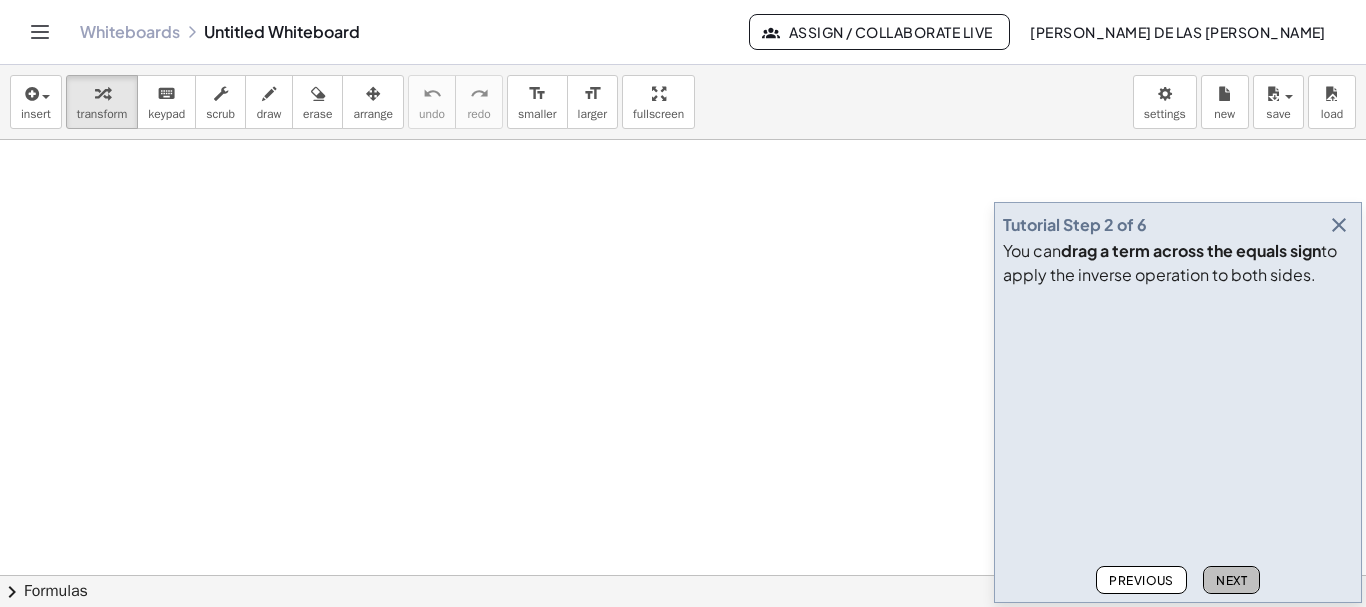 click on "Next" 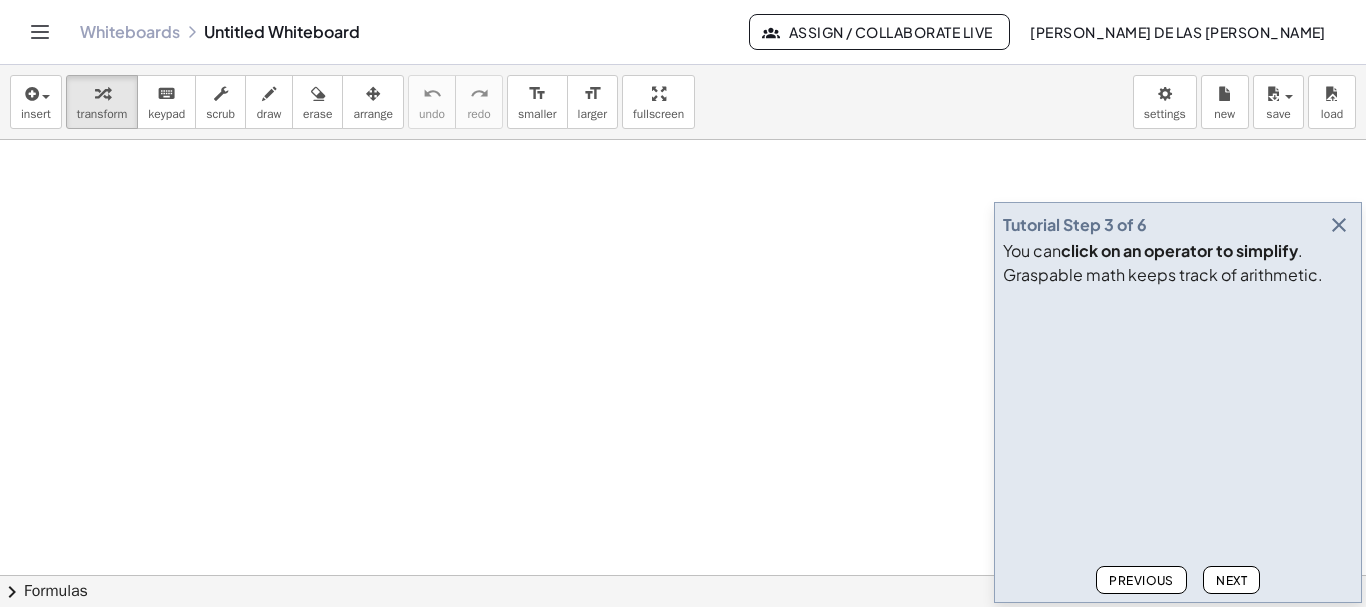 drag, startPoint x: 1336, startPoint y: 222, endPoint x: 1319, endPoint y: 243, distance: 27.018513 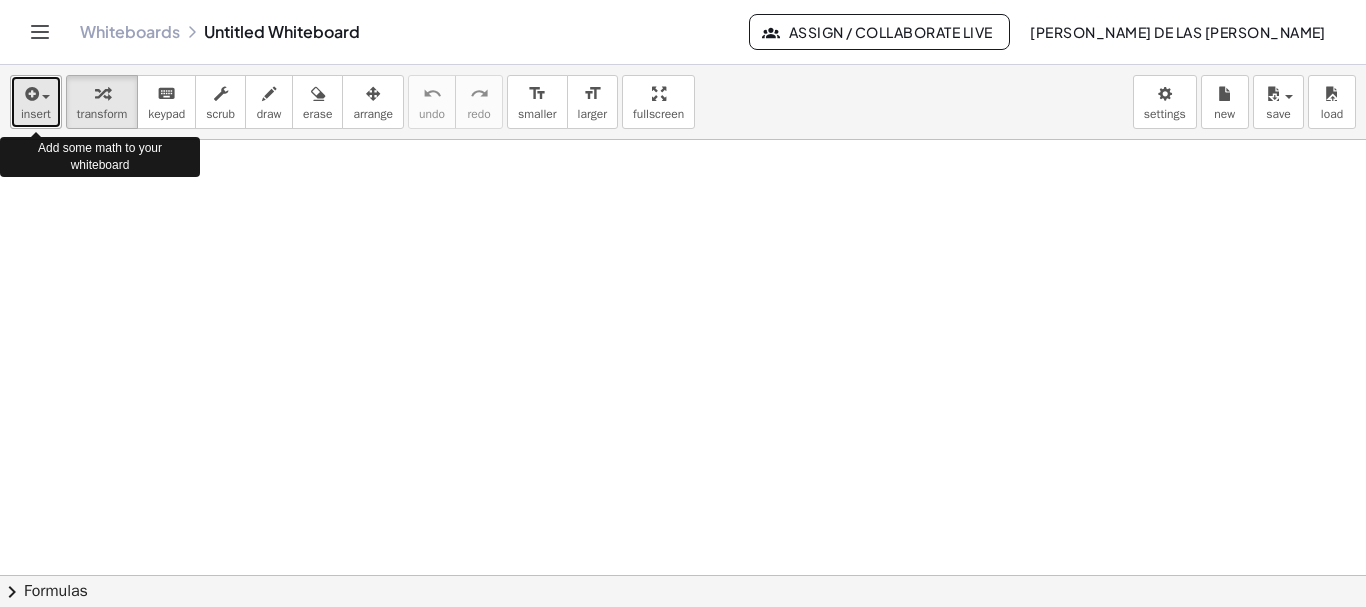 click at bounding box center [36, 93] 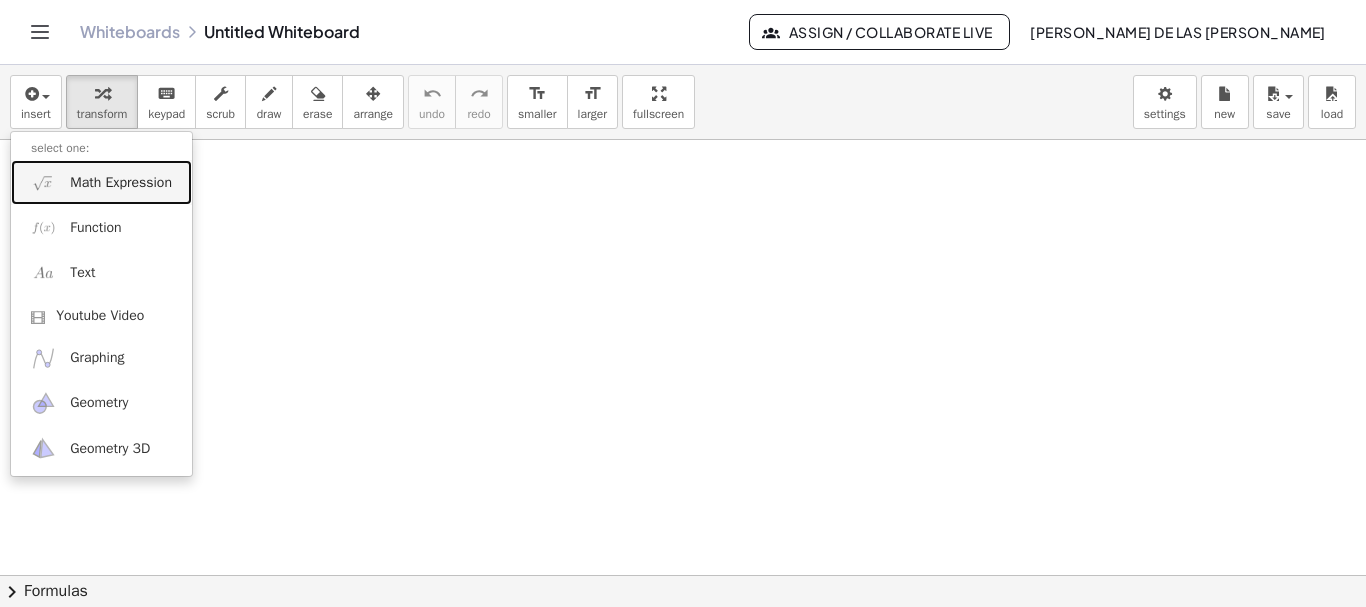 click on "Math Expression" at bounding box center [121, 183] 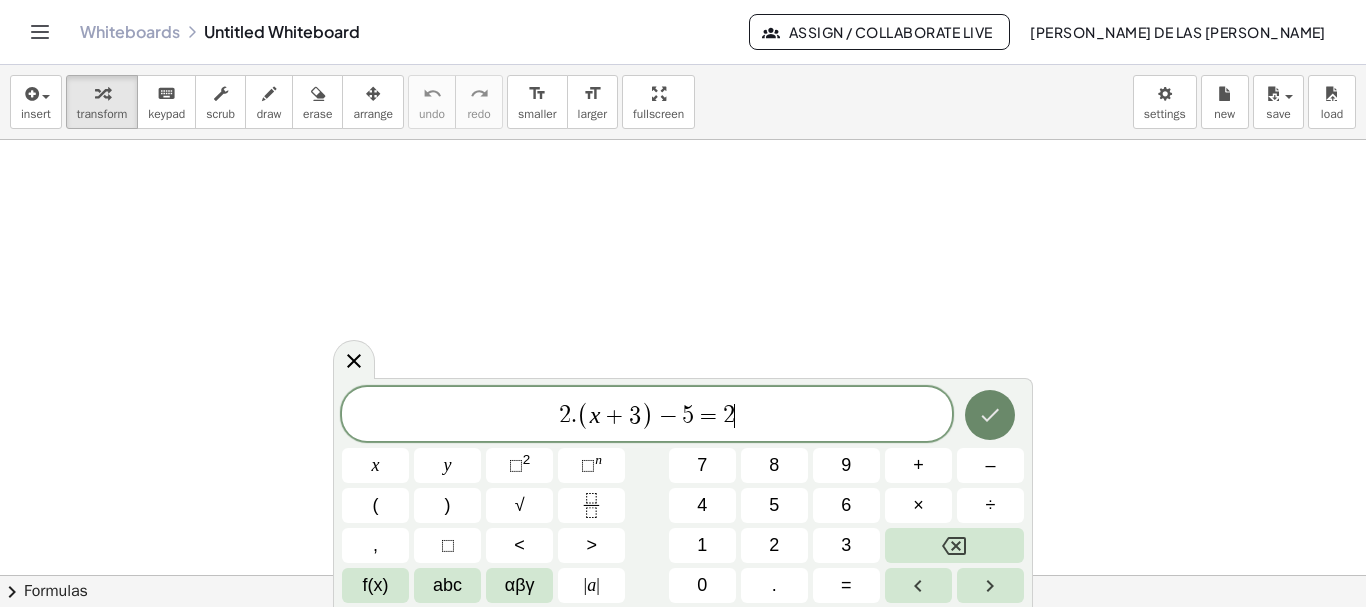 click at bounding box center (990, 415) 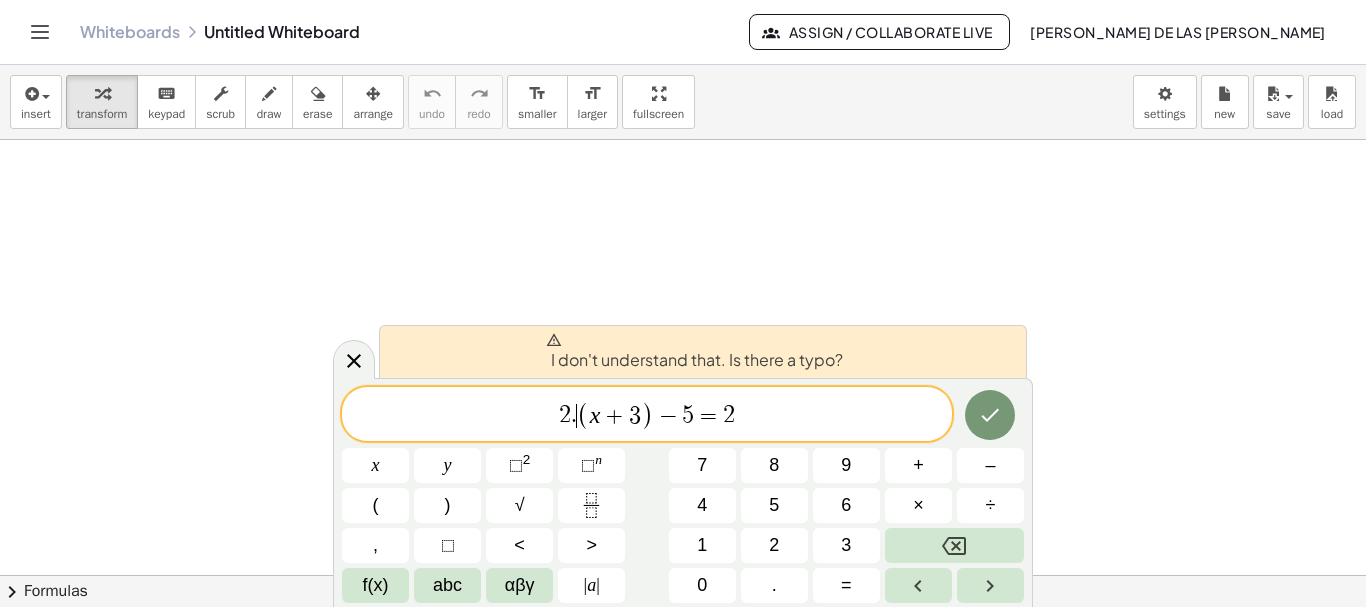 click on "2 . ​ ( x + 3 ) − 5 = 2" at bounding box center (647, 415) 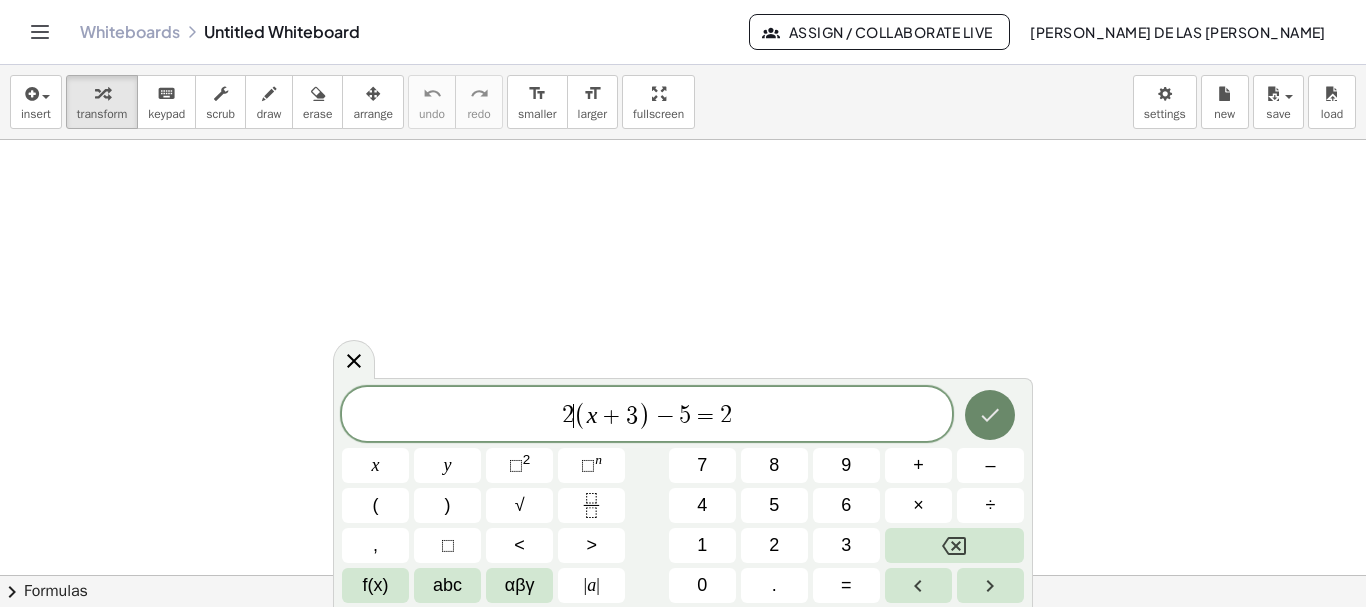 click 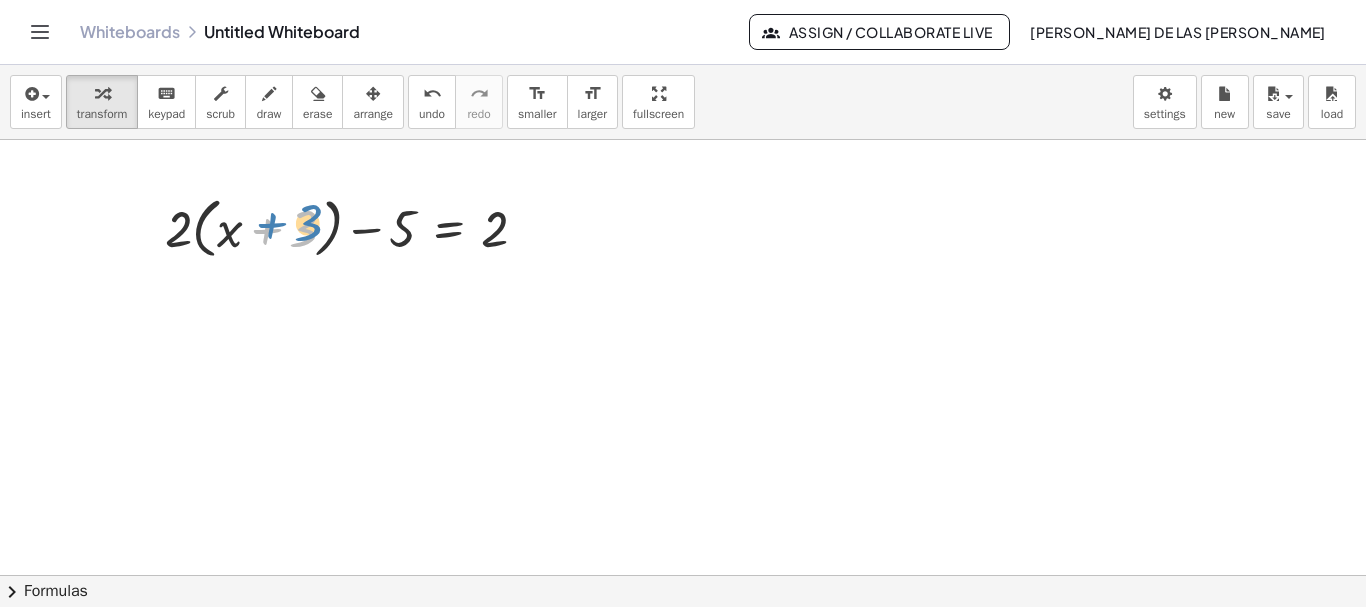 drag, startPoint x: 280, startPoint y: 218, endPoint x: 289, endPoint y: 210, distance: 12.0415945 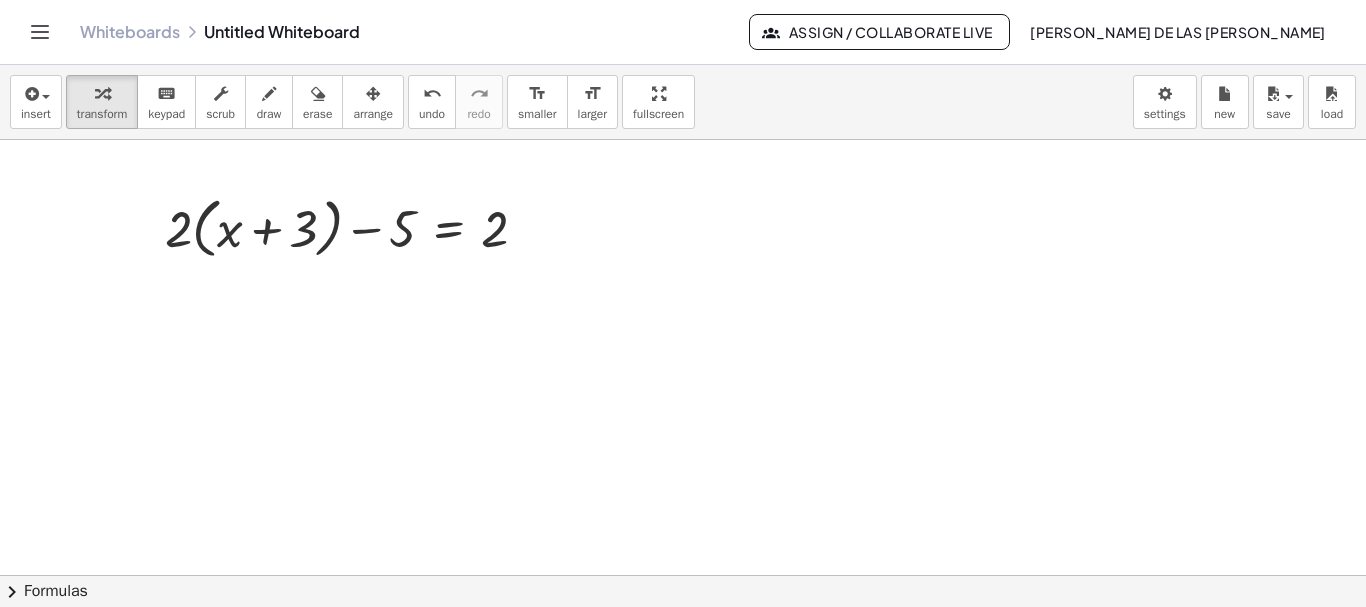 click at bounding box center [683, 640] 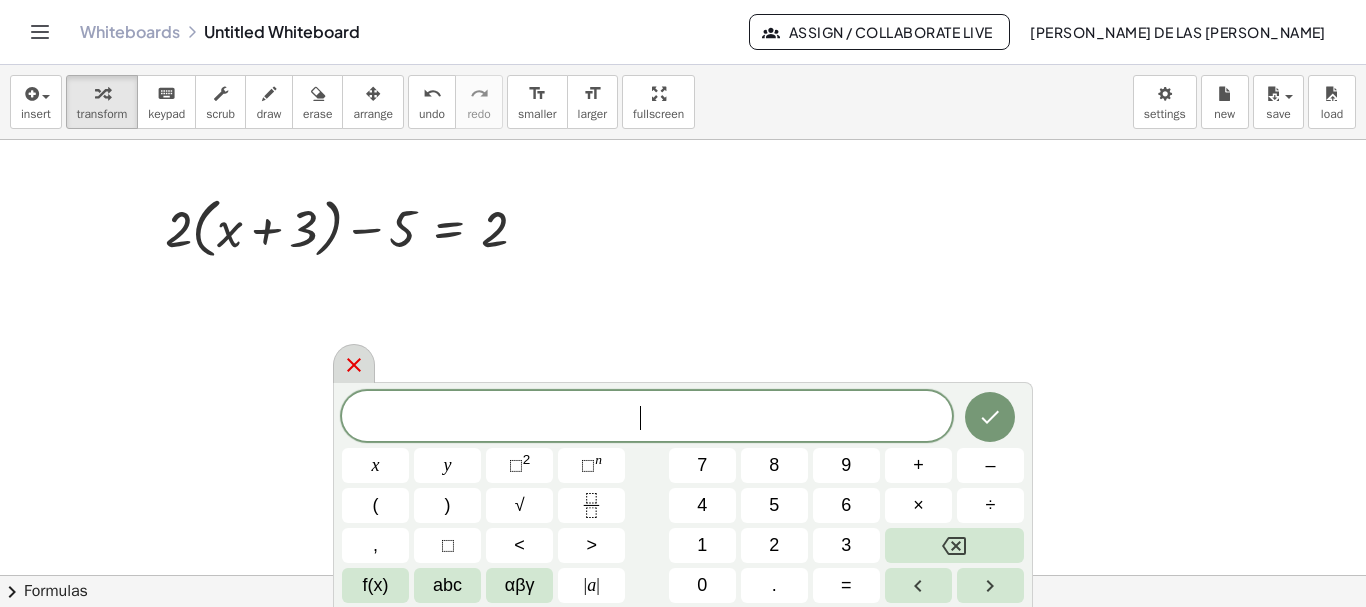 click 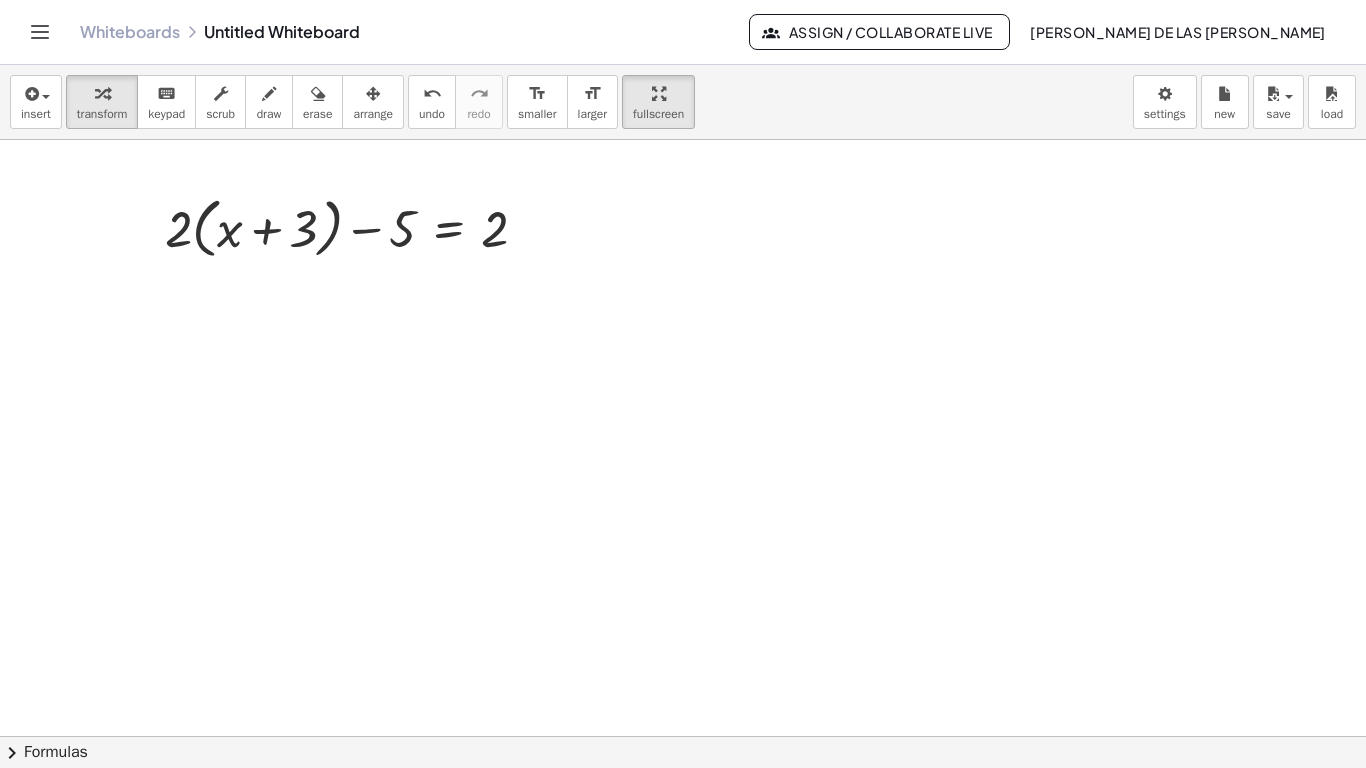 drag, startPoint x: 658, startPoint y: 100, endPoint x: 658, endPoint y: 221, distance: 121 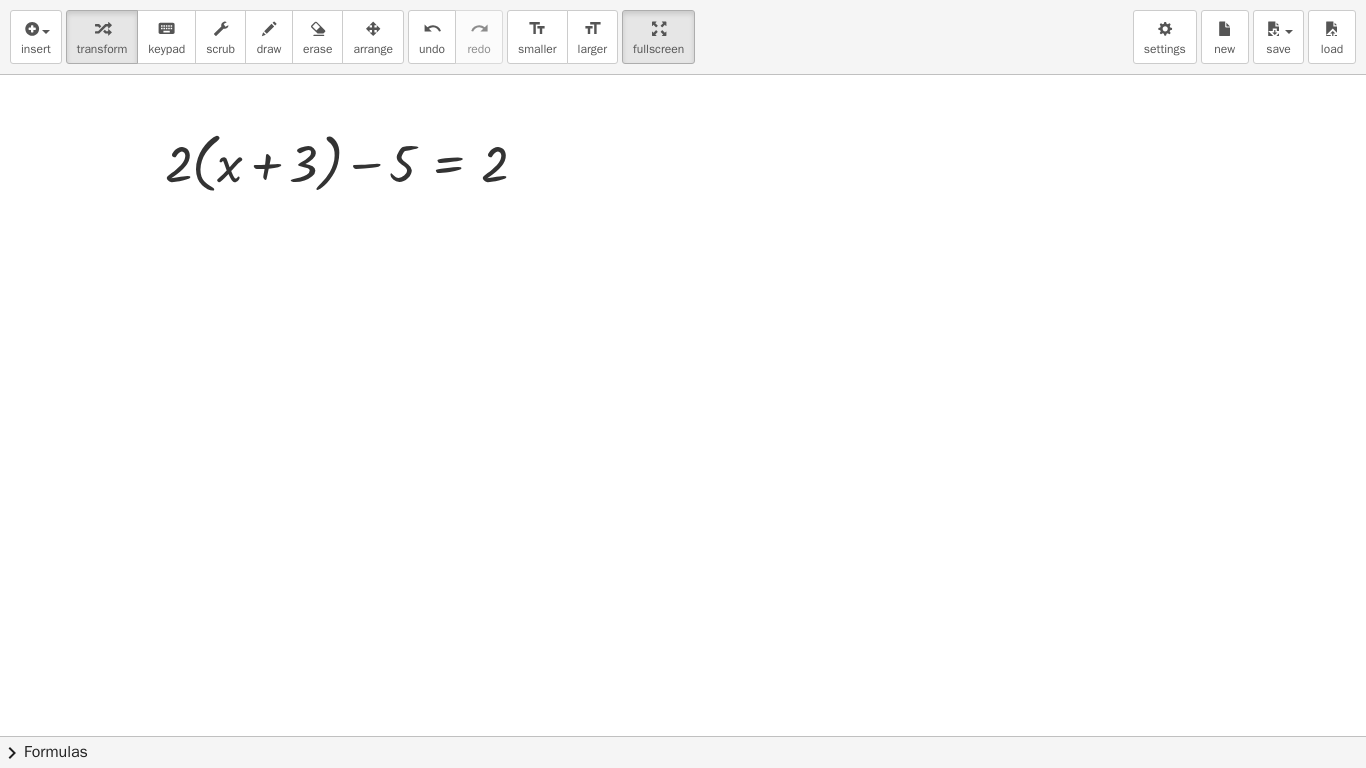 click on "insert select one: Math Expression Function Text Youtube Video Graphing Geometry Geometry 3D transform keyboard keypad scrub draw erase arrange undo undo redo redo format_size smaller format_size larger fullscreen load   save new settings + · 2 · ( + x + 3 ) − 5 = 2 × chevron_right  Formulas
Drag one side of a formula onto a highlighted expression on the canvas to apply it.
Quadratic Formula
+ · a · x 2 + · b · x + c = 0
⇔
x = · ( − b ± 2 √ ( + b 2 − · 4 · a · c ) ) · 2 · a
+ x 2 + · p · x + q = 0
⇔
x = − · p · 2 ± 2 √ ( + ( · p · 2 ) 2 − q )
Manually Factoring a Quadratic
+ x 2 + · b · x + c
· ( + x" at bounding box center [683, 384] 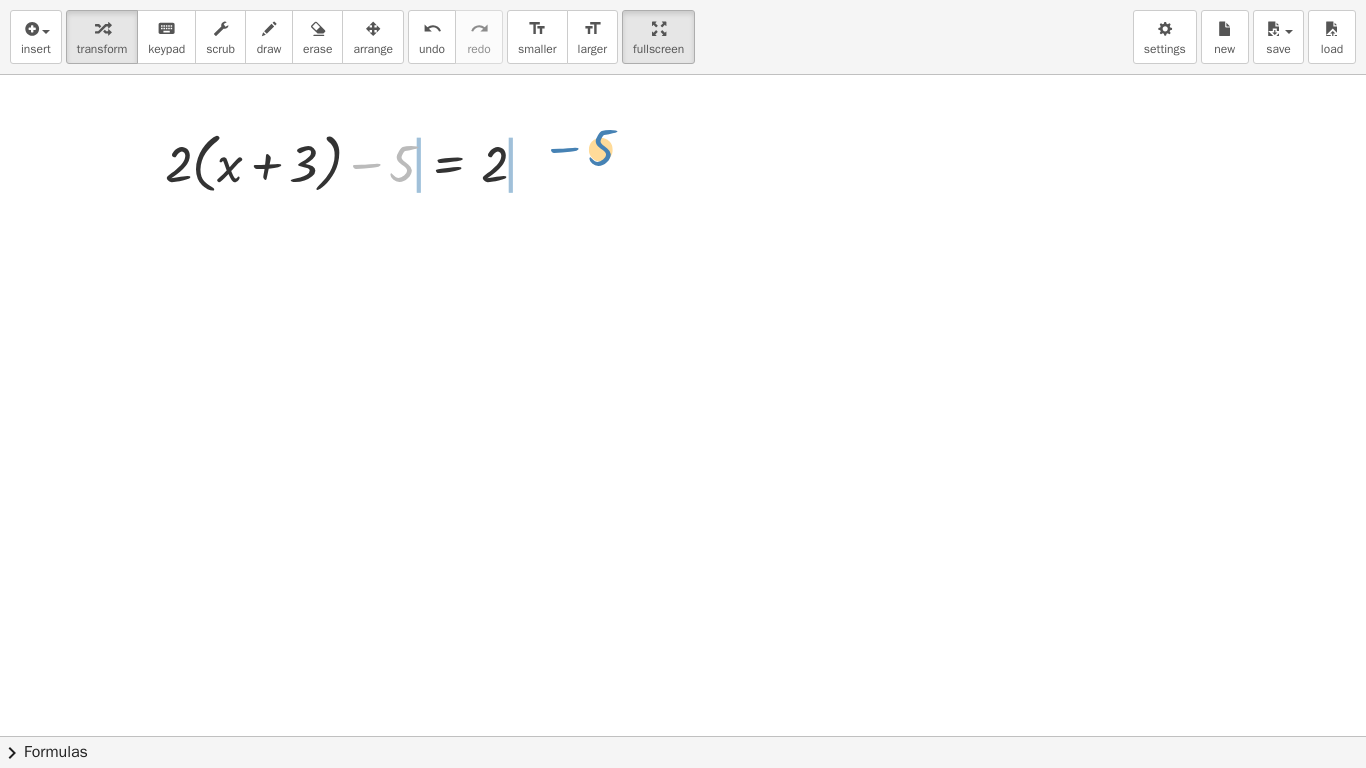 drag, startPoint x: 401, startPoint y: 156, endPoint x: 599, endPoint y: 140, distance: 198.64542 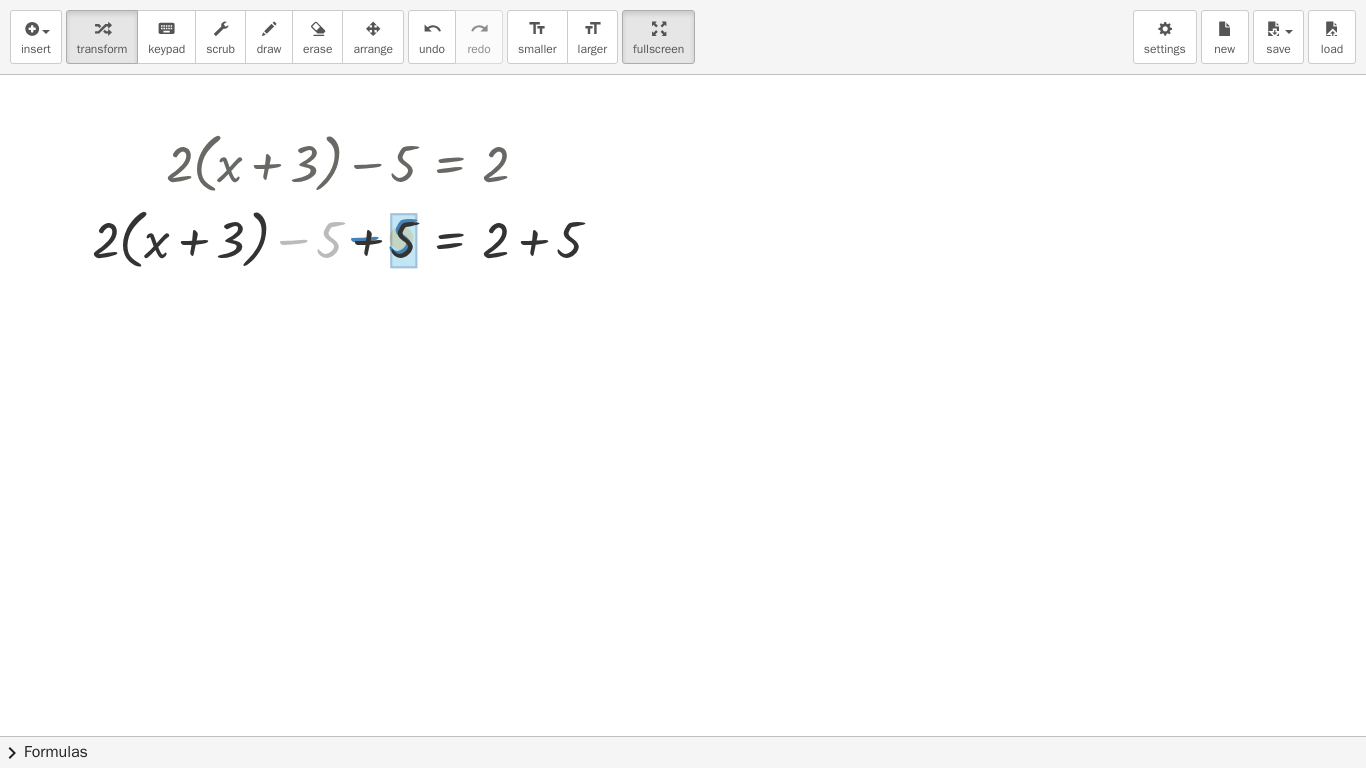 drag, startPoint x: 331, startPoint y: 243, endPoint x: 401, endPoint y: 240, distance: 70.064255 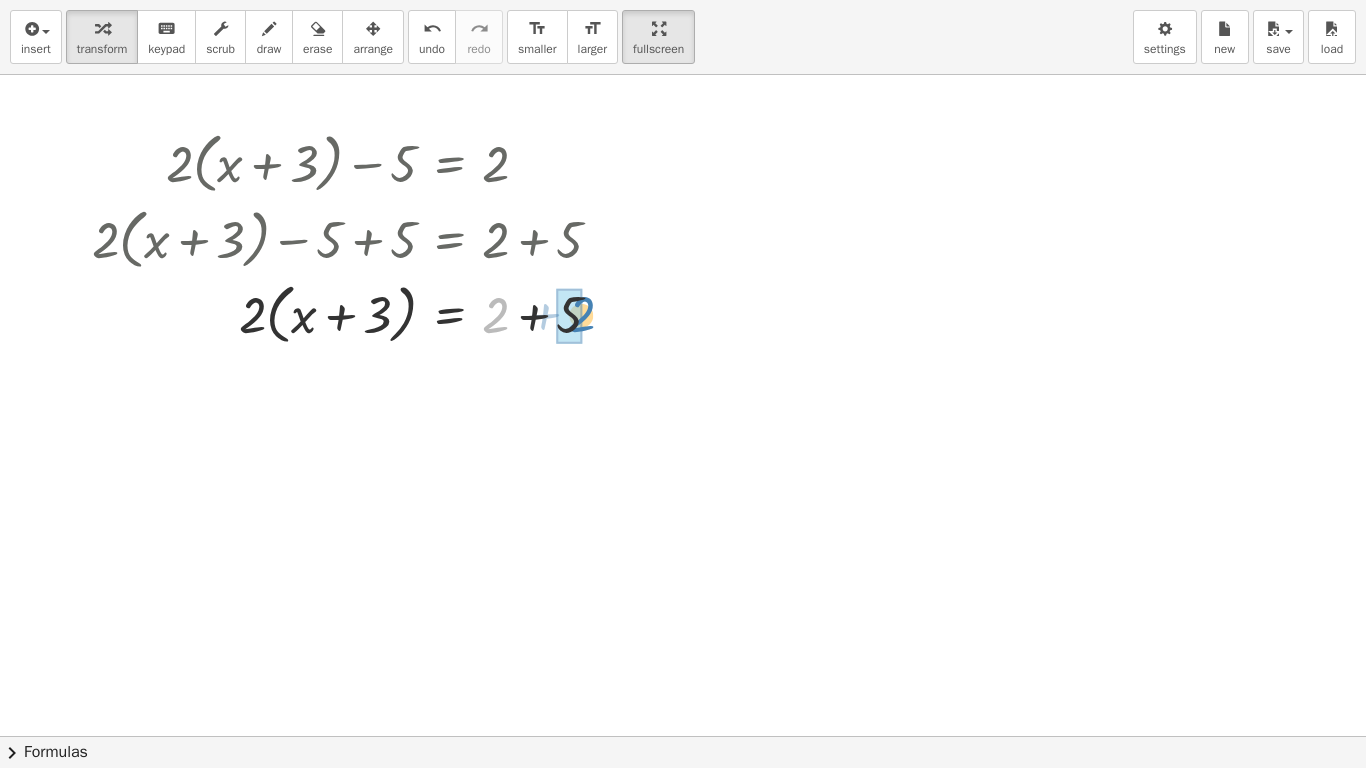 drag, startPoint x: 528, startPoint y: 312, endPoint x: 589, endPoint y: 316, distance: 61.13101 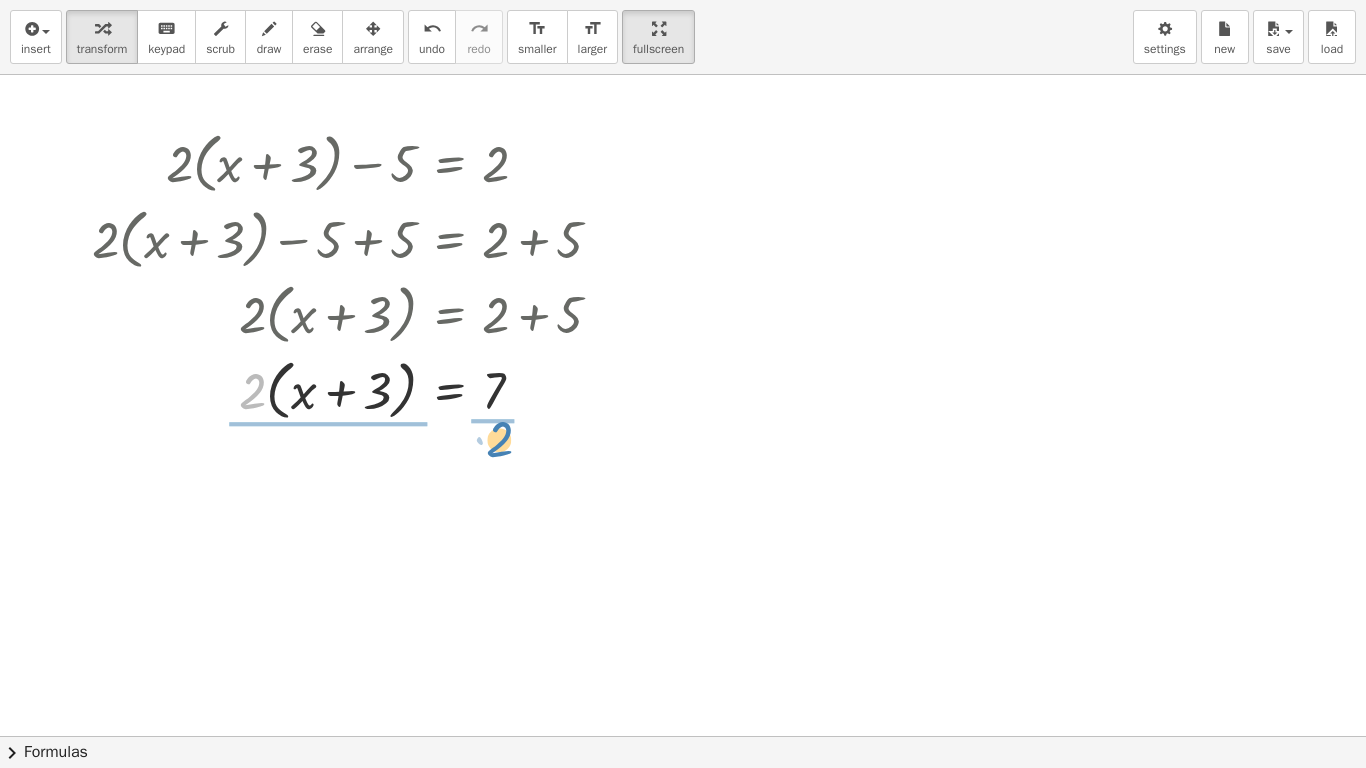 drag, startPoint x: 250, startPoint y: 397, endPoint x: 491, endPoint y: 438, distance: 244.46268 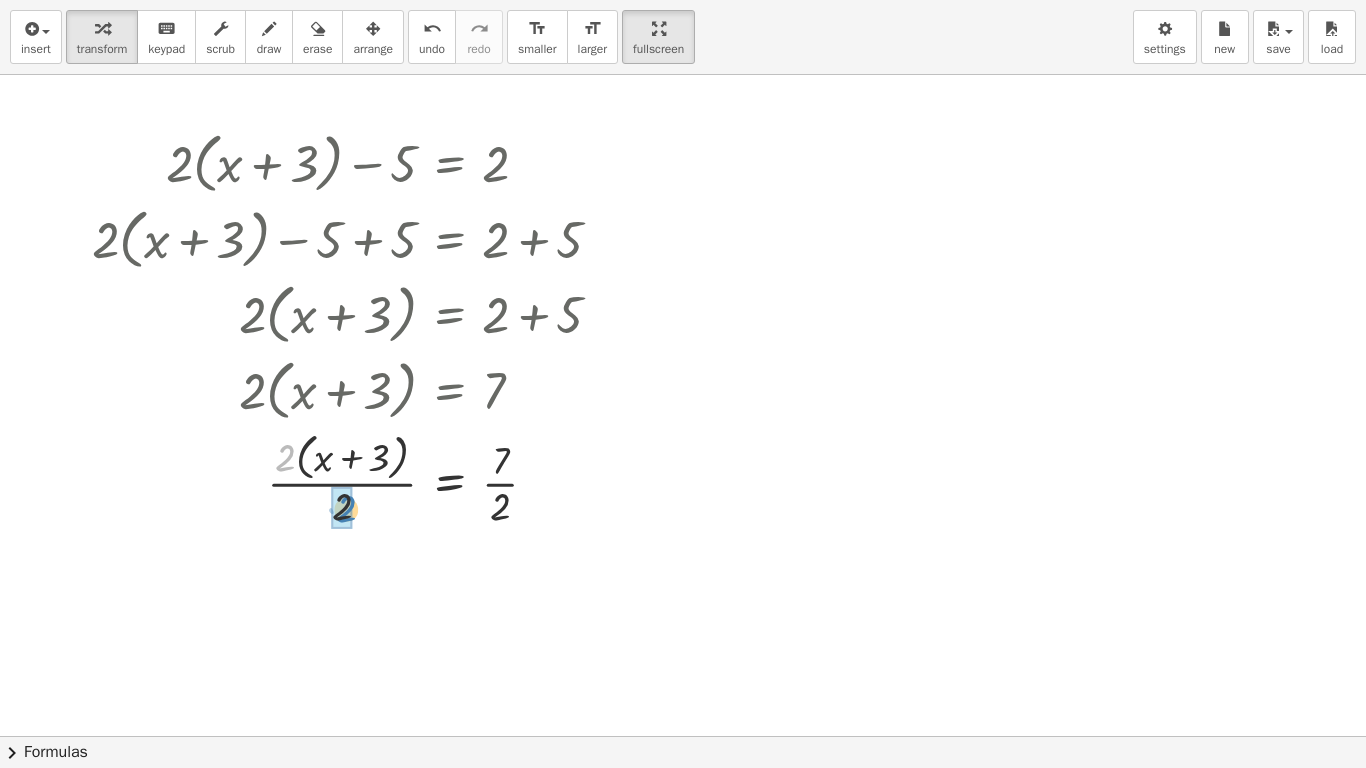 drag, startPoint x: 287, startPoint y: 452, endPoint x: 348, endPoint y: 503, distance: 79.51101 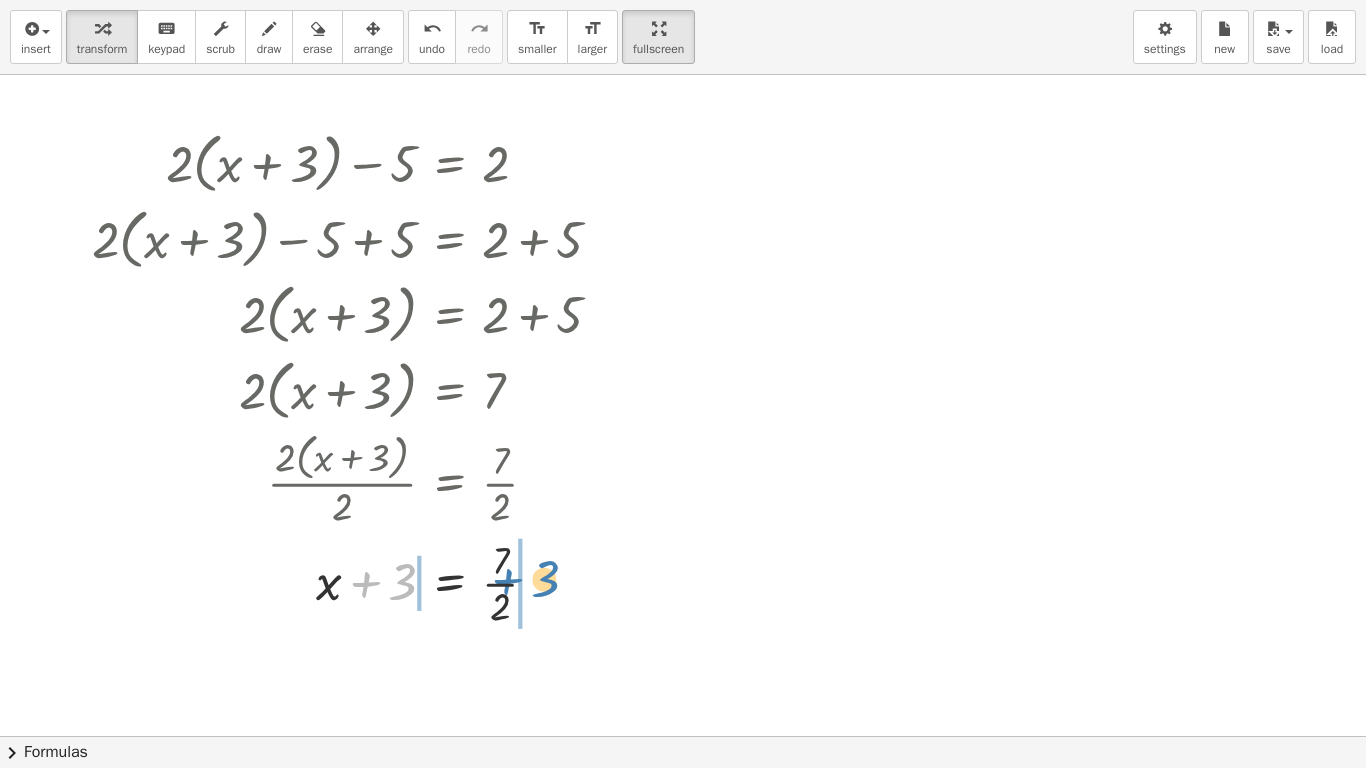 drag, startPoint x: 402, startPoint y: 581, endPoint x: 546, endPoint y: 577, distance: 144.05554 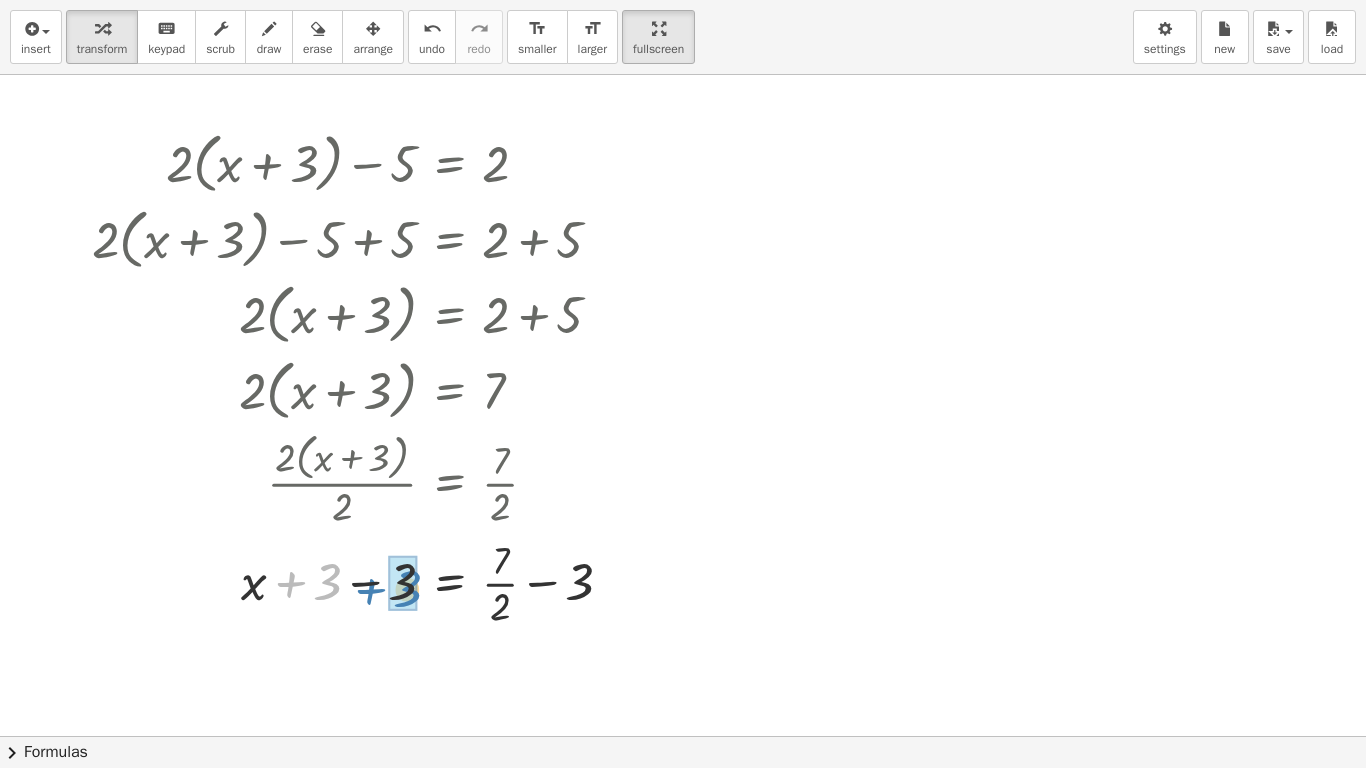 drag, startPoint x: 331, startPoint y: 590, endPoint x: 412, endPoint y: 597, distance: 81.3019 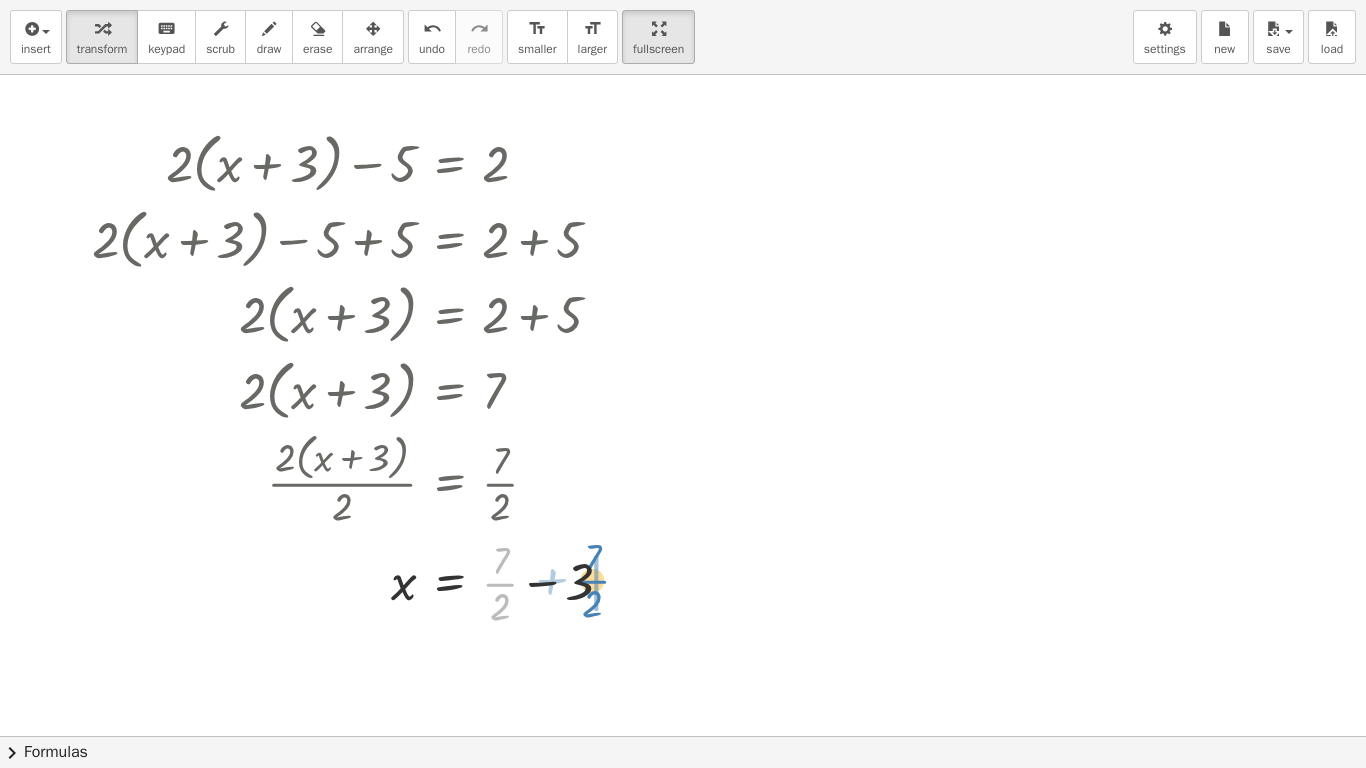 drag, startPoint x: 504, startPoint y: 587, endPoint x: 588, endPoint y: 582, distance: 84.14868 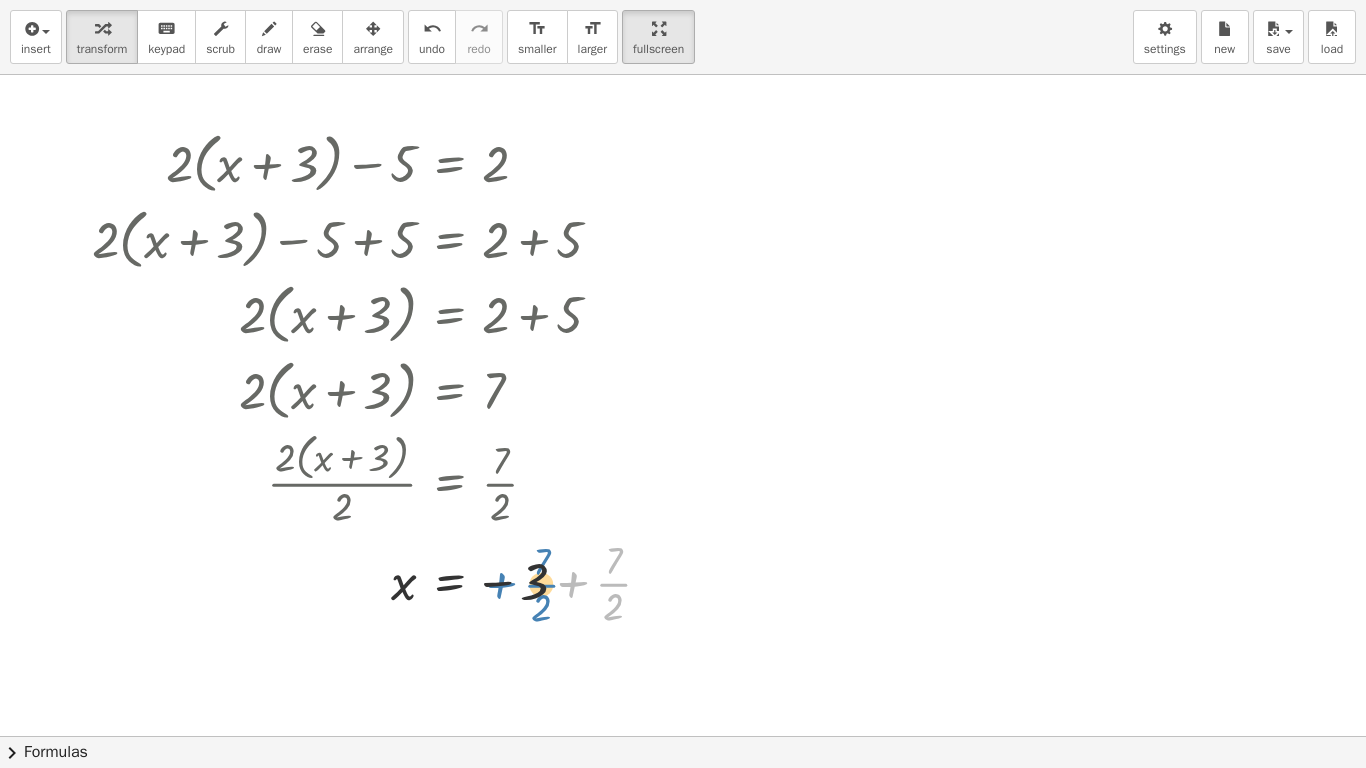 drag, startPoint x: 603, startPoint y: 589, endPoint x: 531, endPoint y: 590, distance: 72.00694 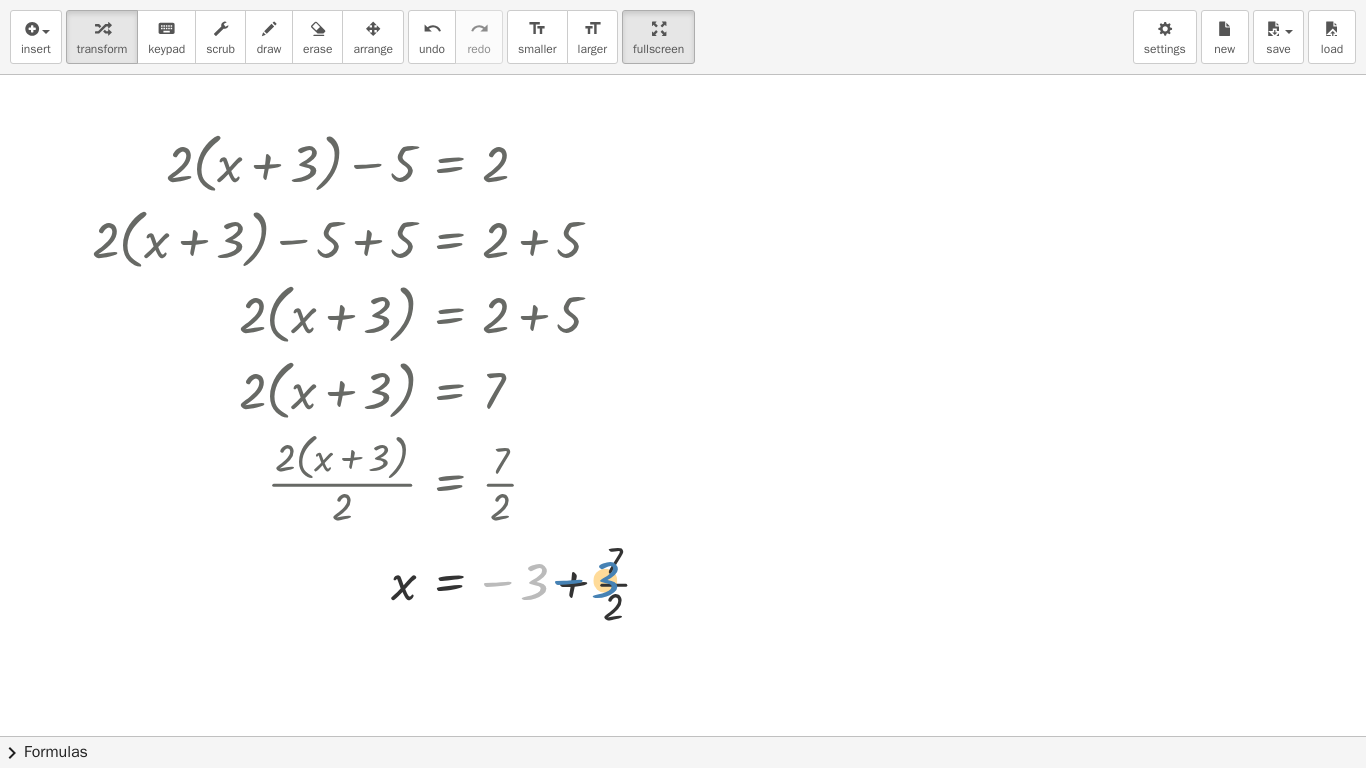 drag, startPoint x: 498, startPoint y: 582, endPoint x: 565, endPoint y: 572, distance: 67.74216 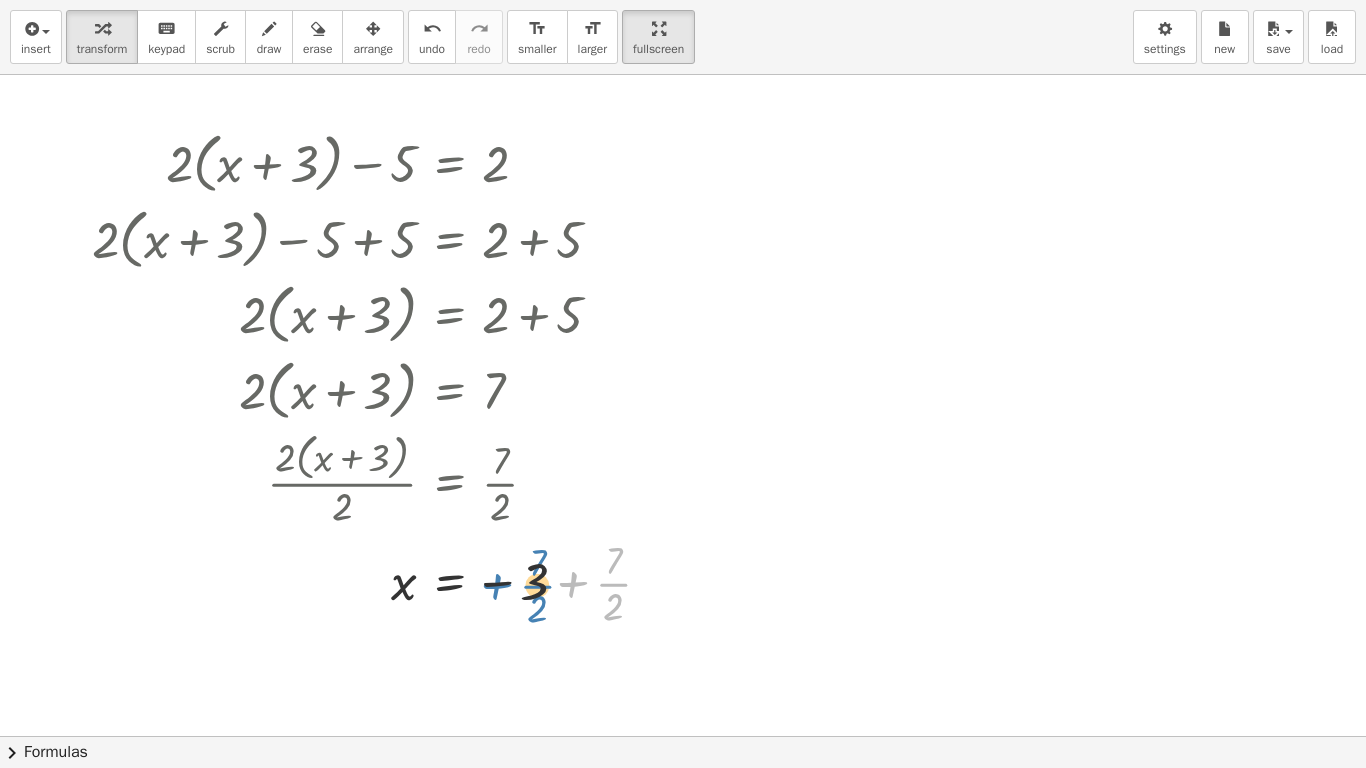 drag, startPoint x: 565, startPoint y: 582, endPoint x: 489, endPoint y: 584, distance: 76.02631 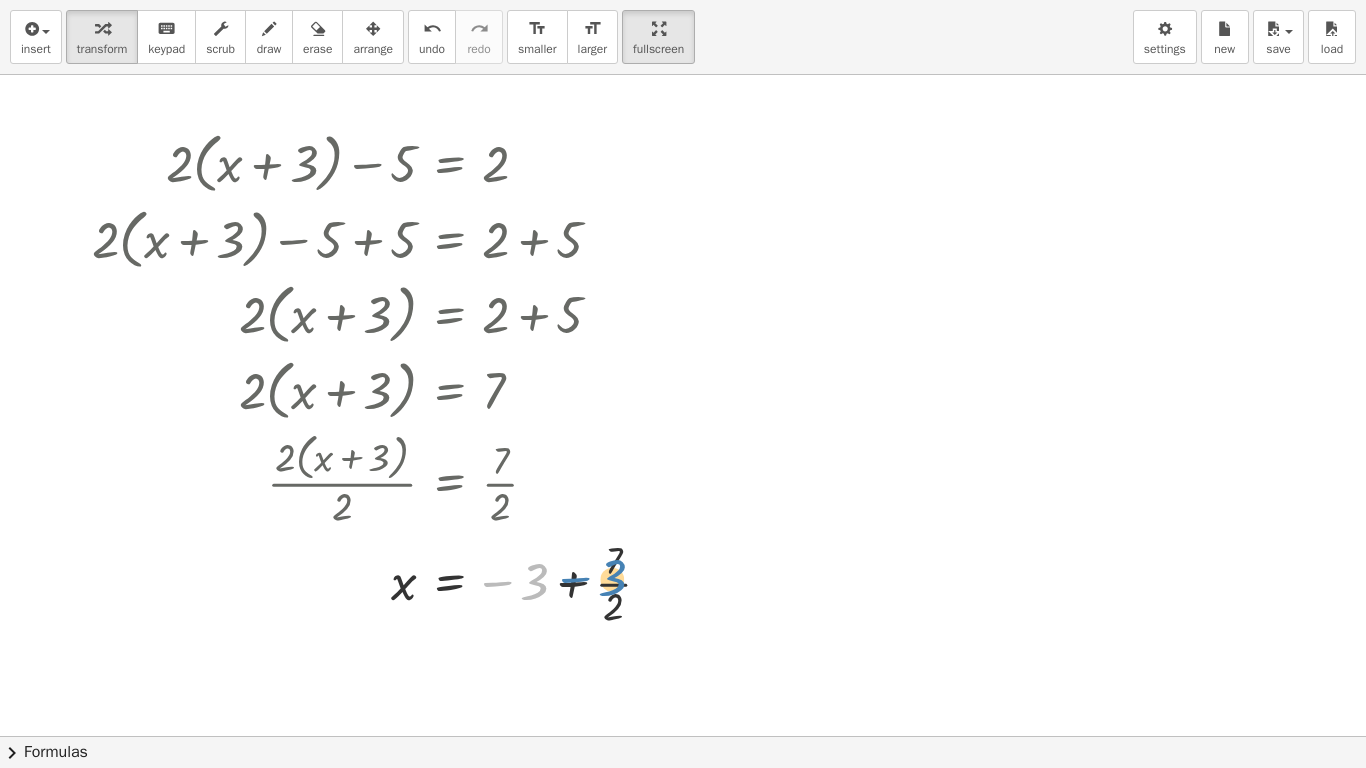 drag, startPoint x: 505, startPoint y: 580, endPoint x: 582, endPoint y: 575, distance: 77.16217 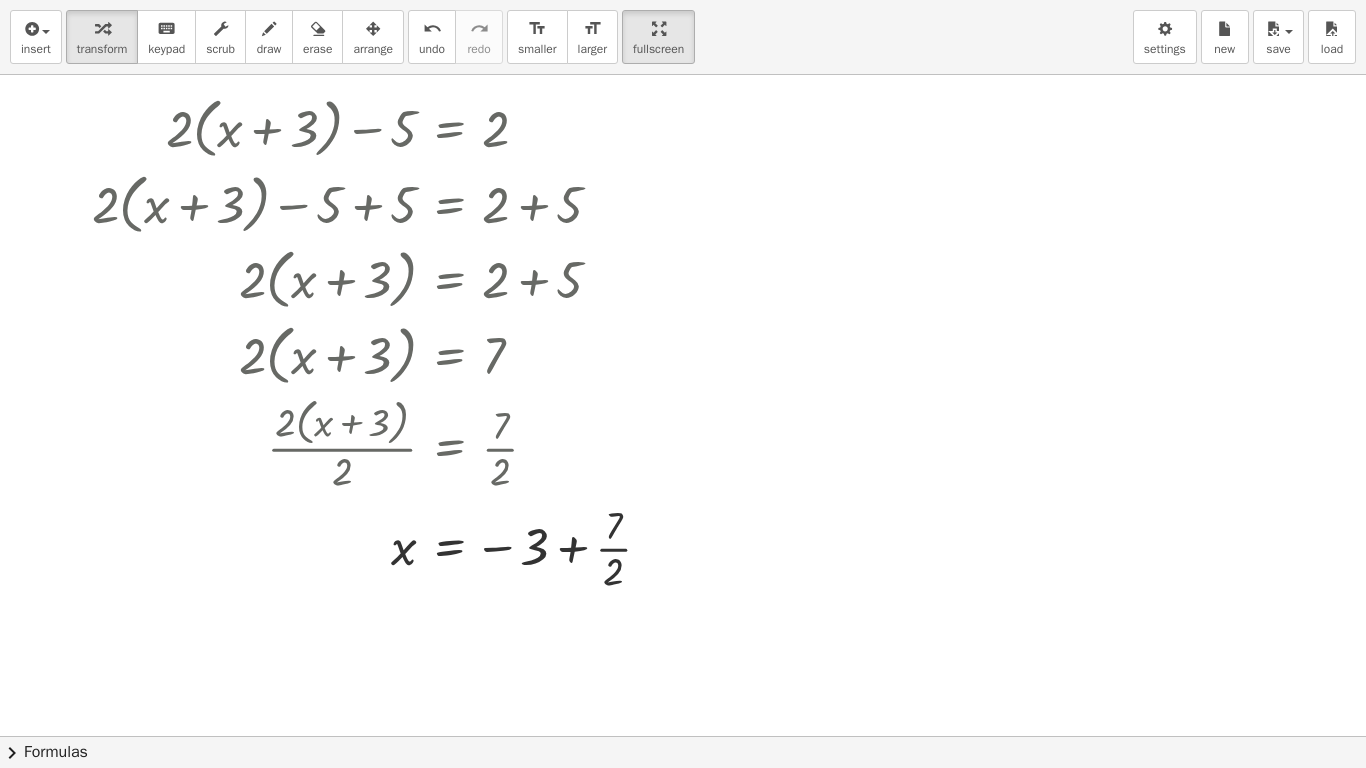 scroll, scrollTop: 0, scrollLeft: 0, axis: both 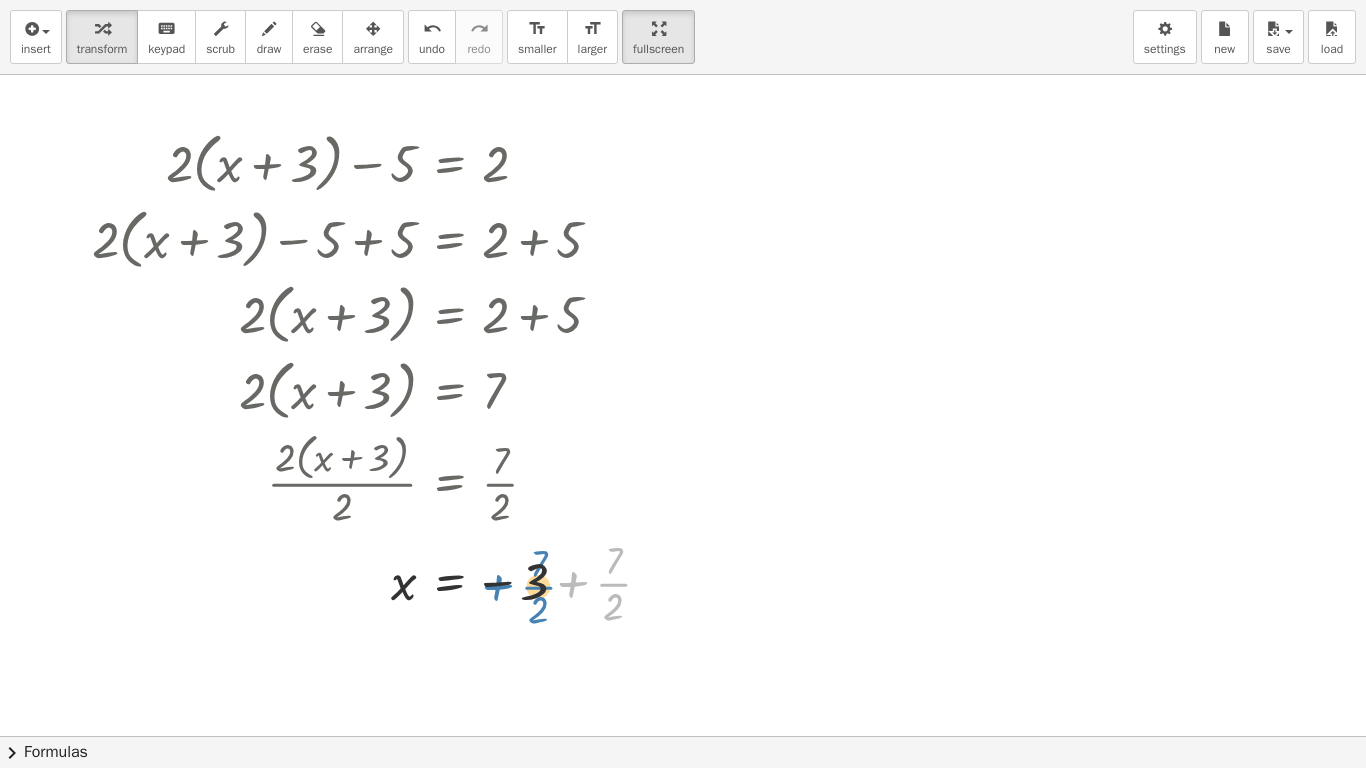 drag, startPoint x: 567, startPoint y: 575, endPoint x: 490, endPoint y: 568, distance: 77.31753 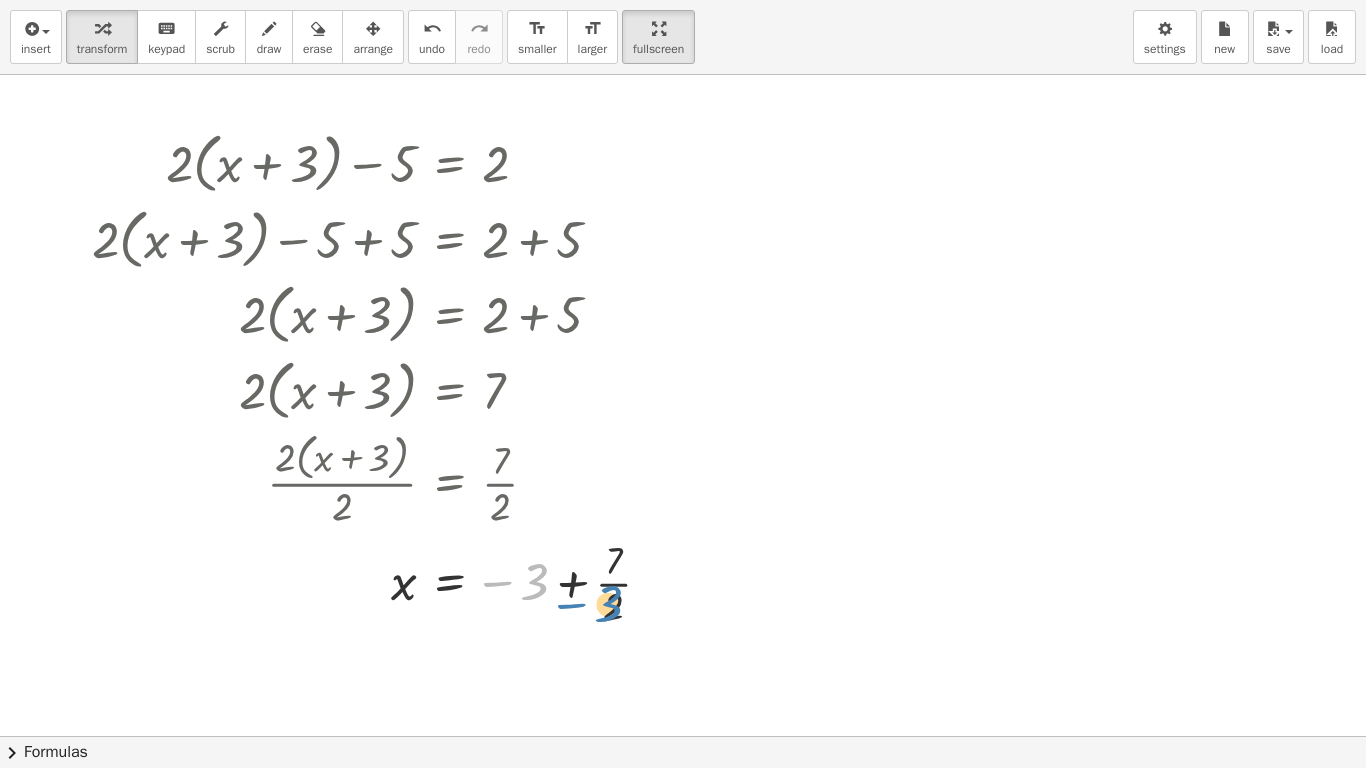 drag, startPoint x: 536, startPoint y: 581, endPoint x: 609, endPoint y: 603, distance: 76.243034 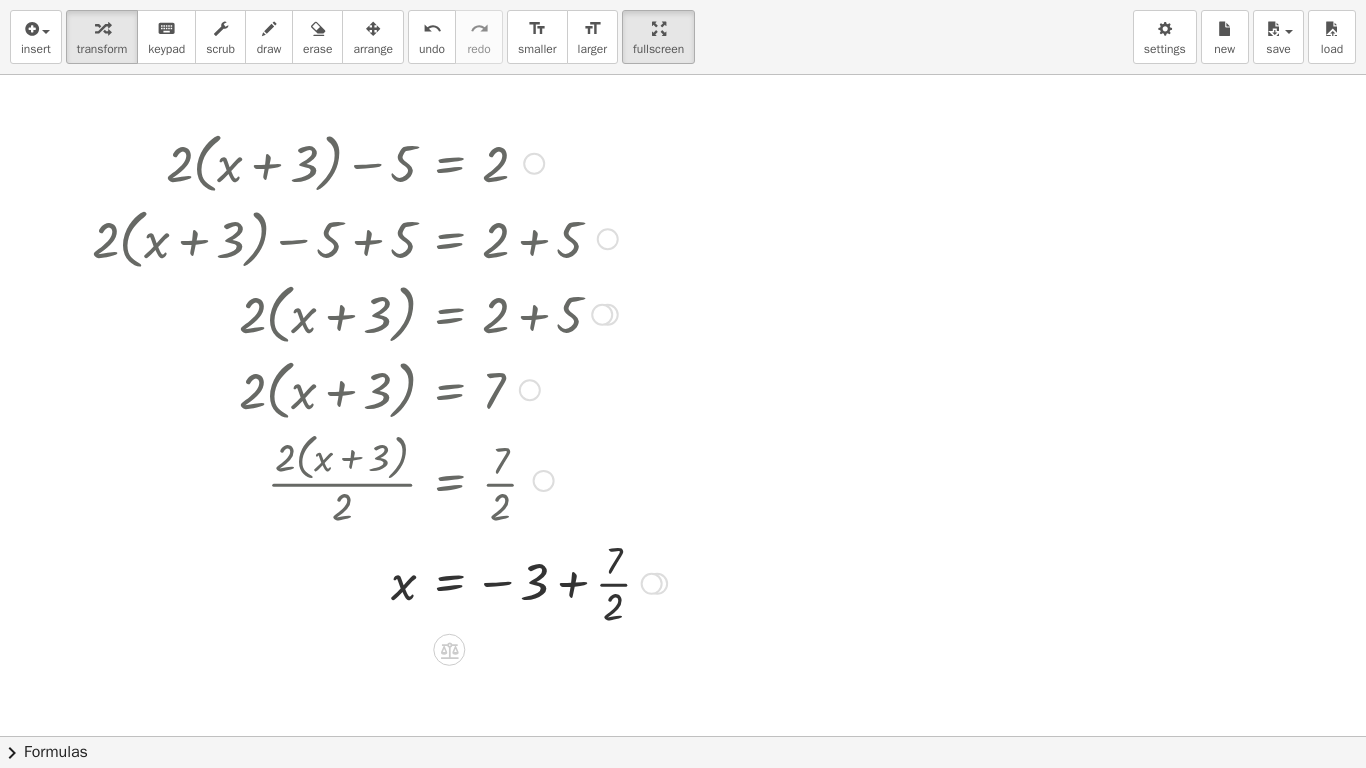 click at bounding box center (379, 582) 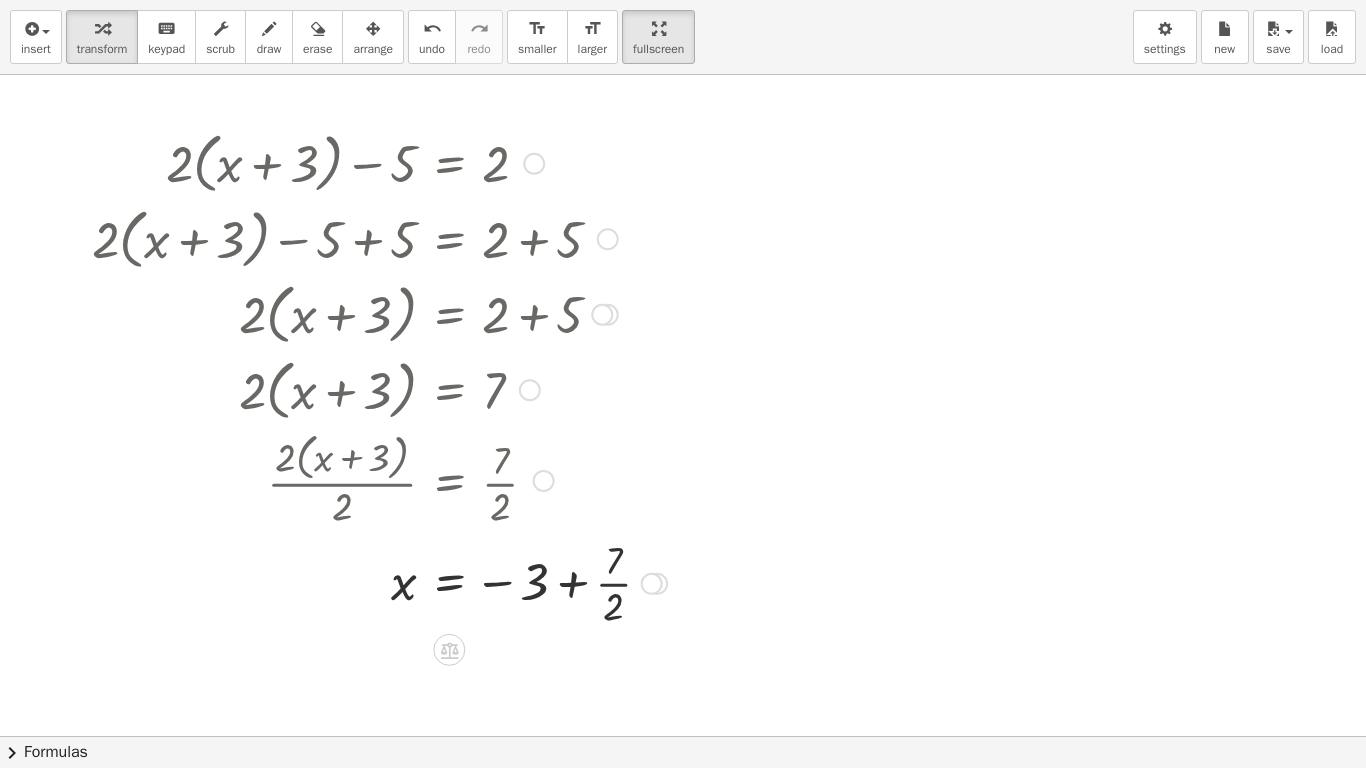 click at bounding box center (379, 582) 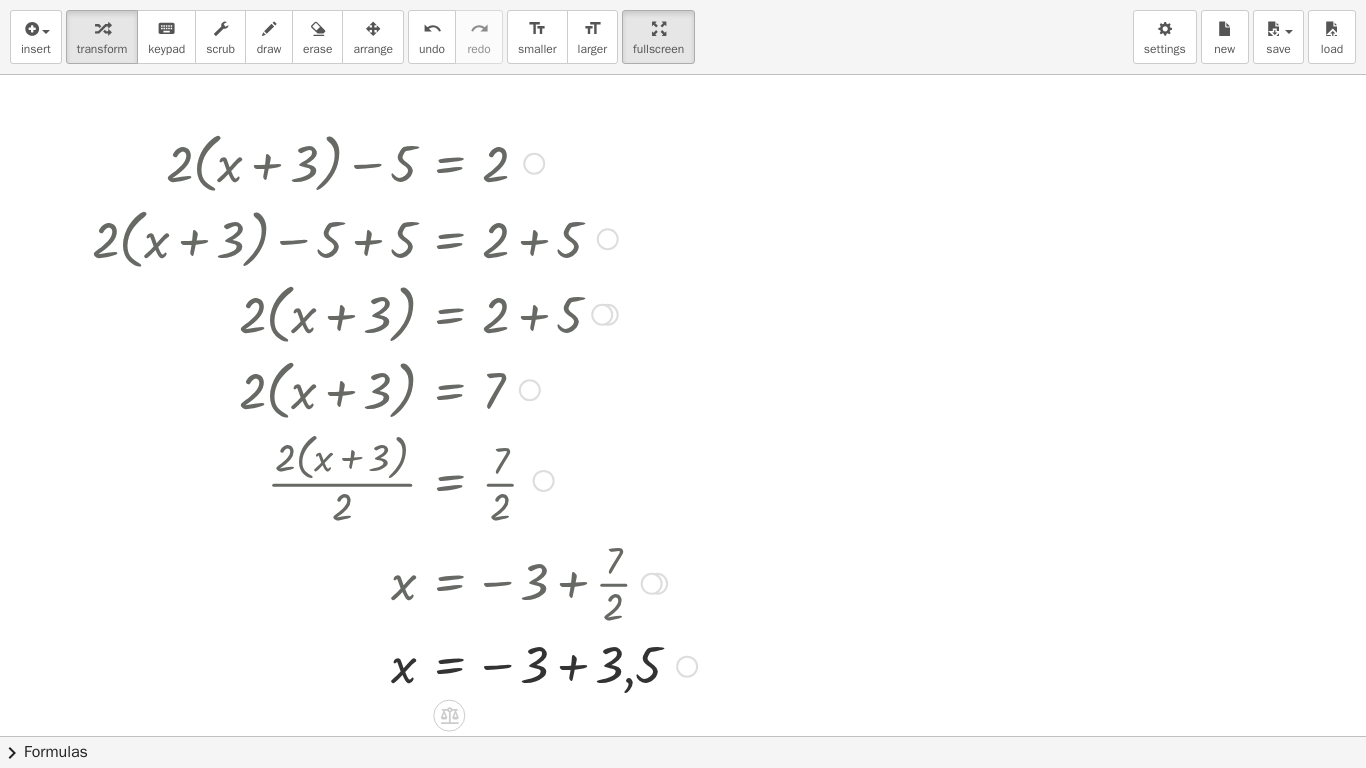 click at bounding box center (687, 667) 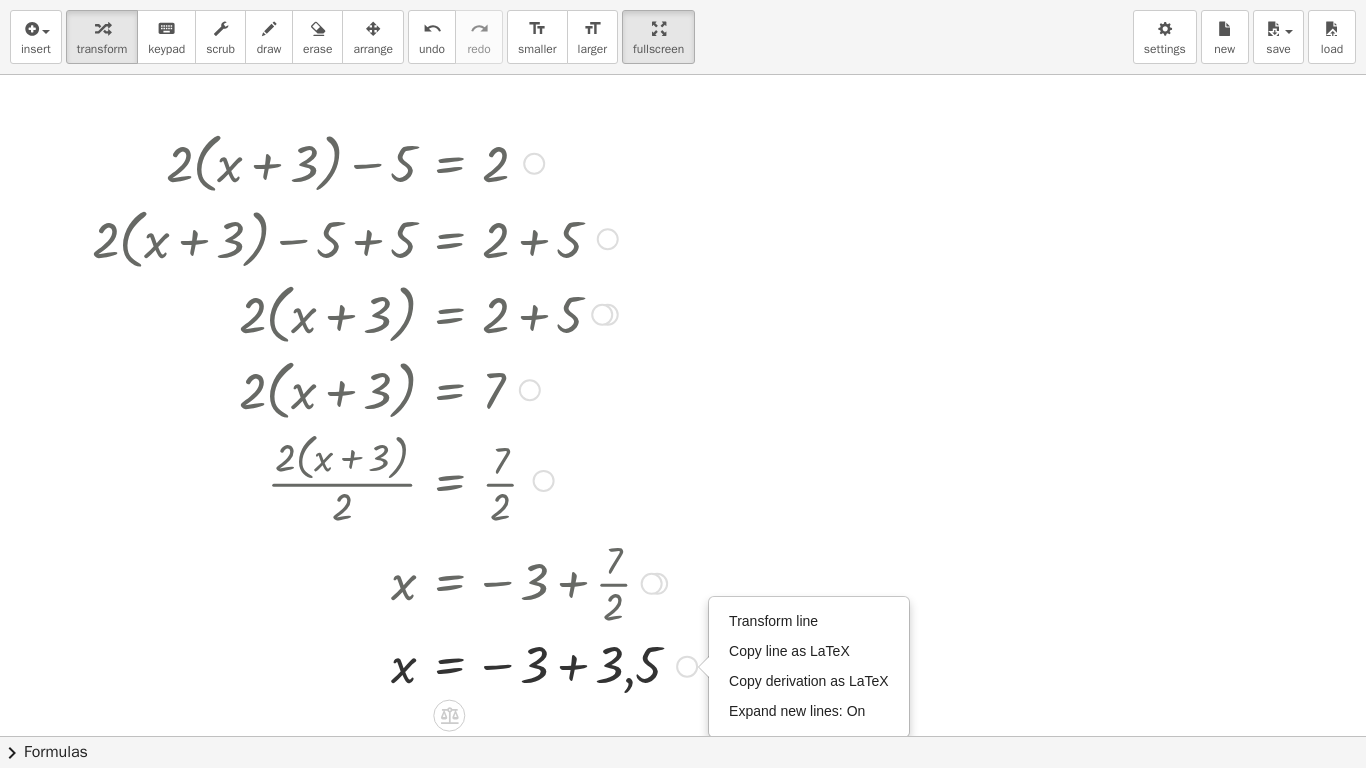 click on "Transform line Copy line as LaTeX Copy derivation as LaTeX Expand new lines: On" at bounding box center (687, 667) 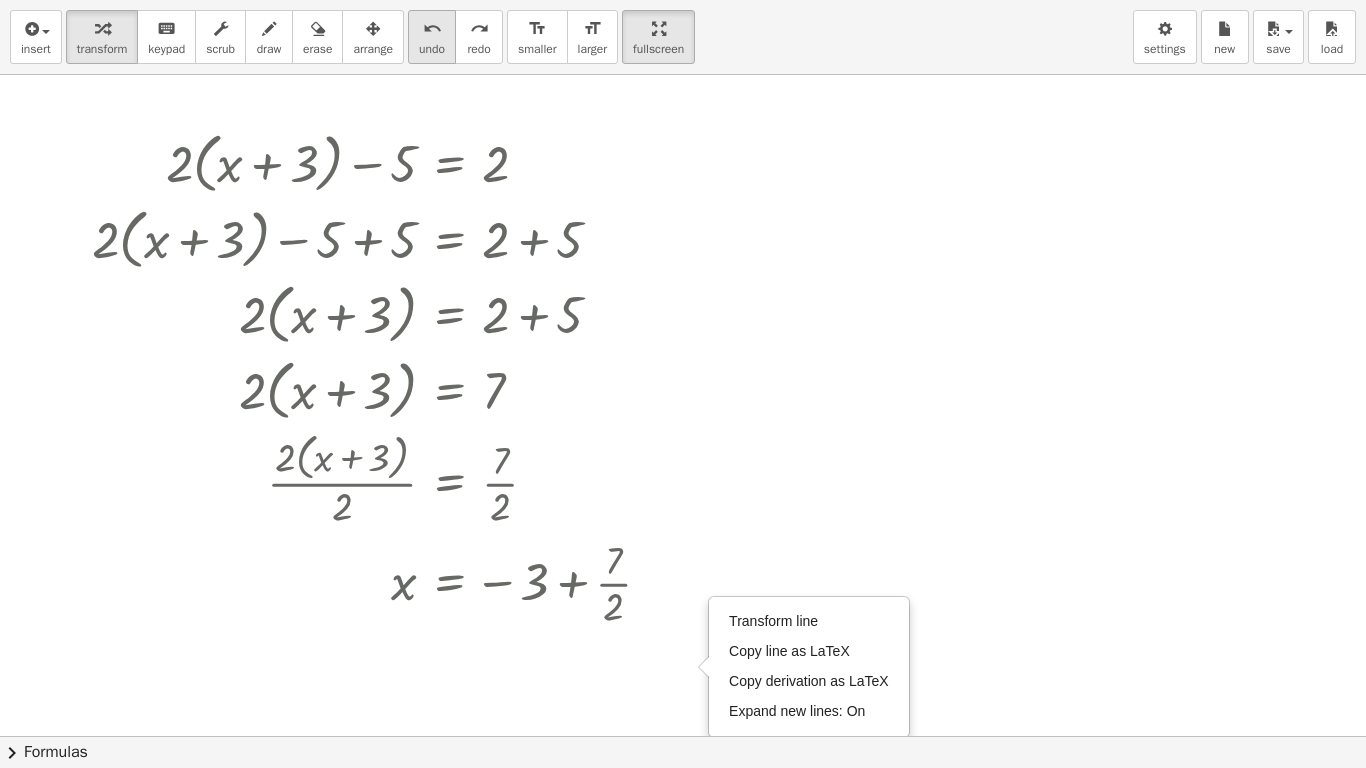 click on "undo undo" at bounding box center [432, 37] 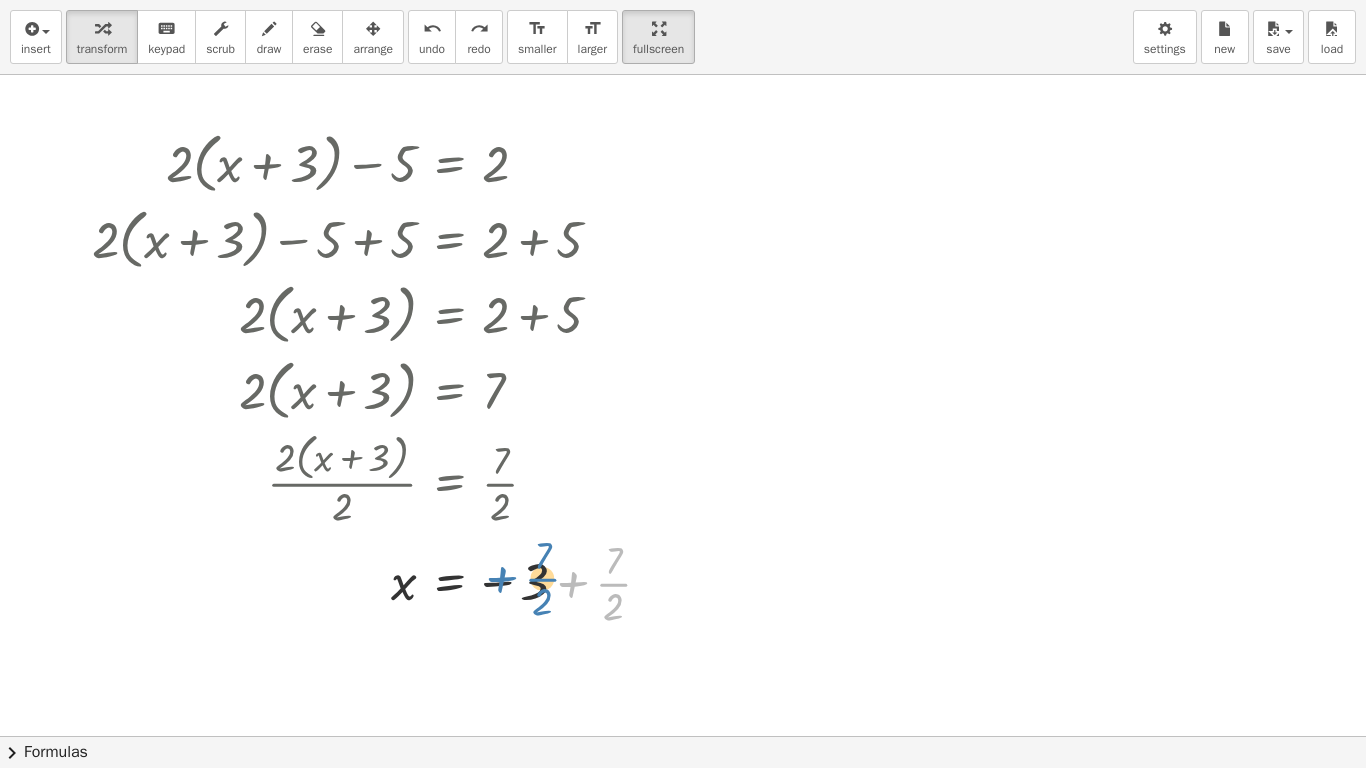 drag, startPoint x: 577, startPoint y: 583, endPoint x: 506, endPoint y: 578, distance: 71.17584 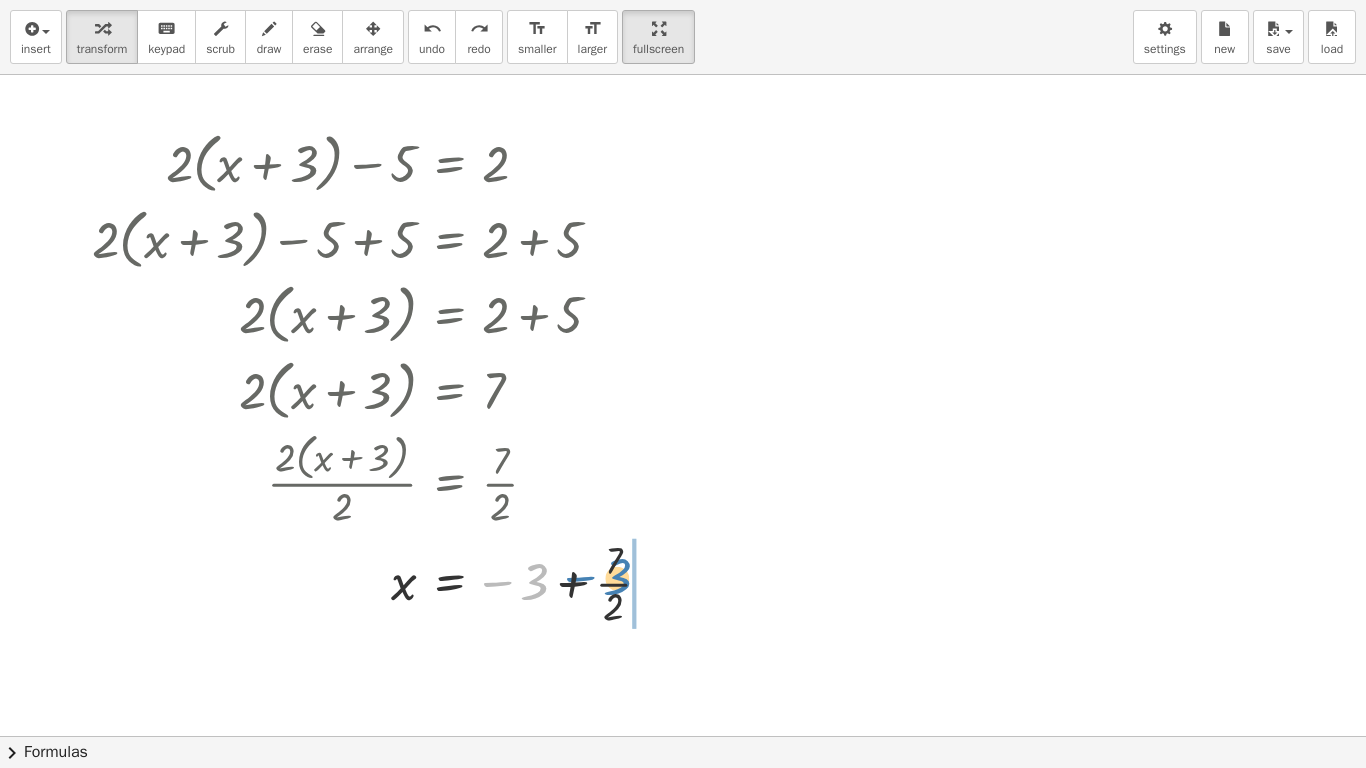 drag, startPoint x: 496, startPoint y: 585, endPoint x: 577, endPoint y: 582, distance: 81.055534 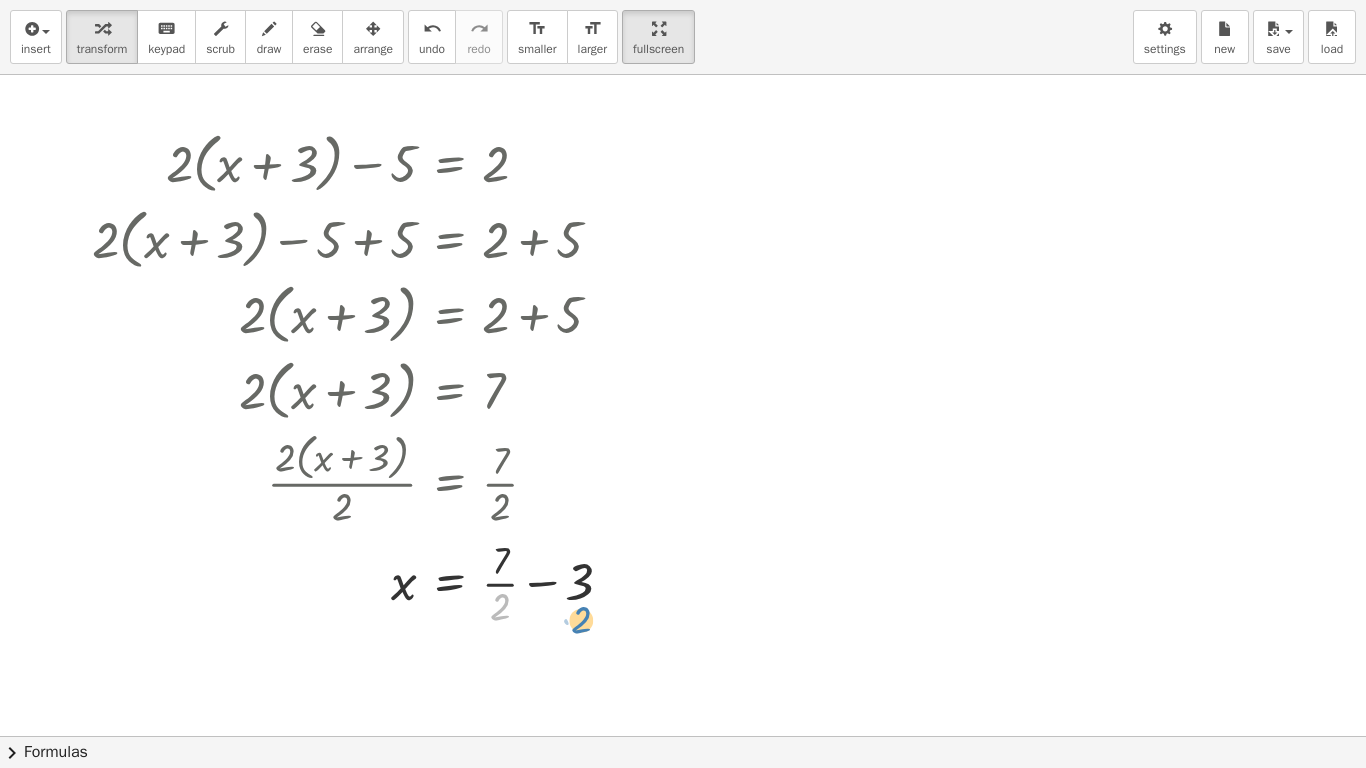 drag, startPoint x: 504, startPoint y: 608, endPoint x: 586, endPoint y: 619, distance: 82.73451 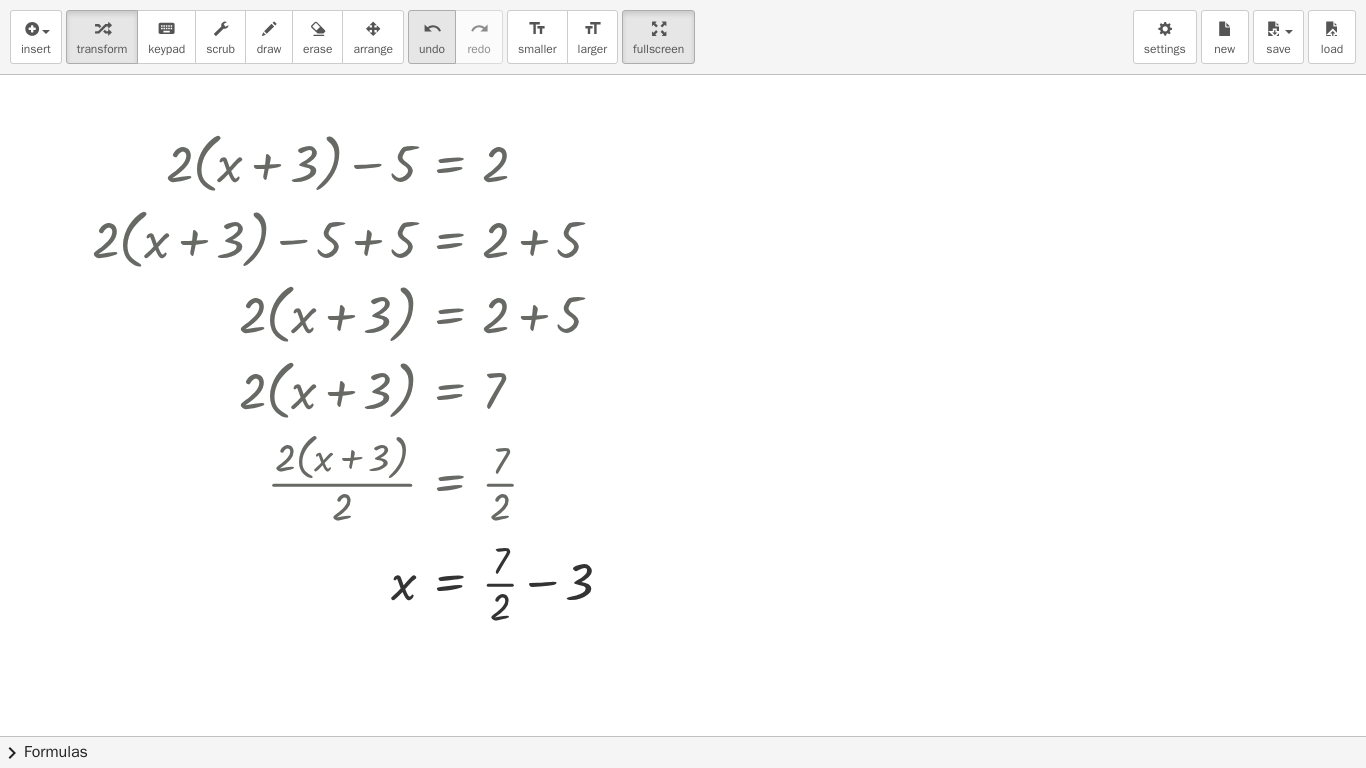 click on "undo" at bounding box center [432, 49] 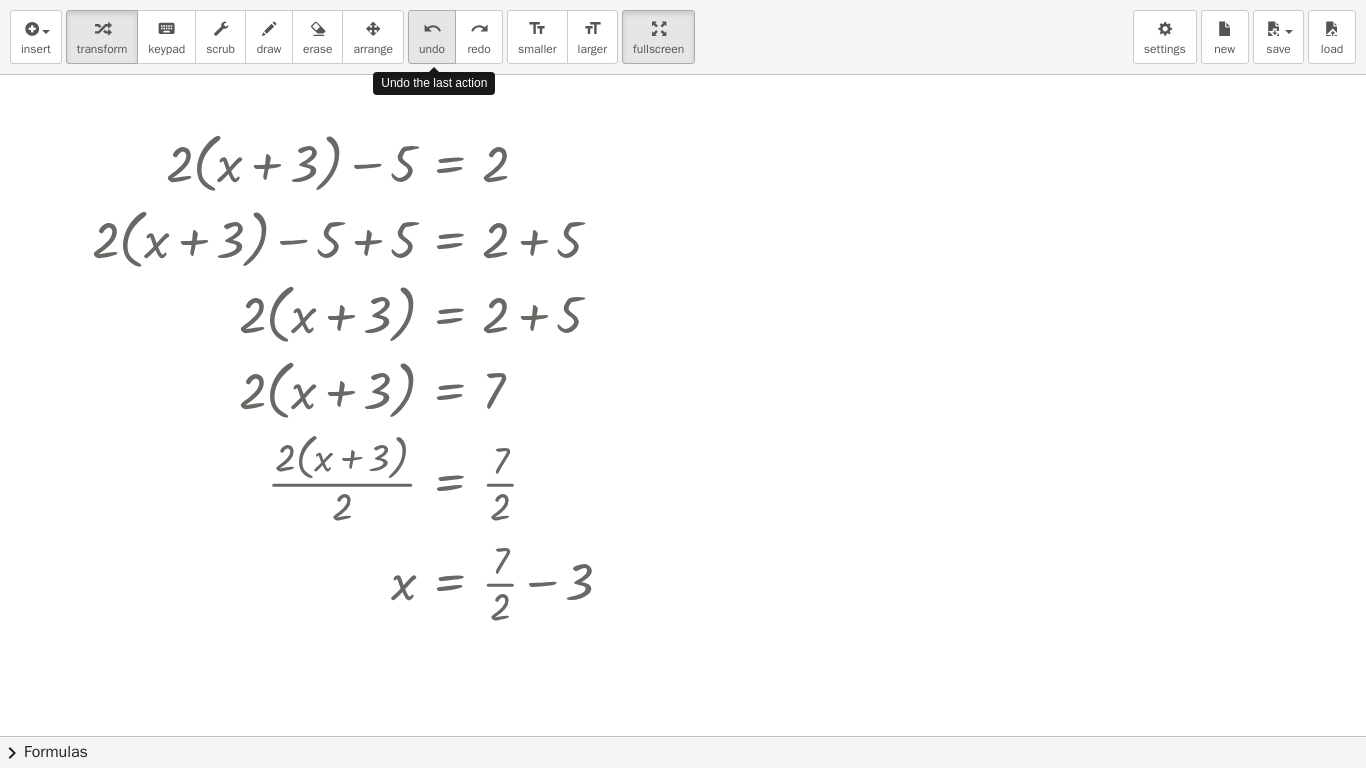 click on "undo" at bounding box center [432, 49] 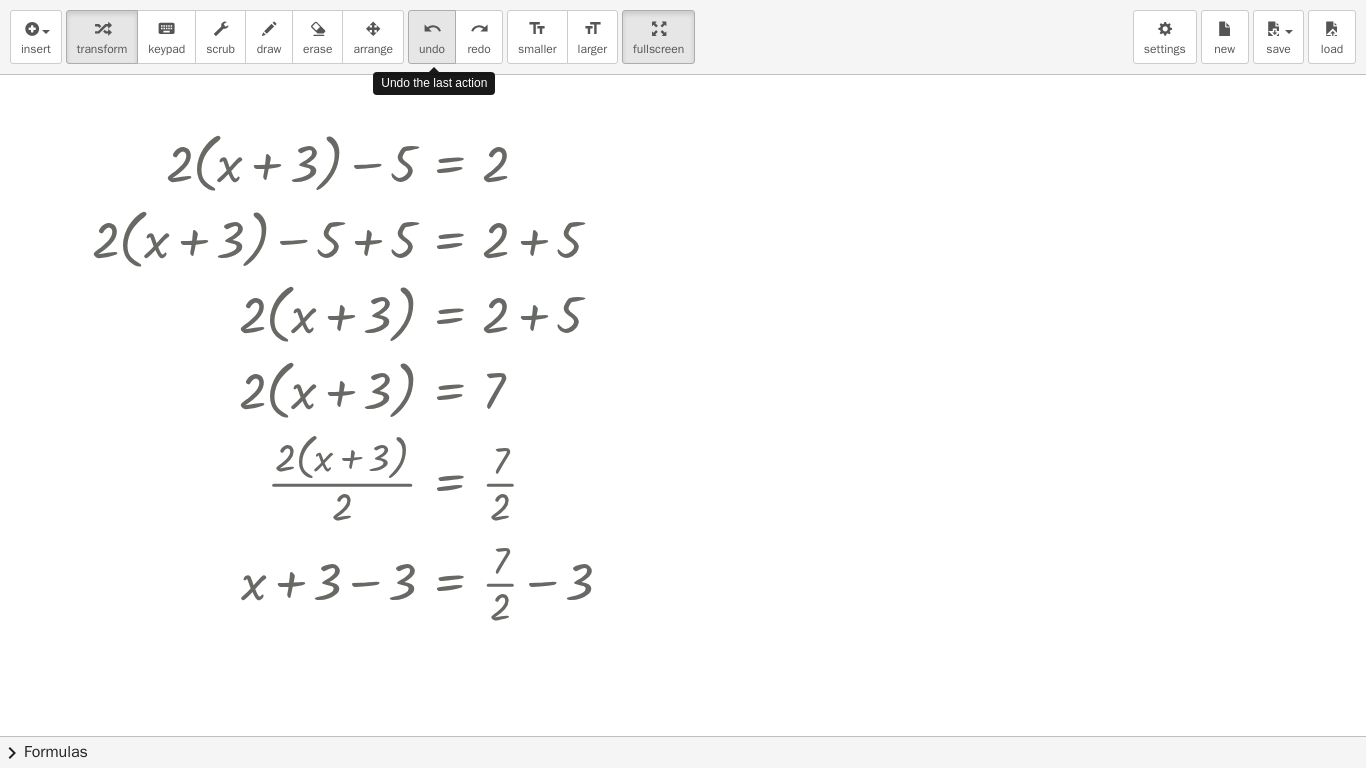 click on "undo" at bounding box center (432, 49) 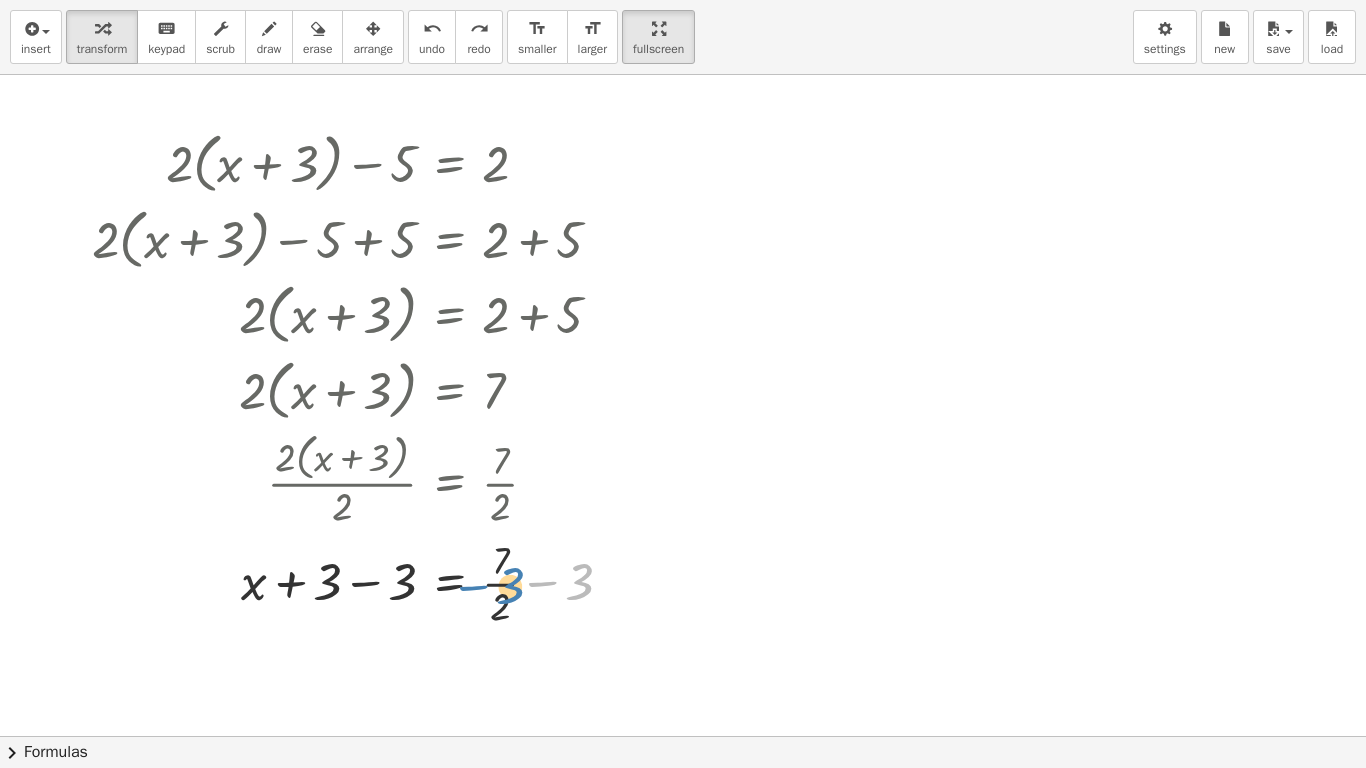 drag, startPoint x: 582, startPoint y: 580, endPoint x: 513, endPoint y: 584, distance: 69.115845 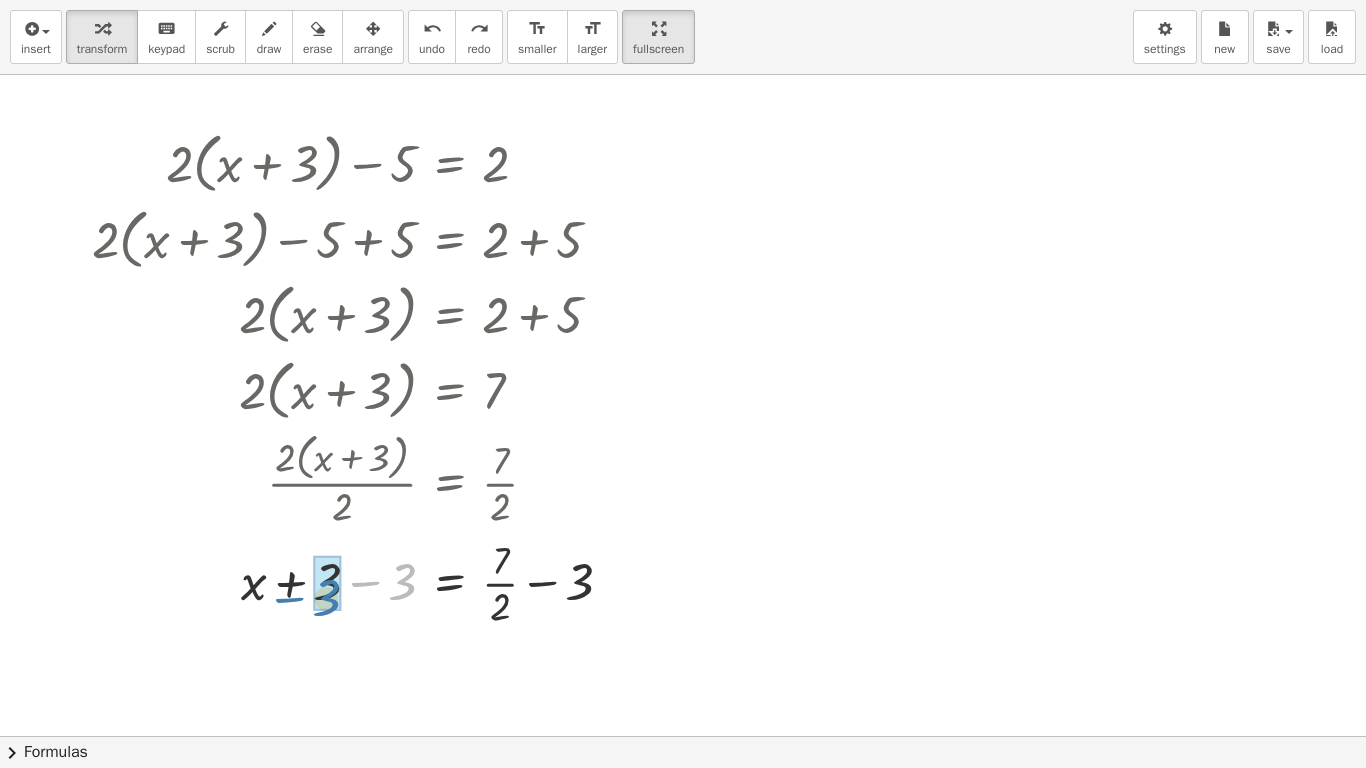 drag, startPoint x: 410, startPoint y: 580, endPoint x: 334, endPoint y: 594, distance: 77.27872 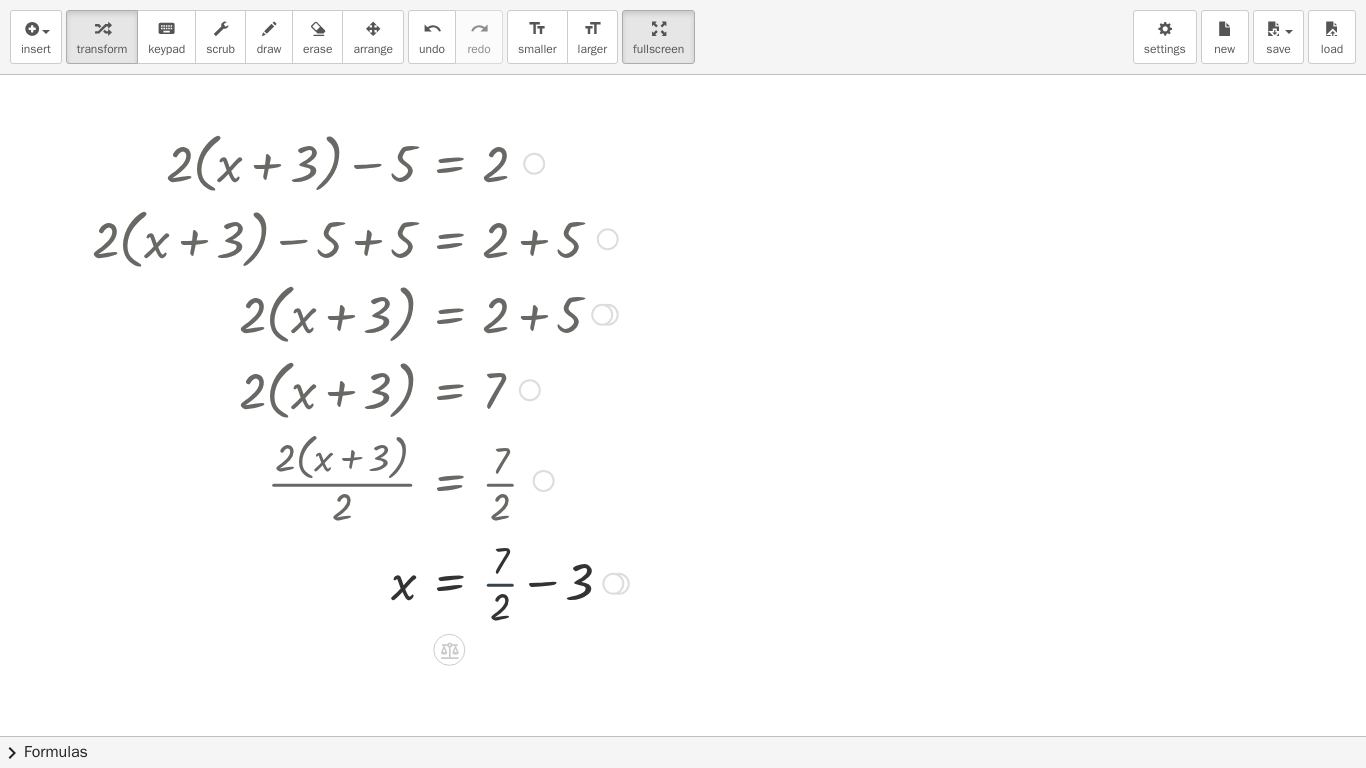 click at bounding box center [360, 582] 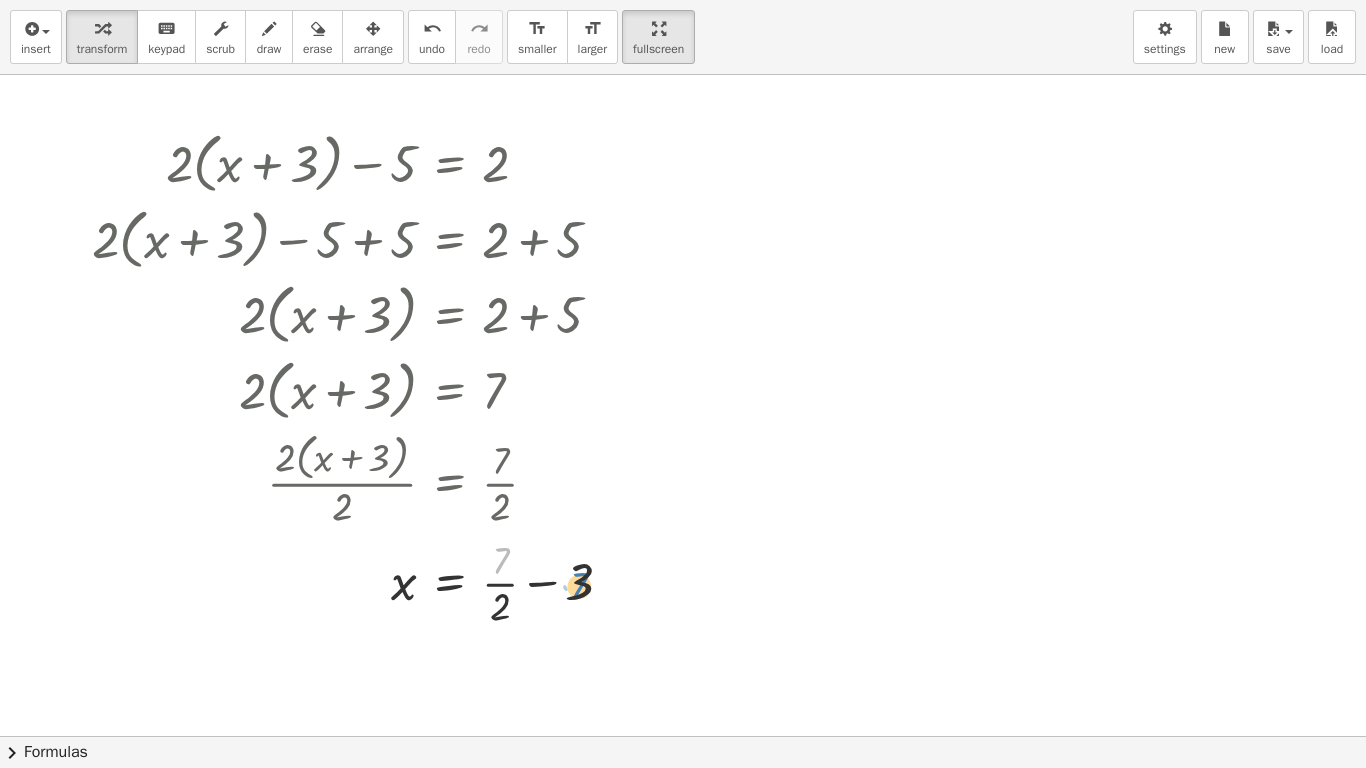 drag, startPoint x: 506, startPoint y: 547, endPoint x: 589, endPoint y: 570, distance: 86.127815 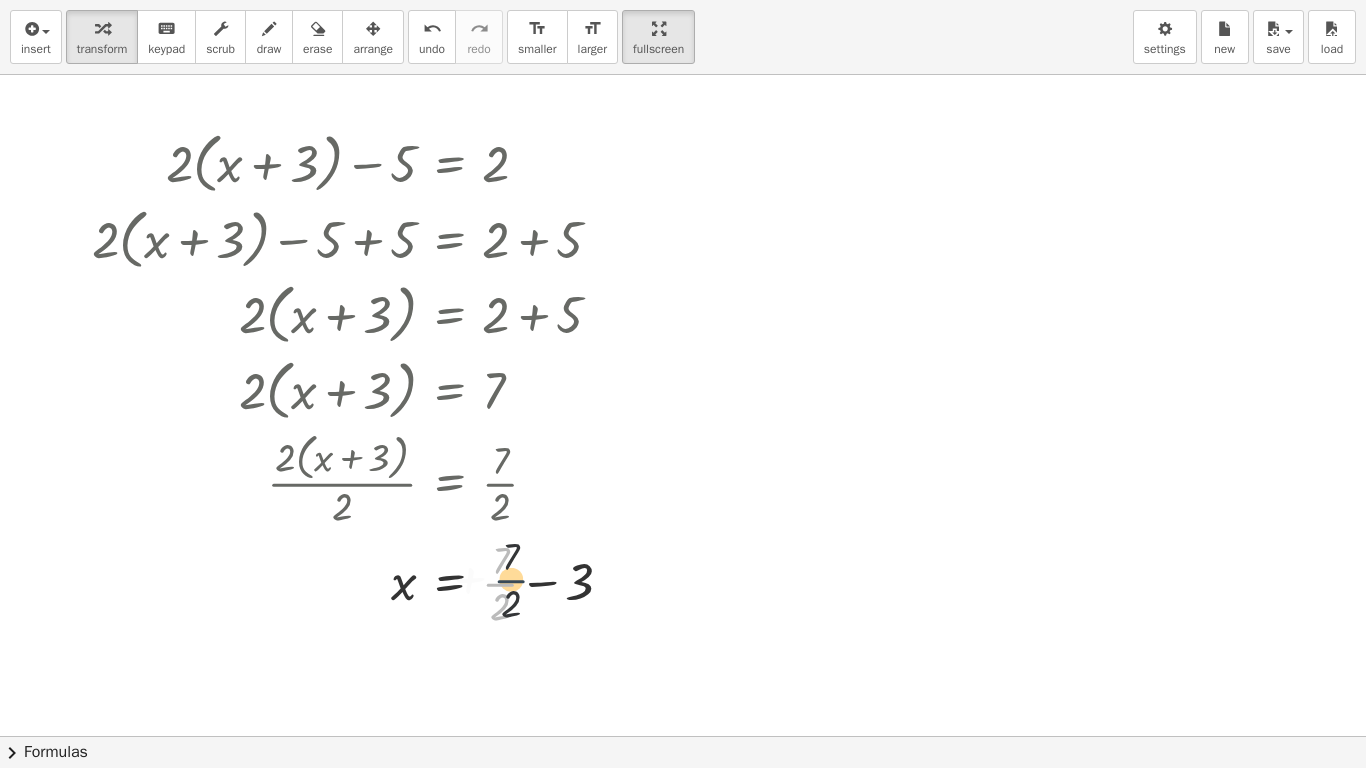 drag, startPoint x: 501, startPoint y: 589, endPoint x: 514, endPoint y: 585, distance: 13.601471 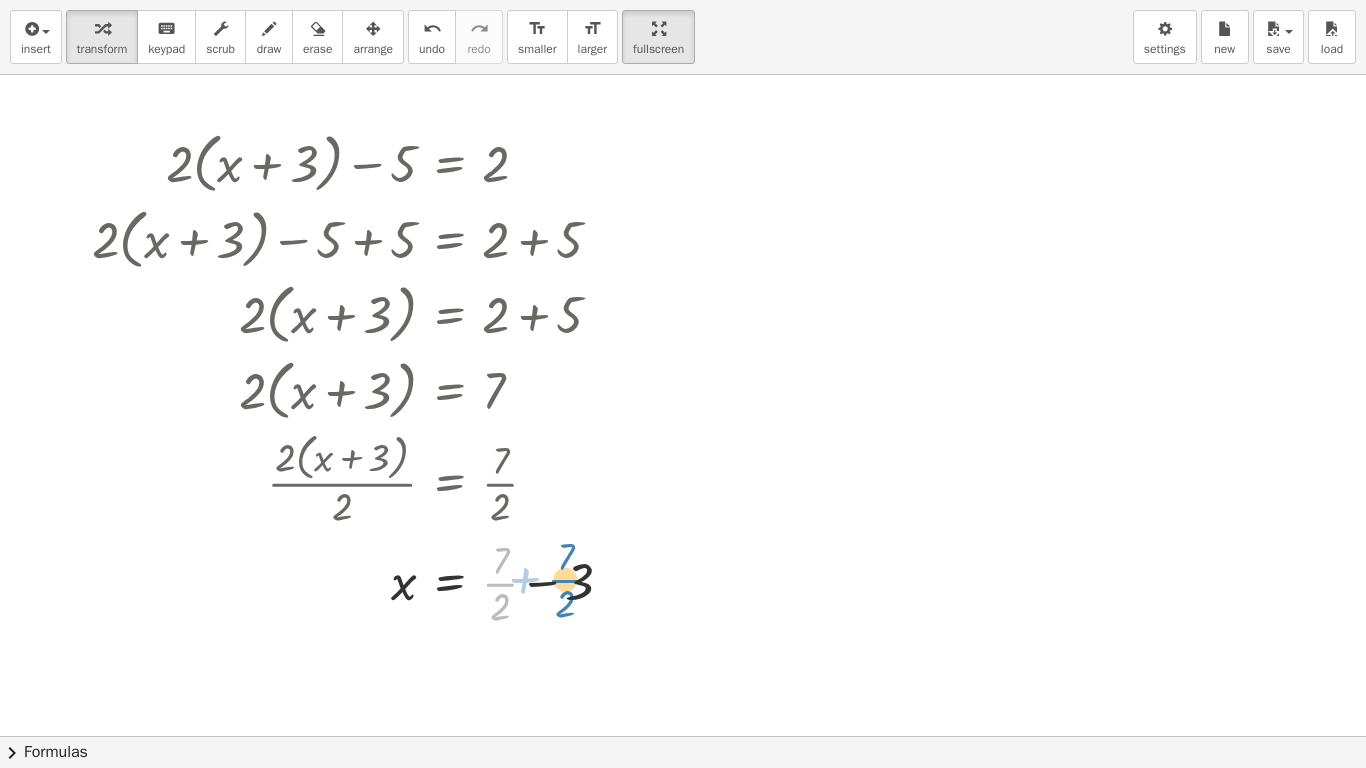 drag, startPoint x: 505, startPoint y: 583, endPoint x: 570, endPoint y: 575, distance: 65.490456 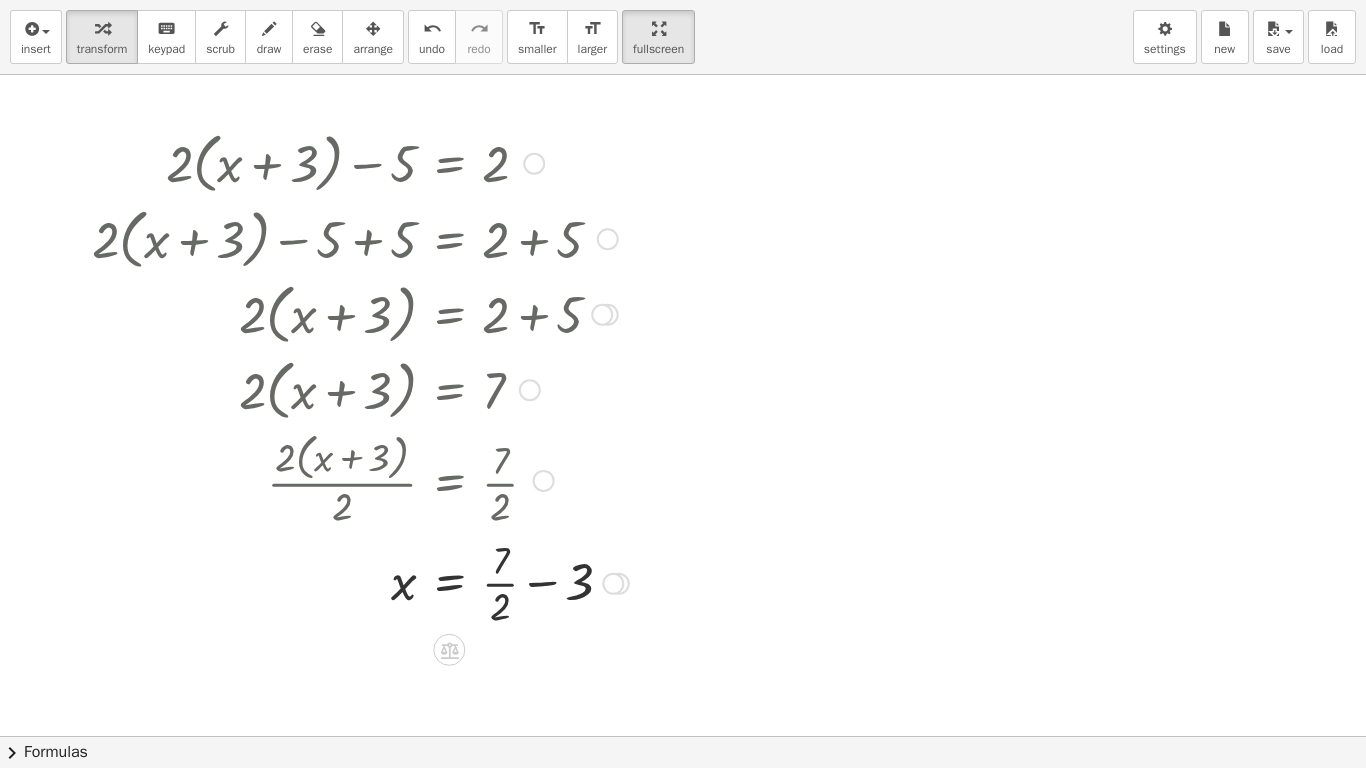 click at bounding box center [360, 582] 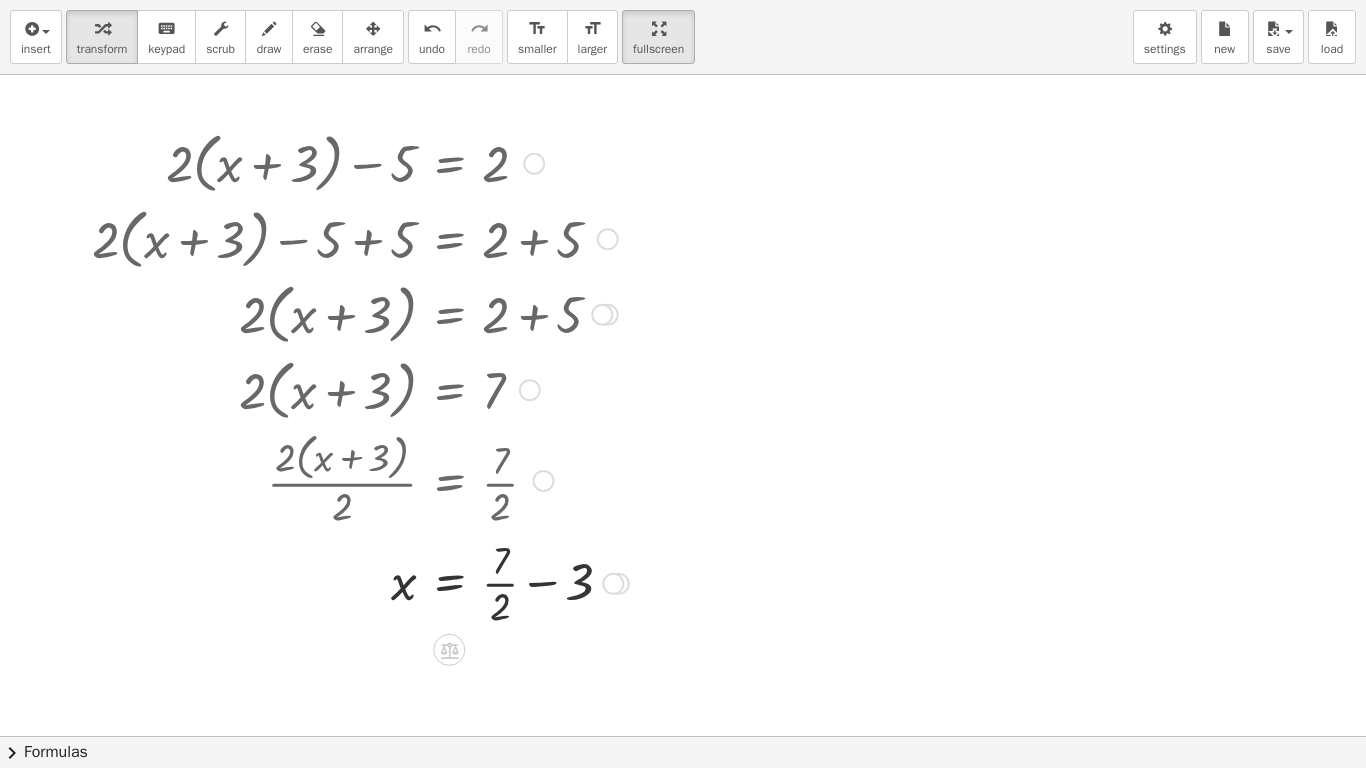 click at bounding box center [360, 582] 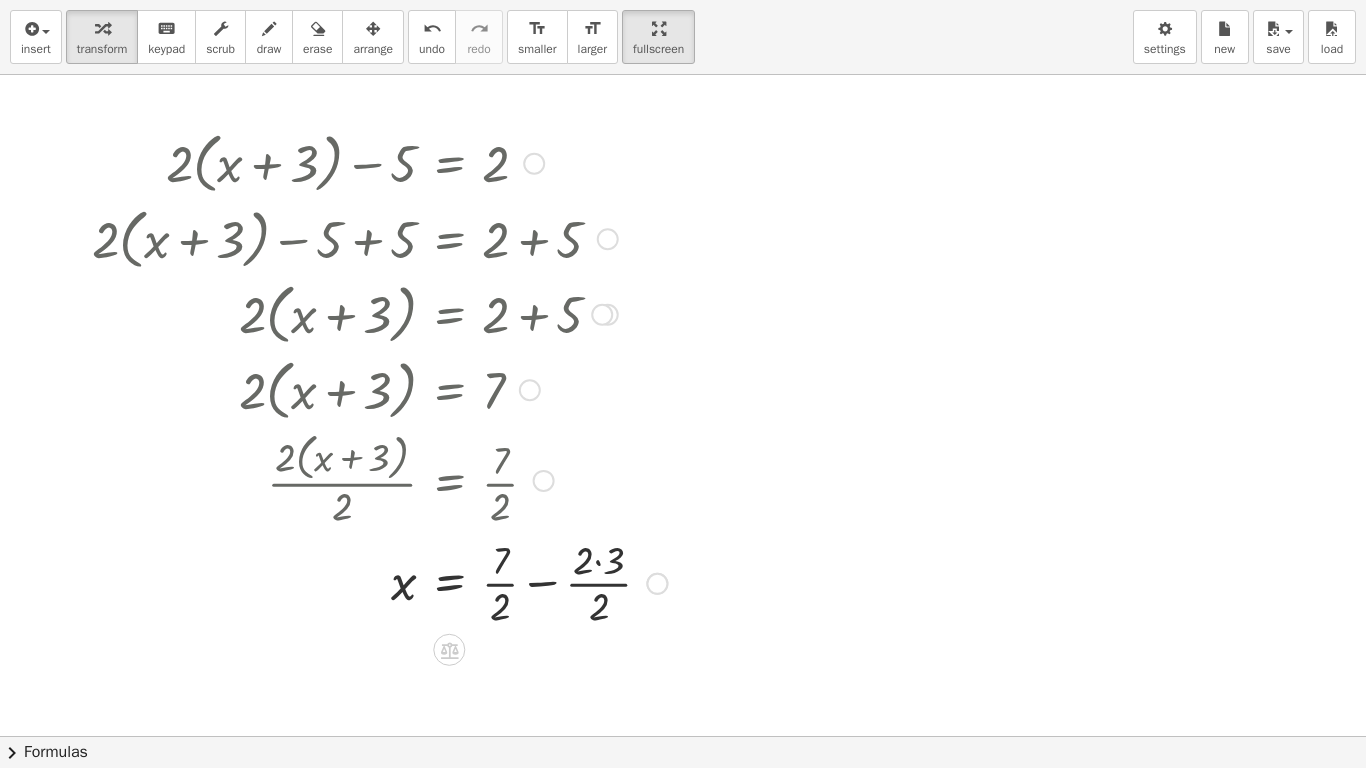 click at bounding box center (379, 582) 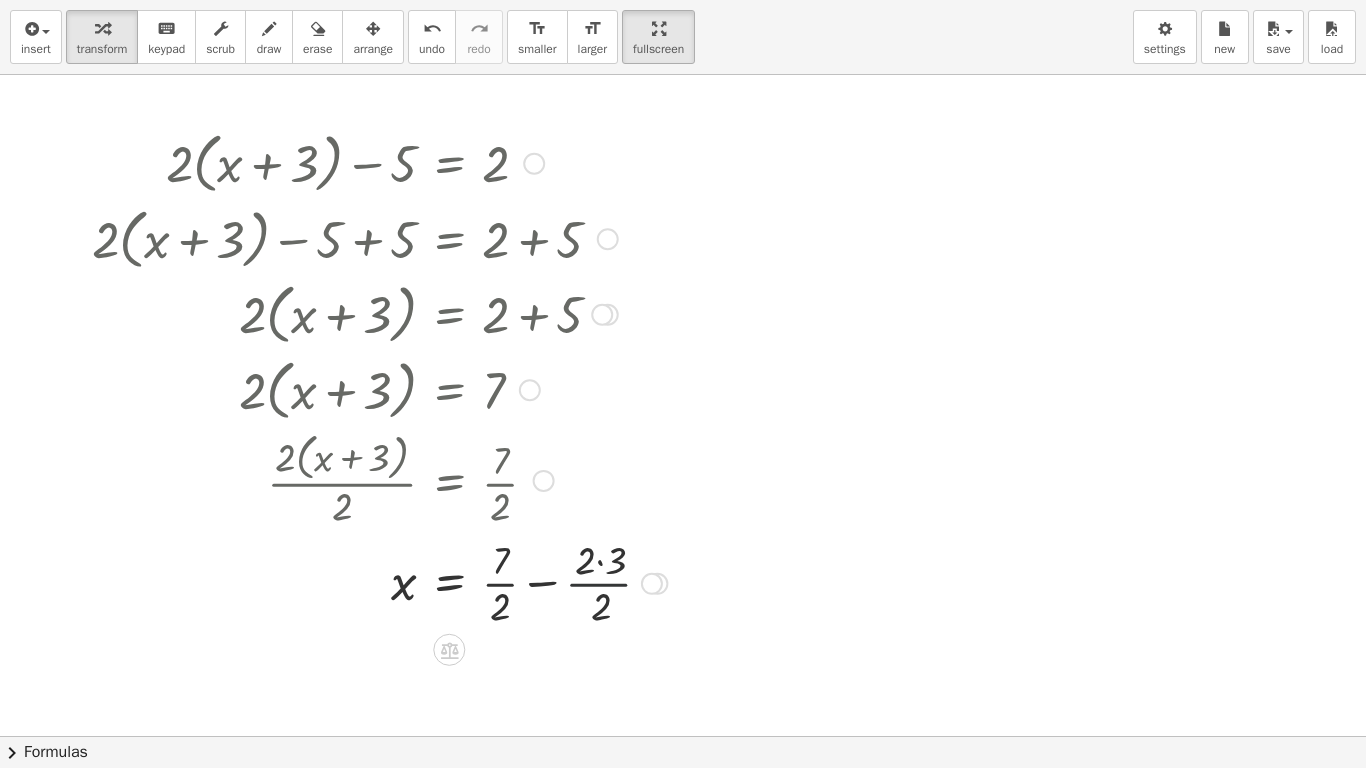 drag, startPoint x: 600, startPoint y: 576, endPoint x: 603, endPoint y: 601, distance: 25.179358 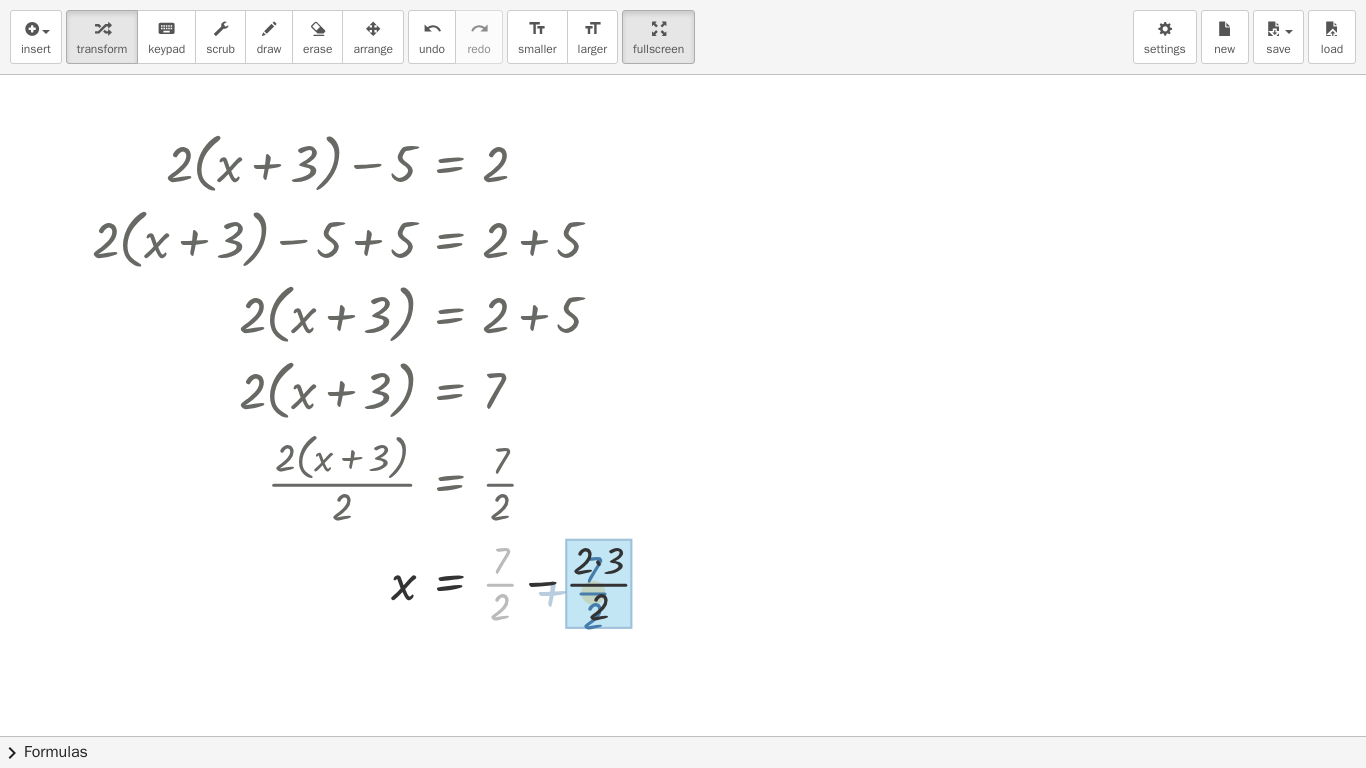 drag, startPoint x: 506, startPoint y: 581, endPoint x: 600, endPoint y: 590, distance: 94.42987 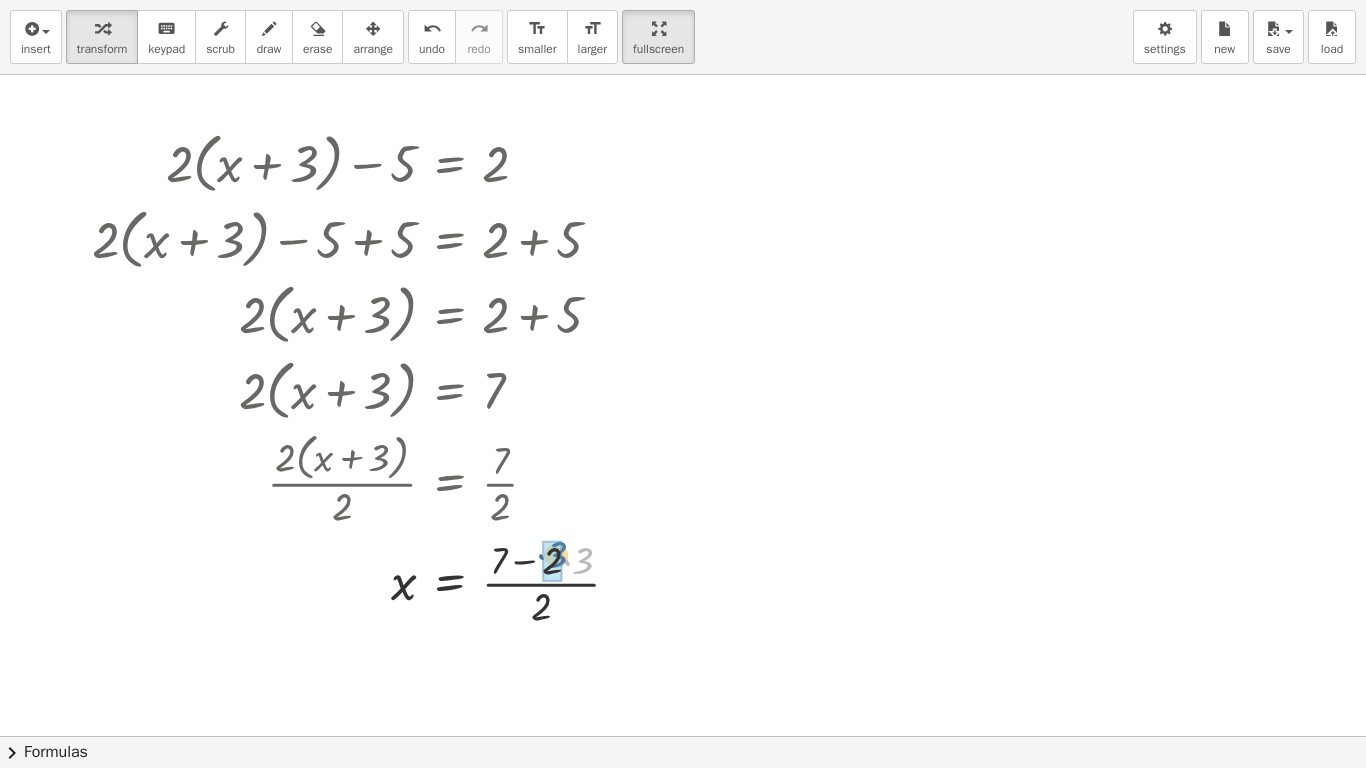 drag, startPoint x: 585, startPoint y: 560, endPoint x: 559, endPoint y: 553, distance: 26.925823 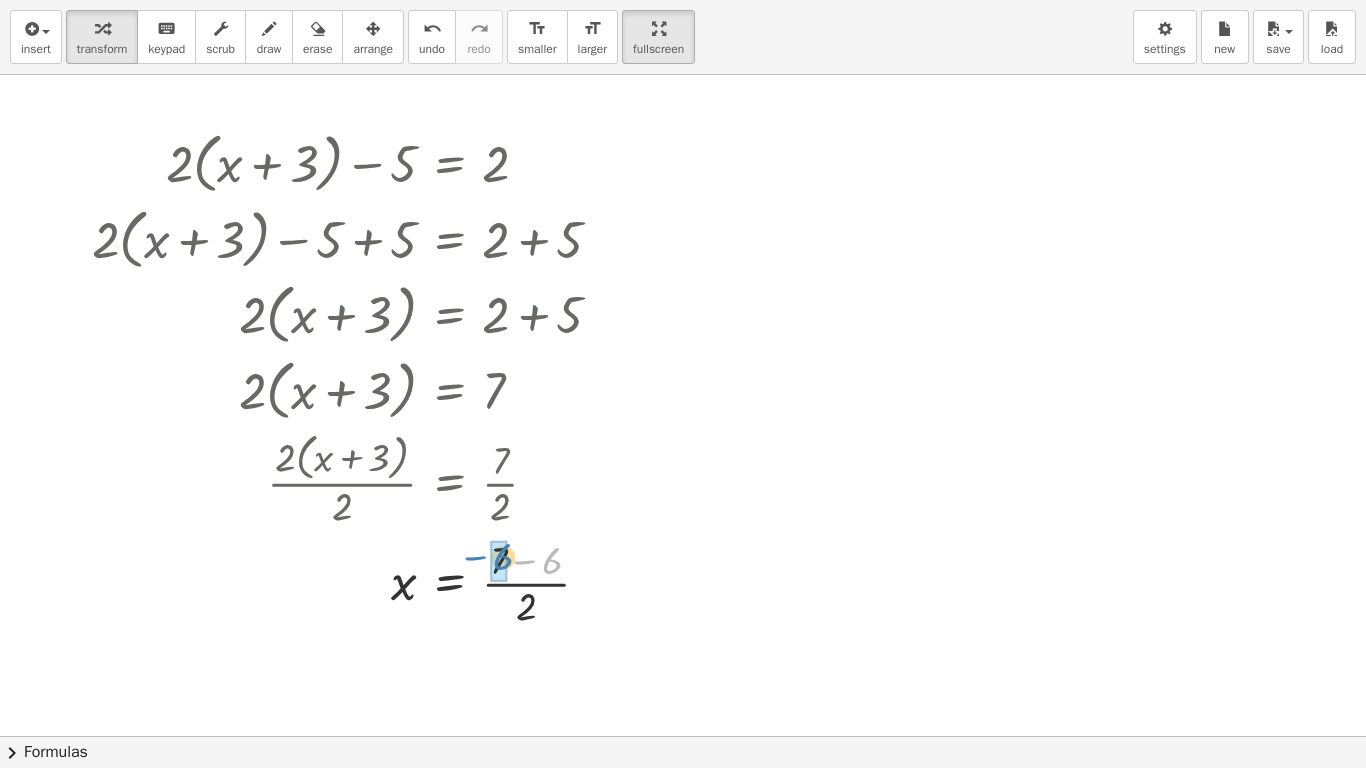 drag, startPoint x: 549, startPoint y: 565, endPoint x: 500, endPoint y: 561, distance: 49.162994 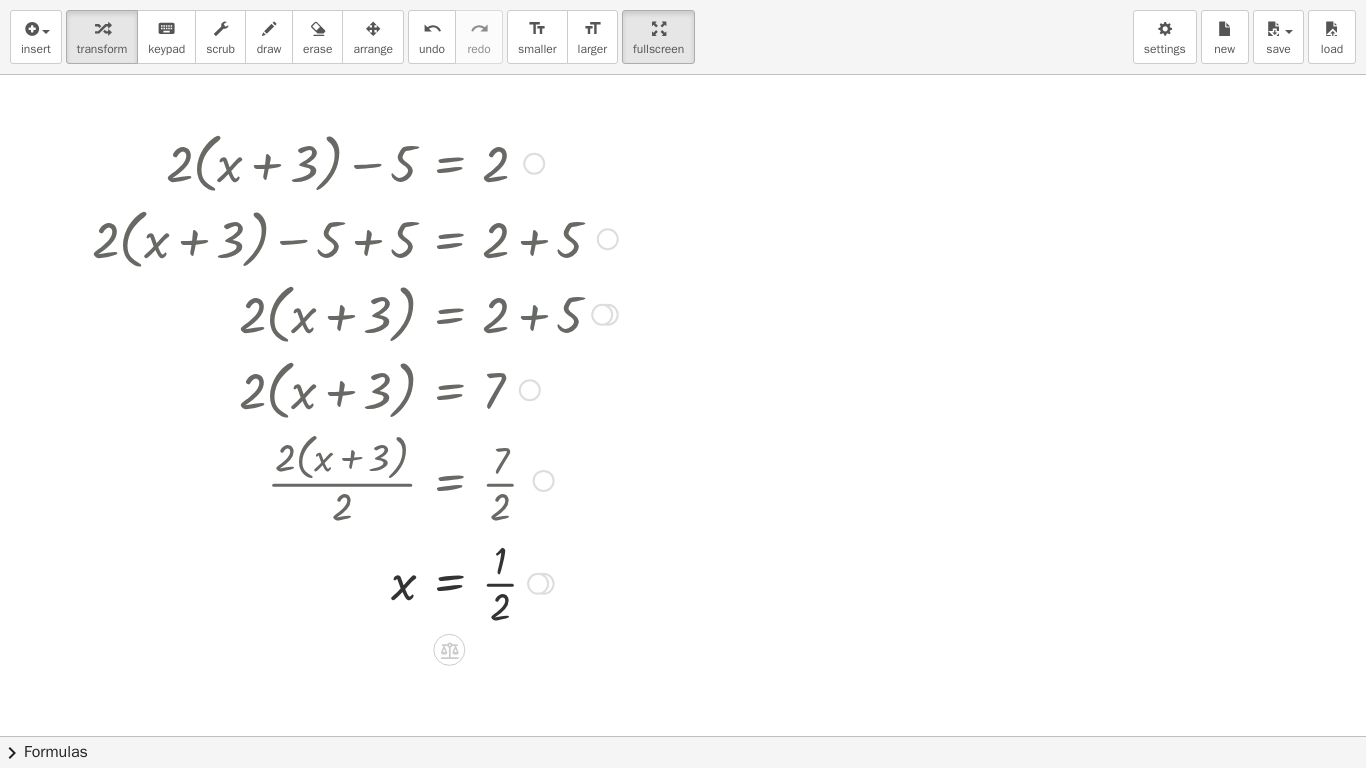 drag, startPoint x: 290, startPoint y: 457, endPoint x: 348, endPoint y: 511, distance: 79.24645 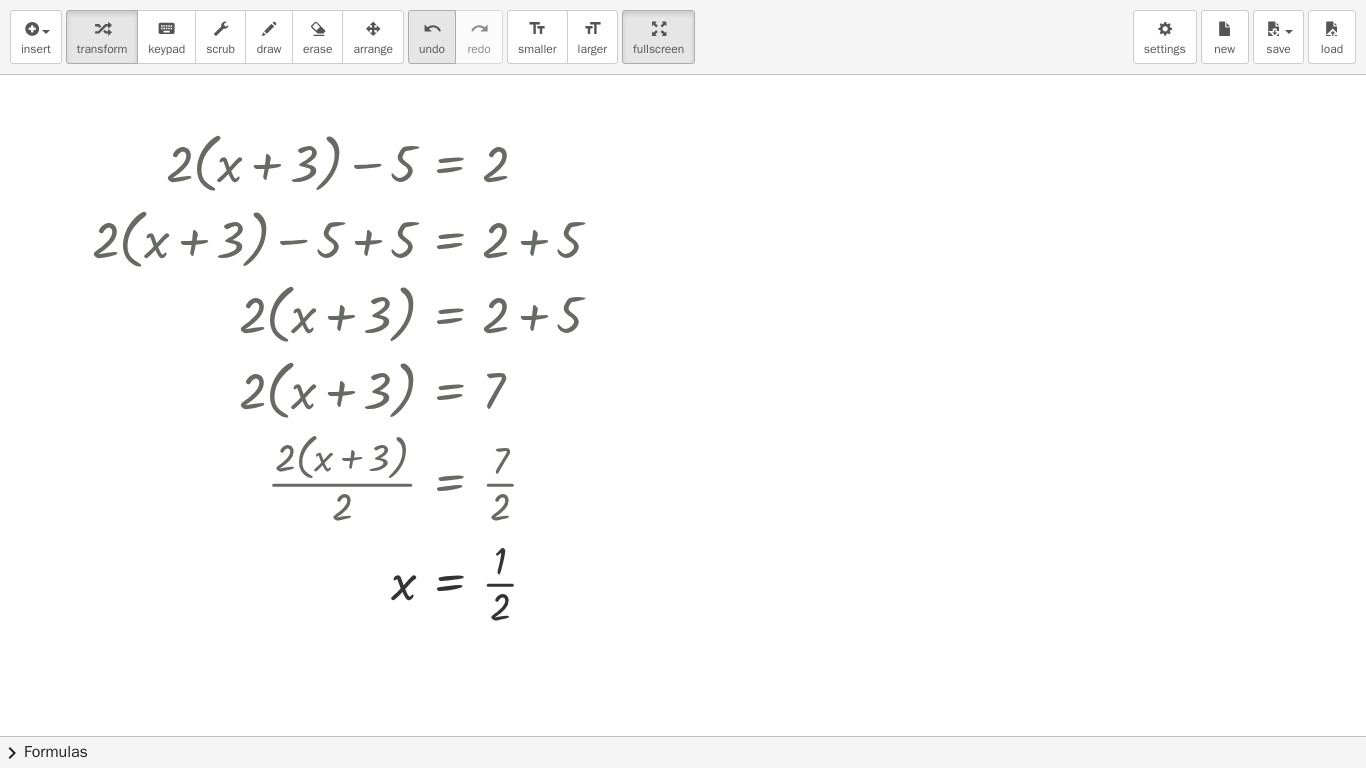 click on "undo" at bounding box center [432, 49] 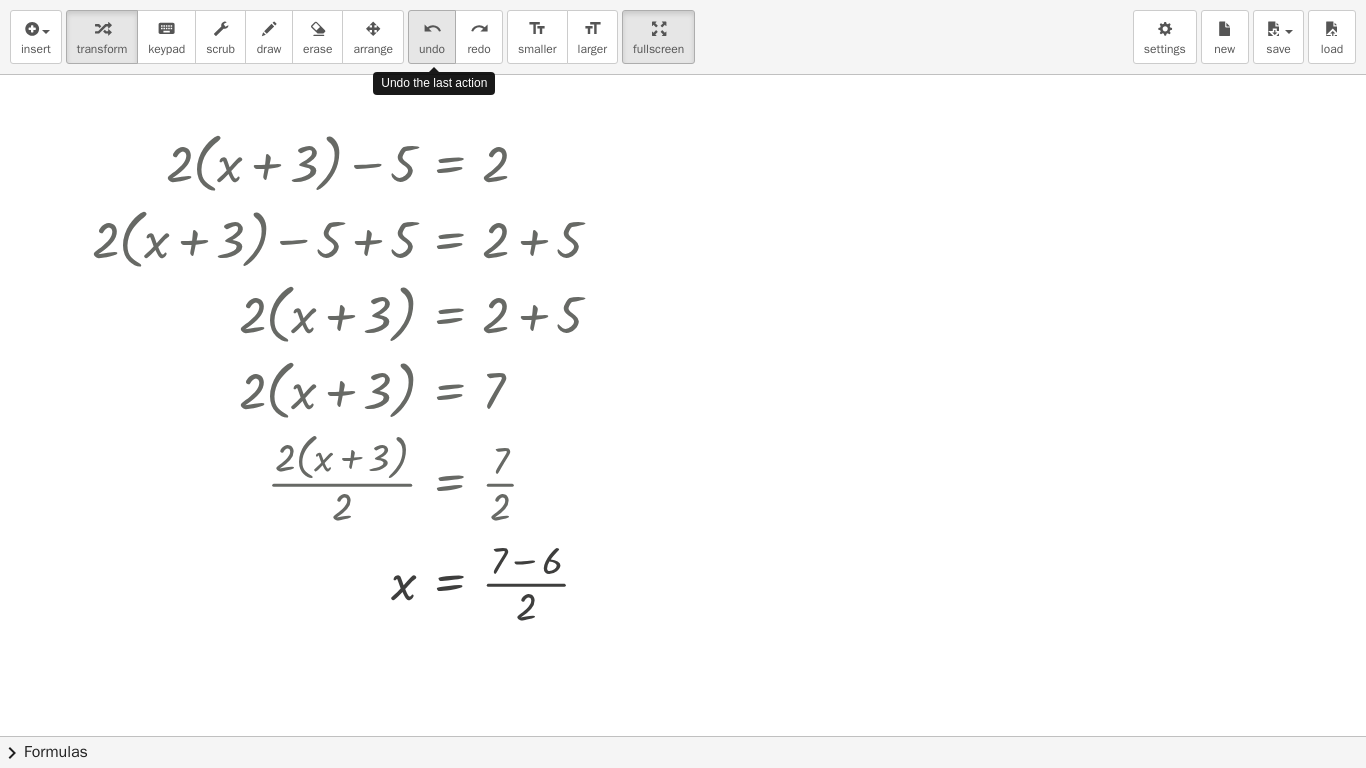 click on "undo" at bounding box center (432, 49) 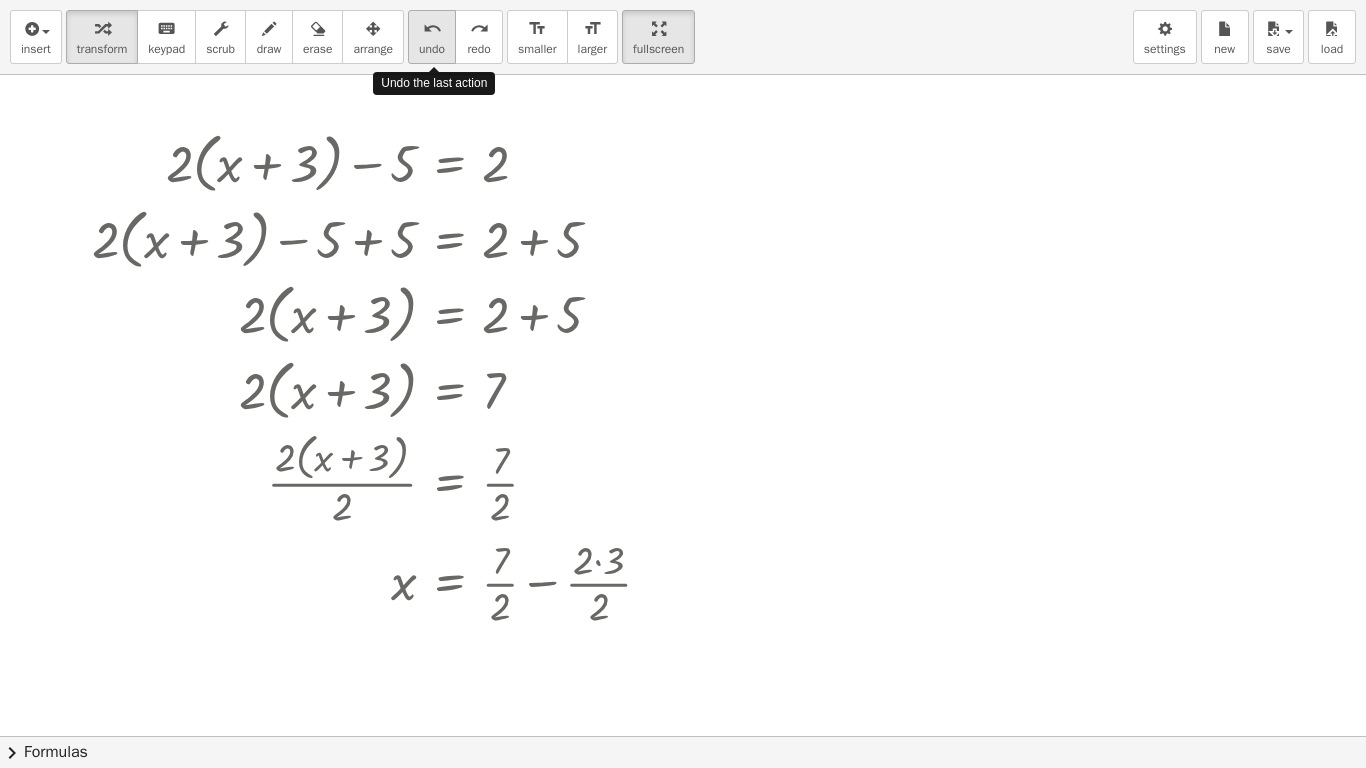 click on "undo" at bounding box center [432, 49] 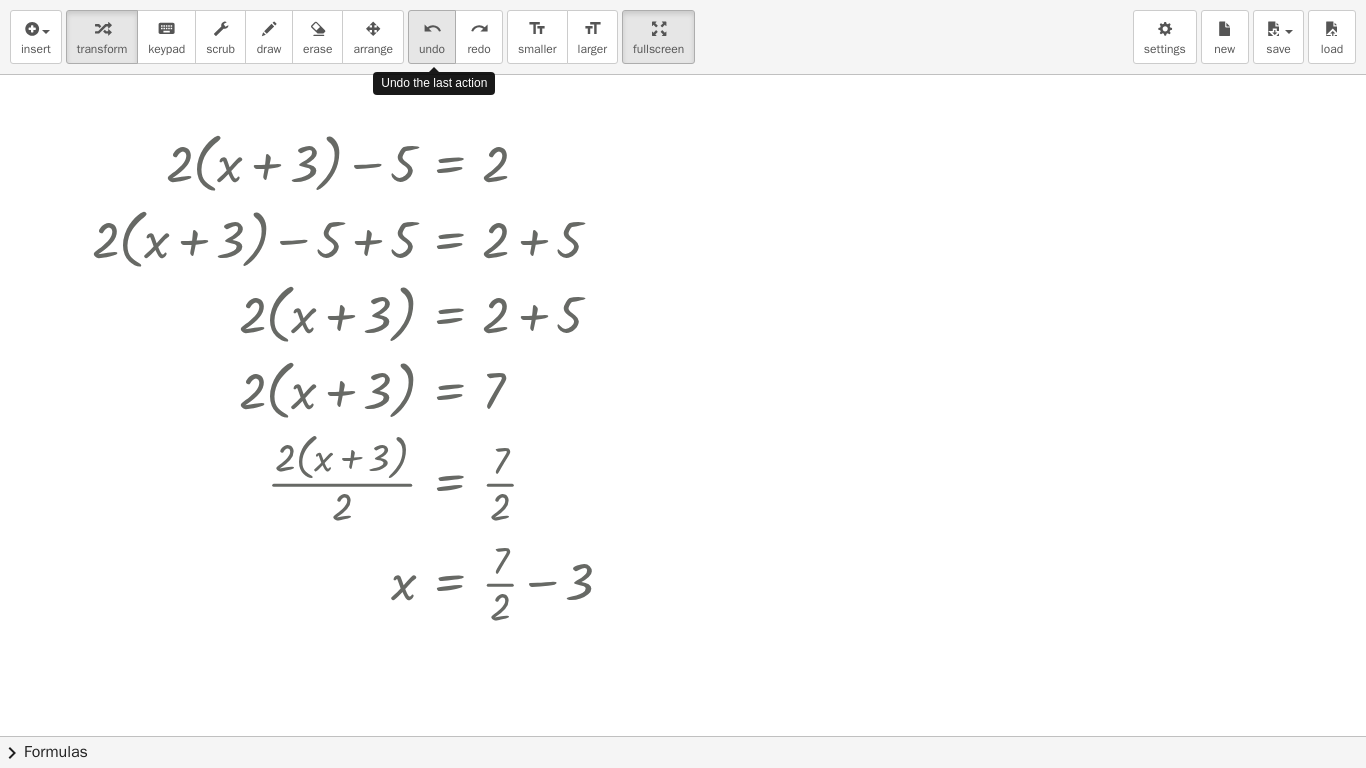 click on "undo" at bounding box center [432, 49] 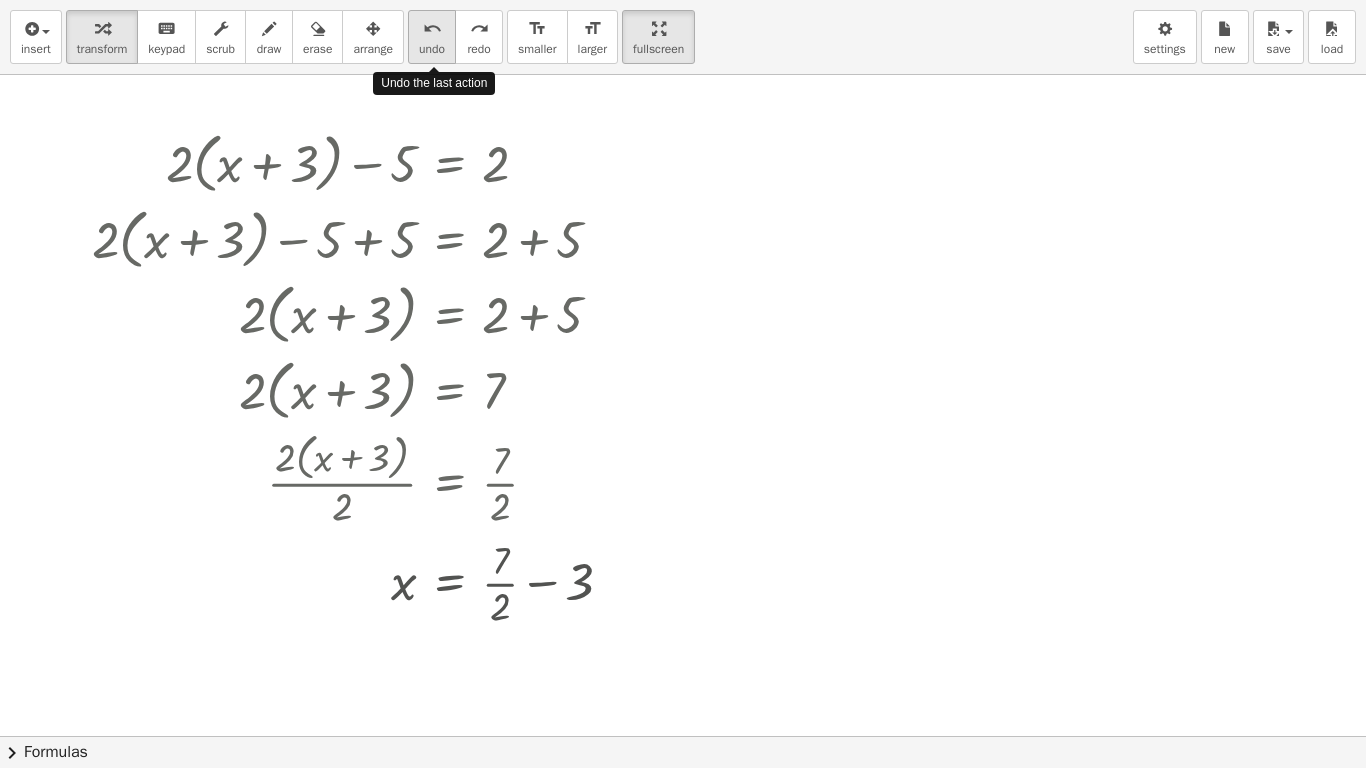click on "undo" at bounding box center [432, 49] 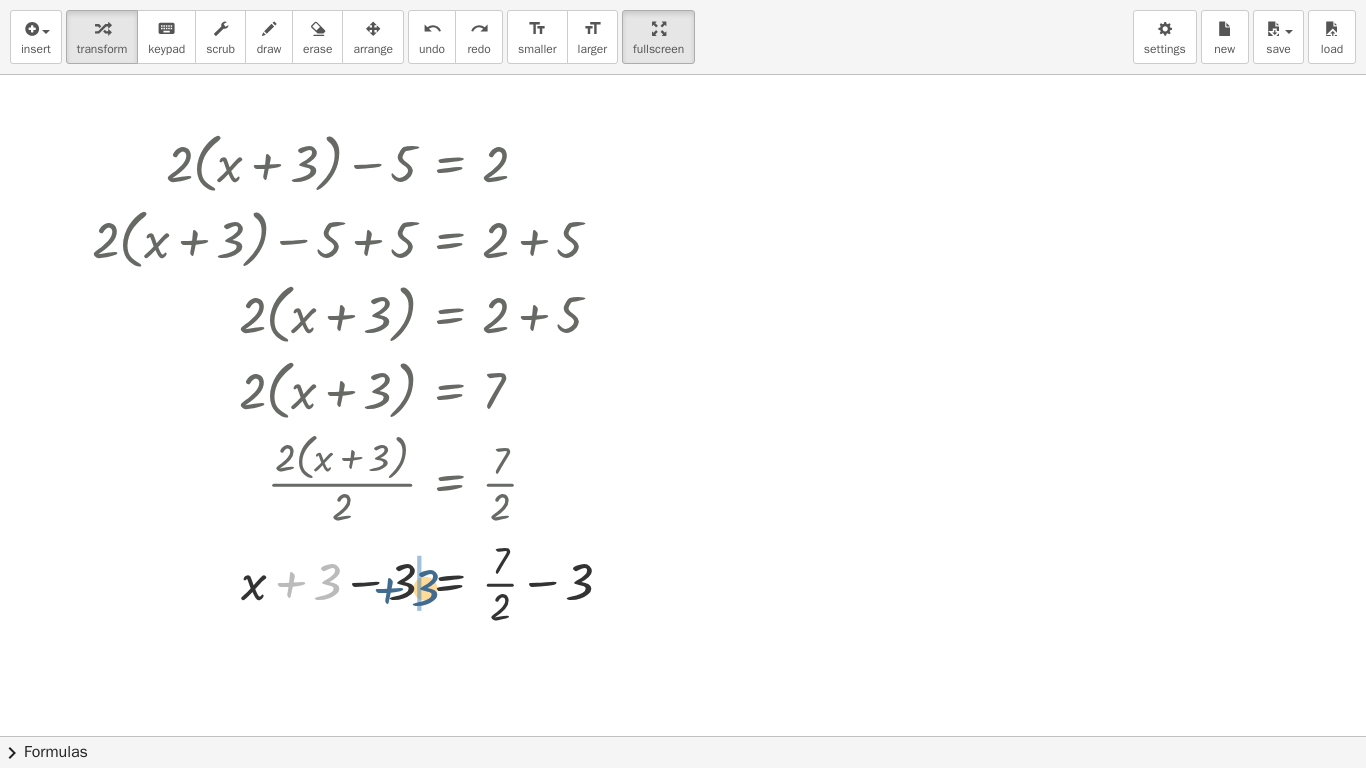 drag, startPoint x: 326, startPoint y: 585, endPoint x: 424, endPoint y: 591, distance: 98.1835 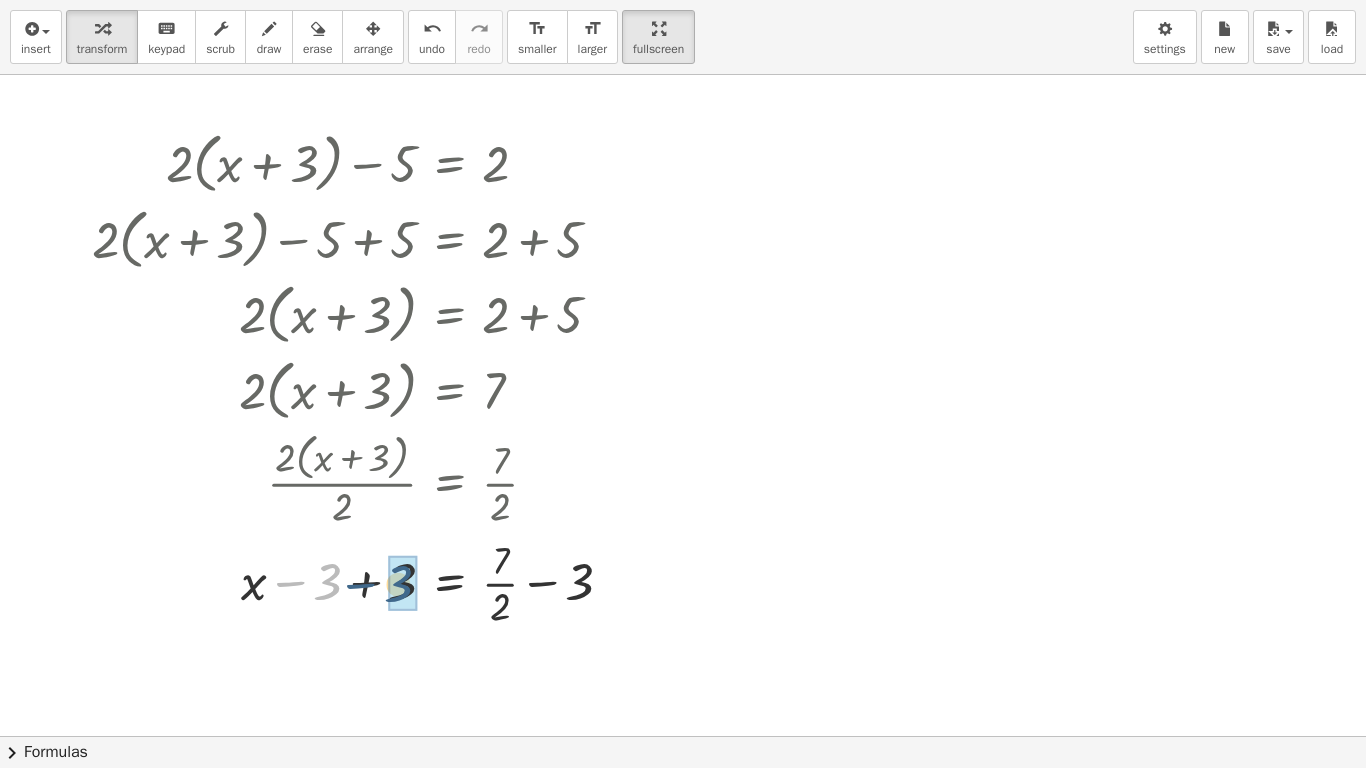 drag, startPoint x: 334, startPoint y: 582, endPoint x: 404, endPoint y: 583, distance: 70.00714 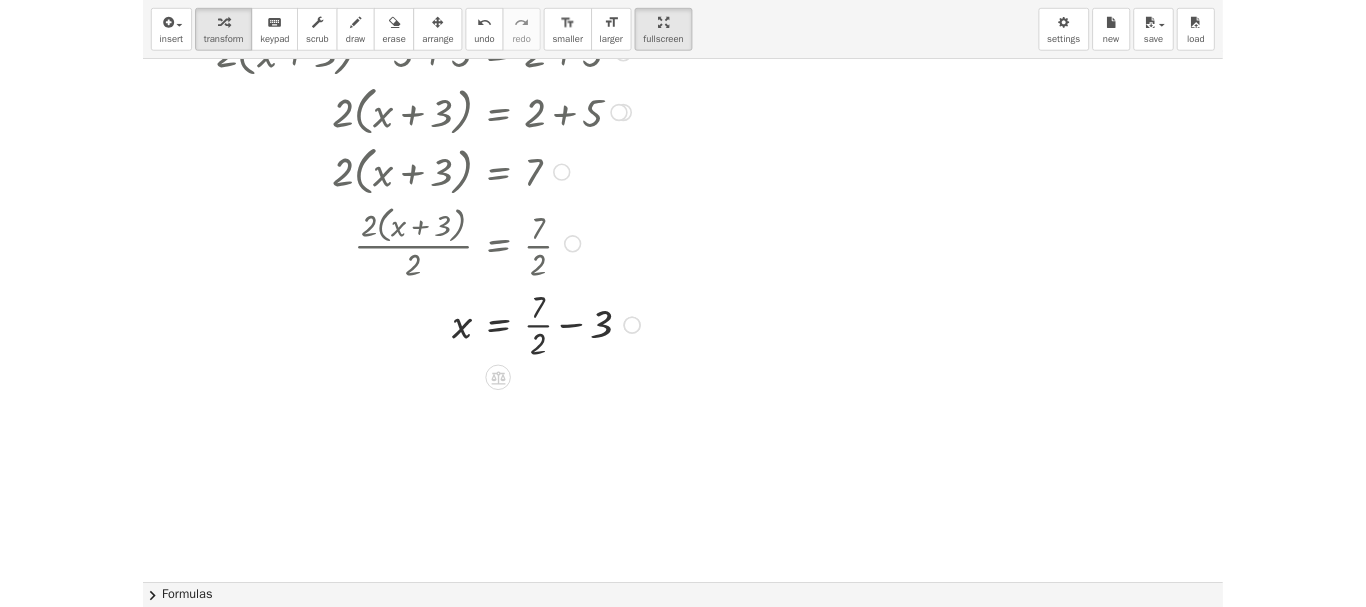 scroll, scrollTop: 200, scrollLeft: 0, axis: vertical 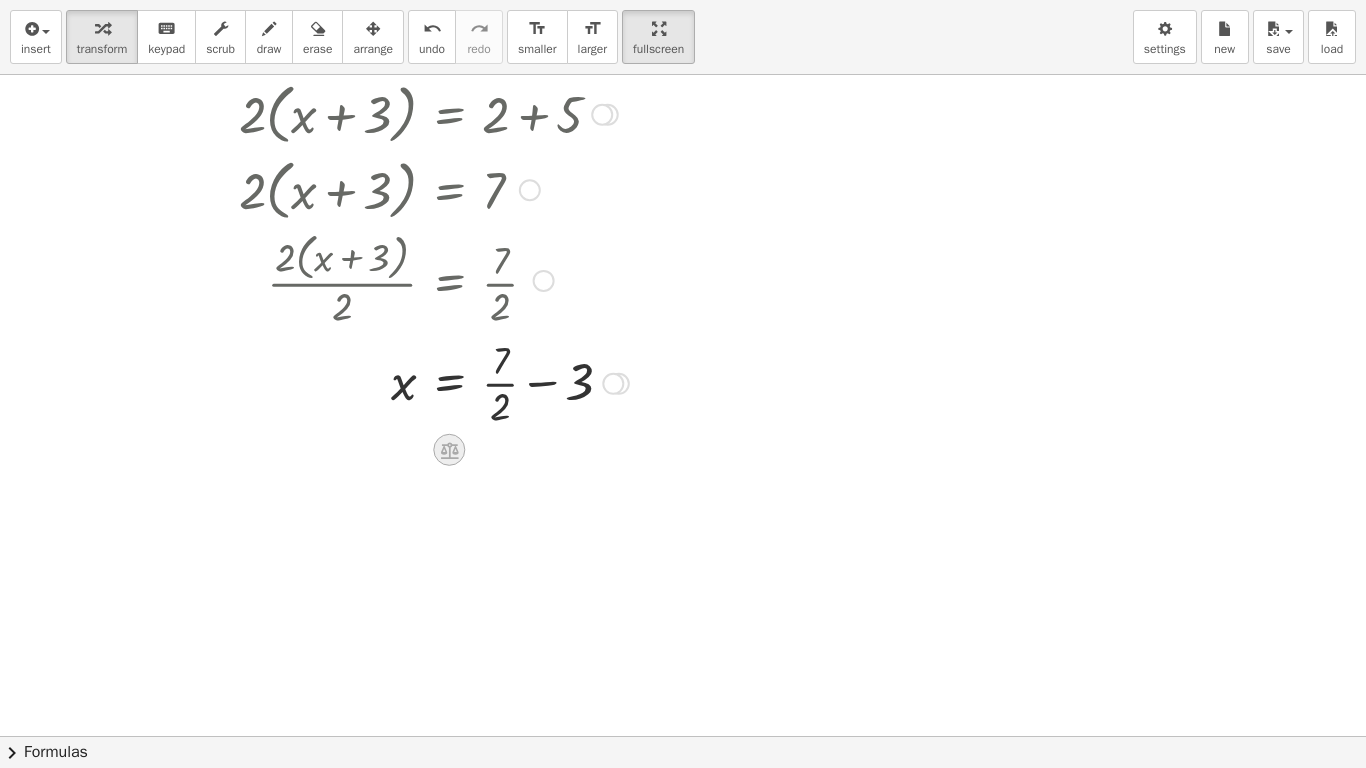 click 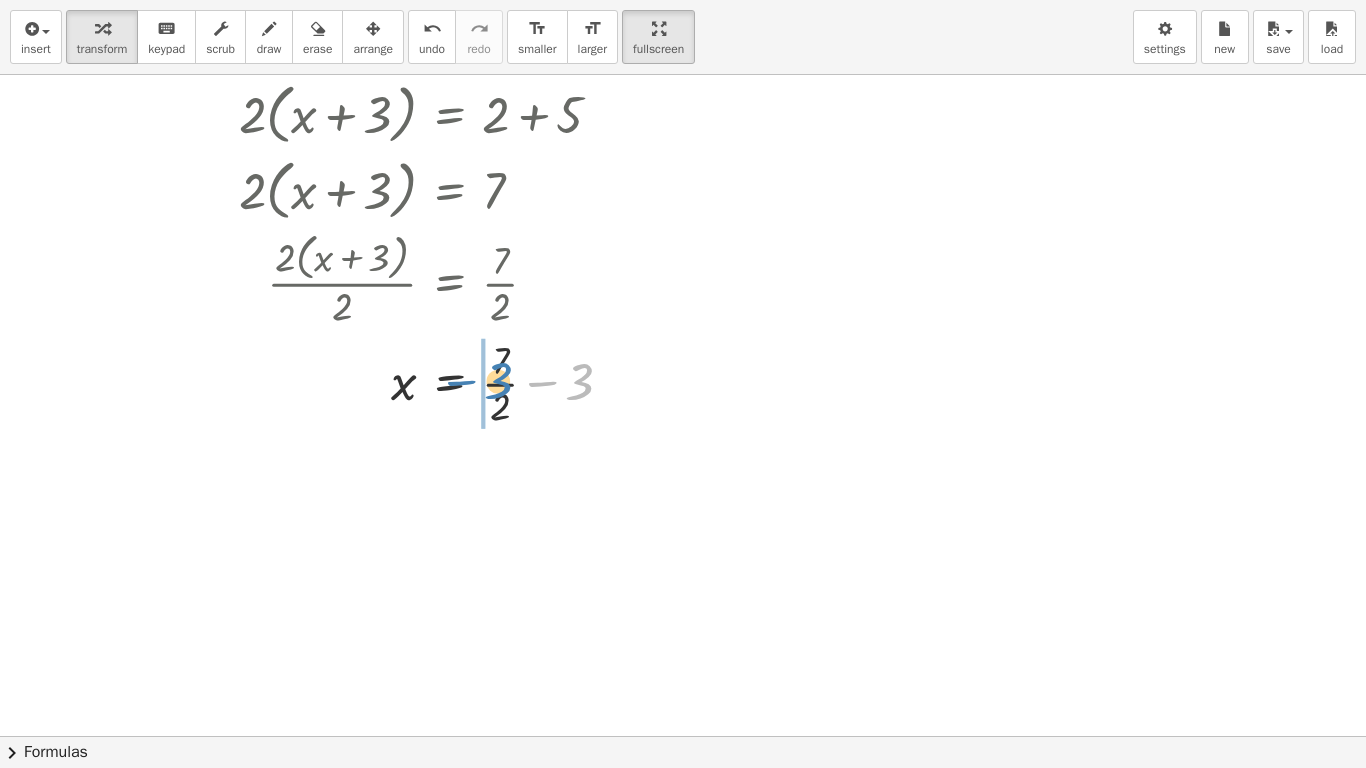 drag, startPoint x: 580, startPoint y: 386, endPoint x: 499, endPoint y: 385, distance: 81.00617 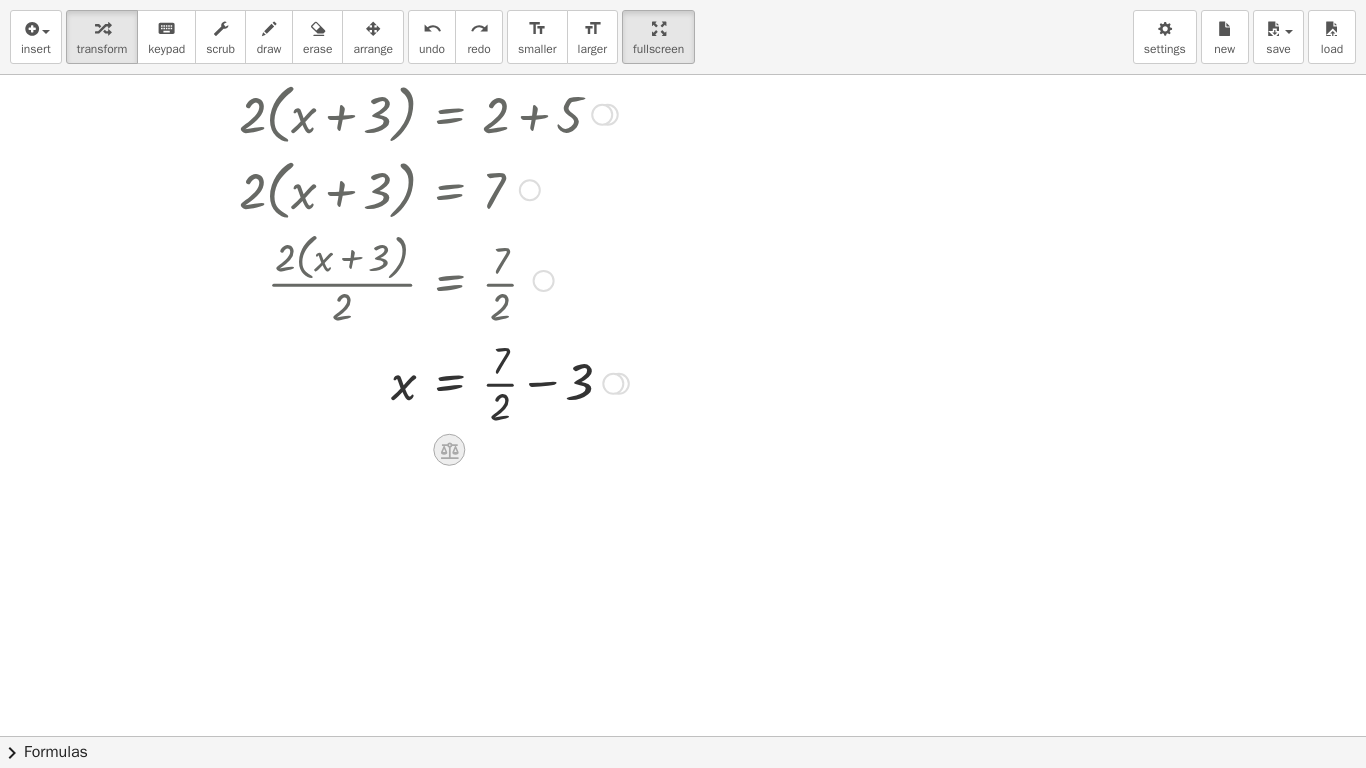 click 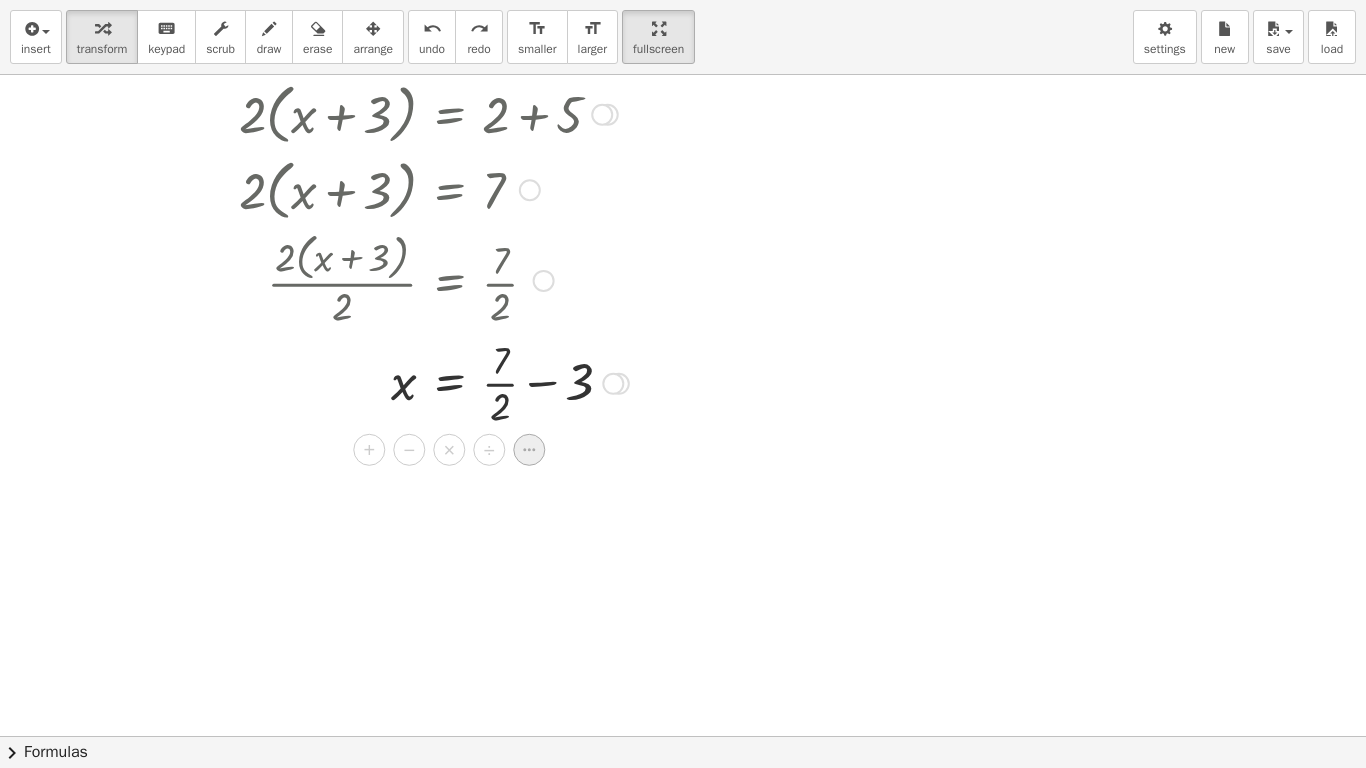 click 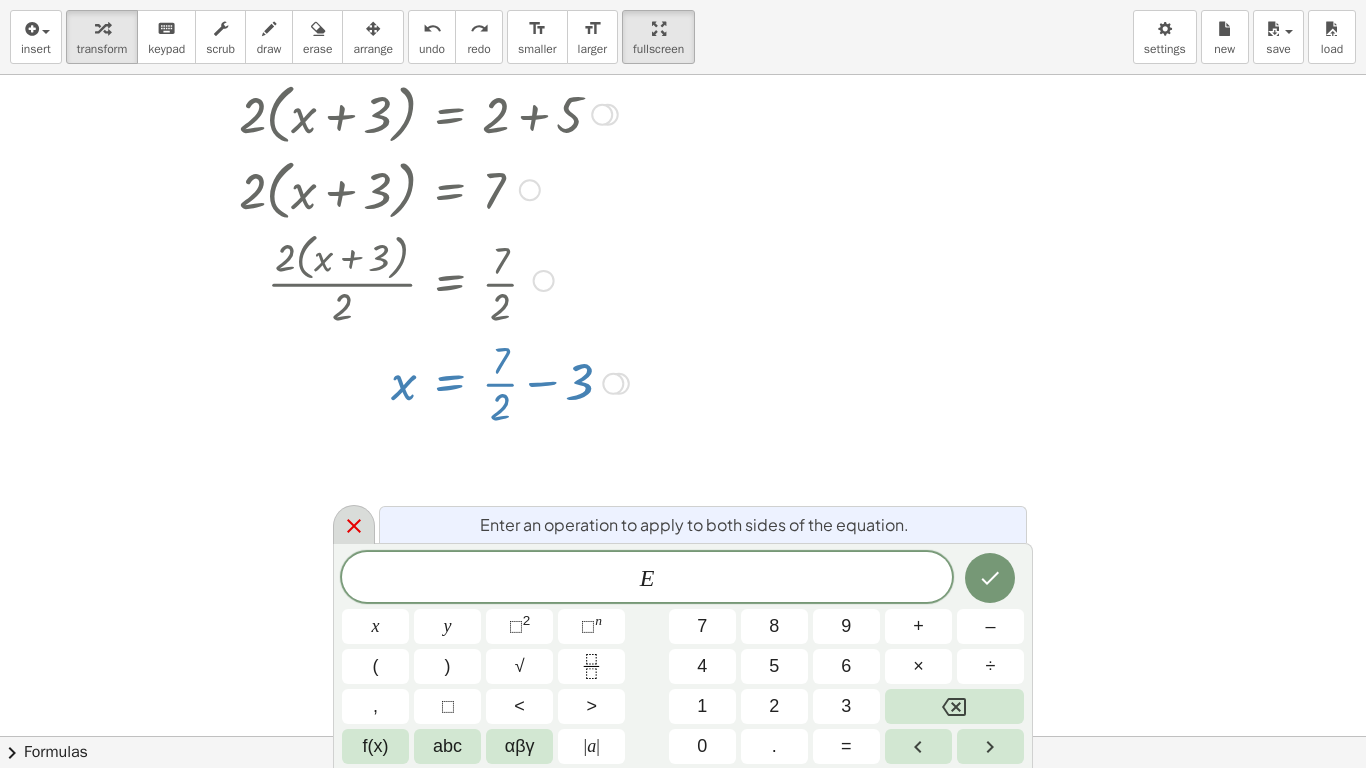 click 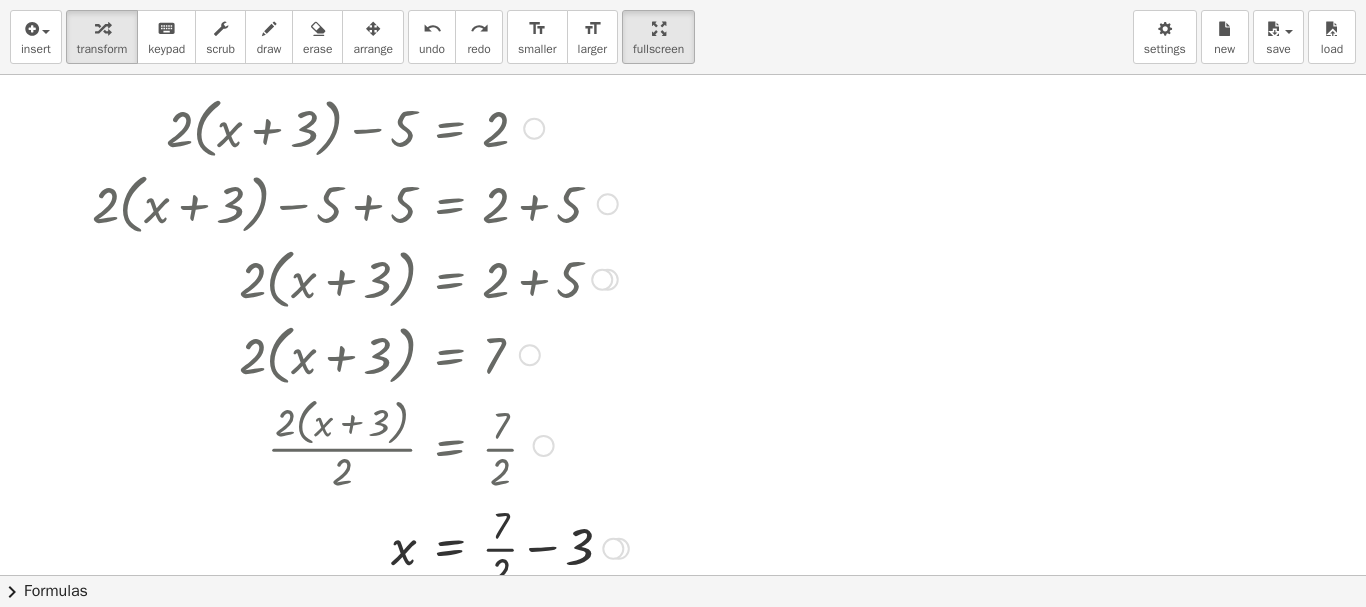 scroll, scrollTop: 0, scrollLeft: 0, axis: both 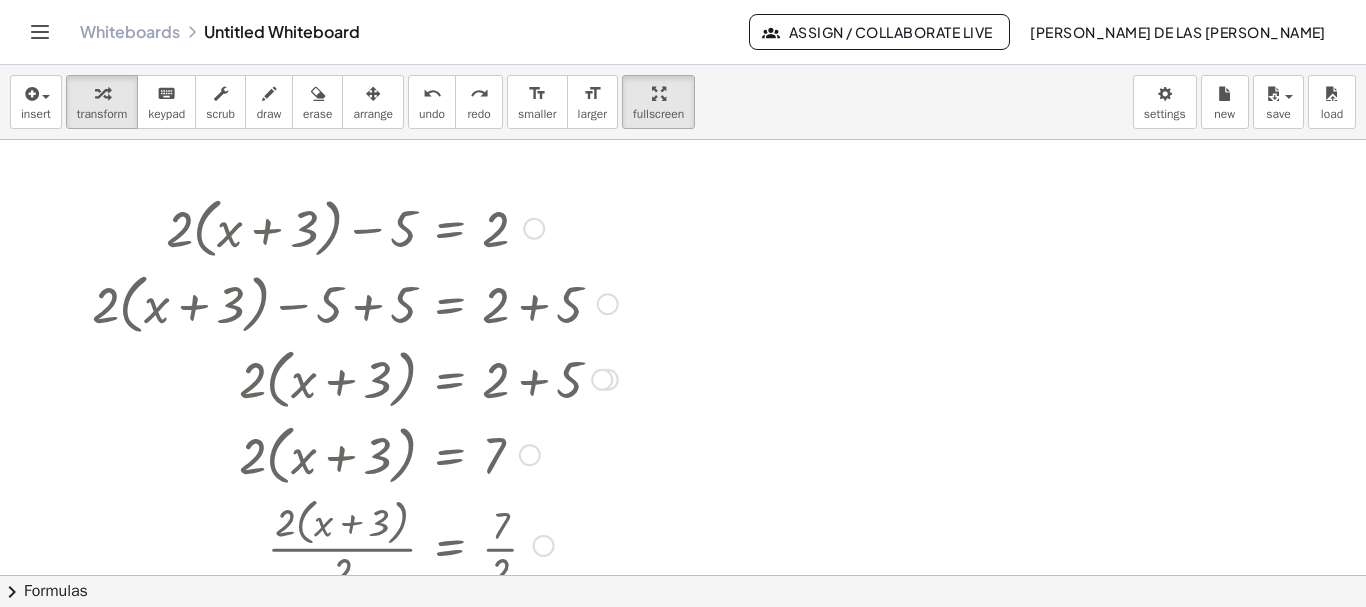 click at bounding box center [608, 304] 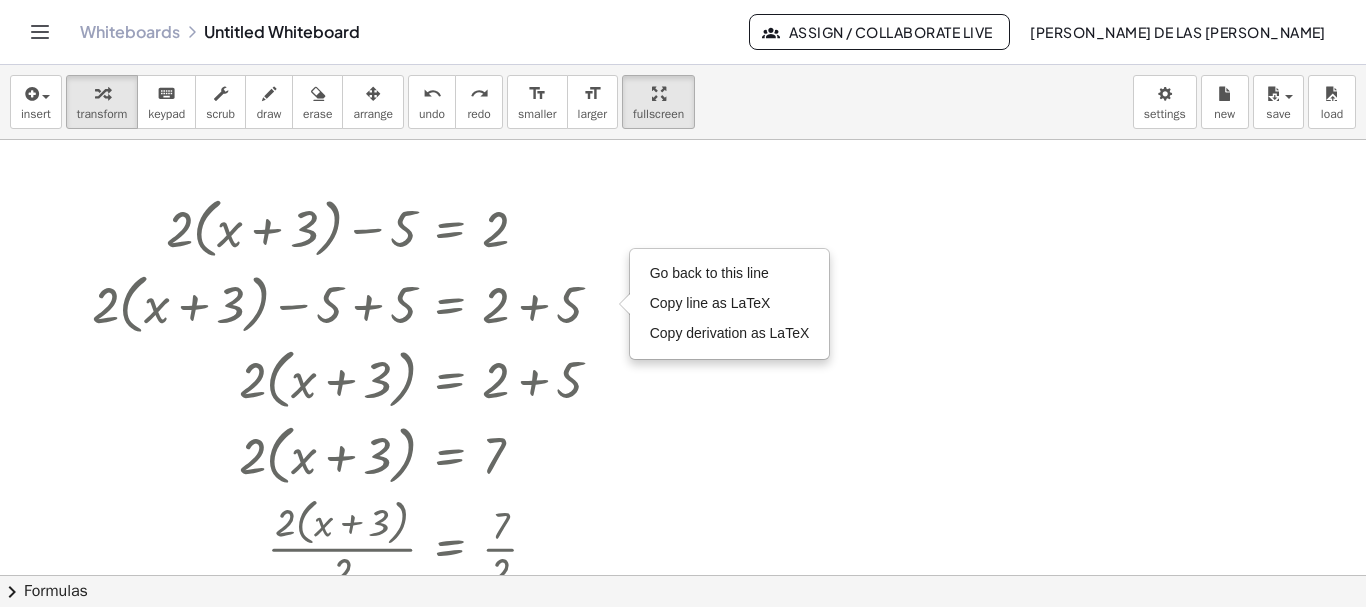 click at bounding box center (683, 575) 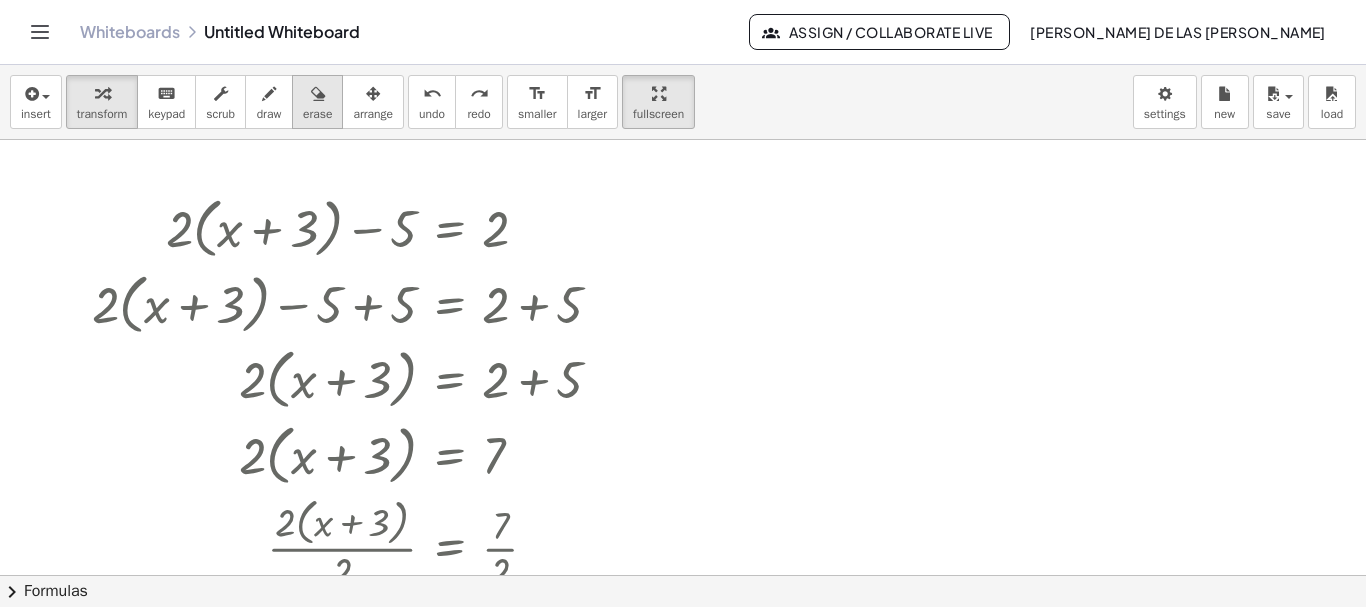 click on "erase" at bounding box center [317, 114] 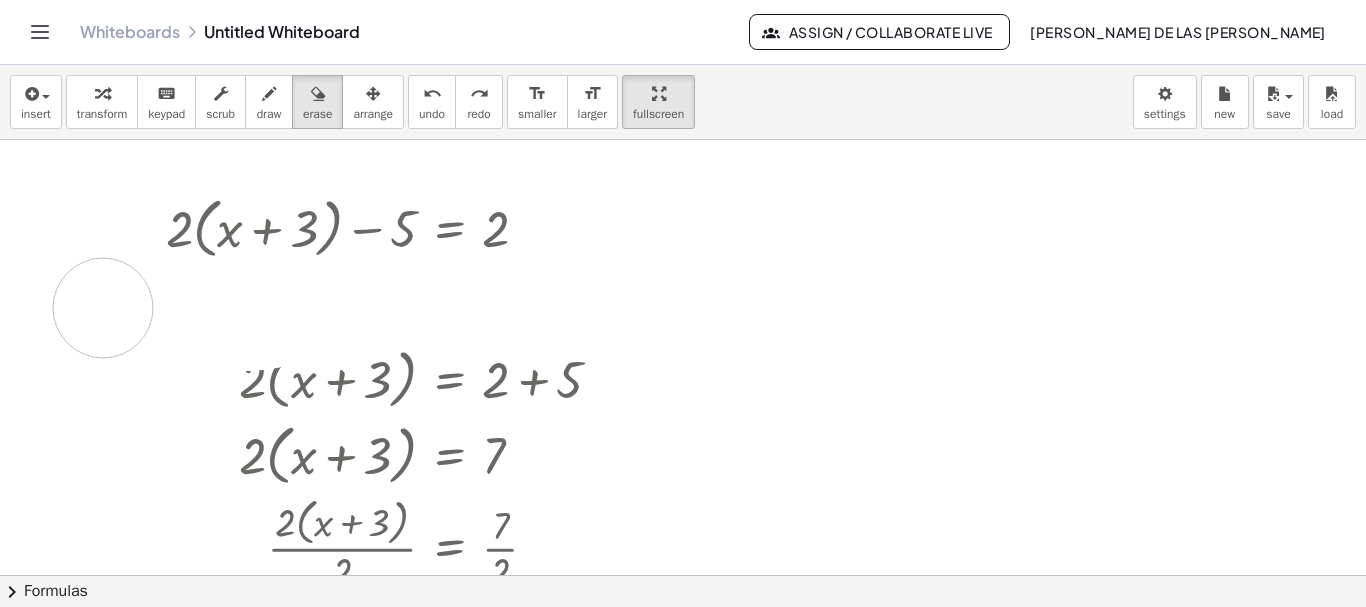 drag, startPoint x: 572, startPoint y: 300, endPoint x: 103, endPoint y: 308, distance: 469.06824 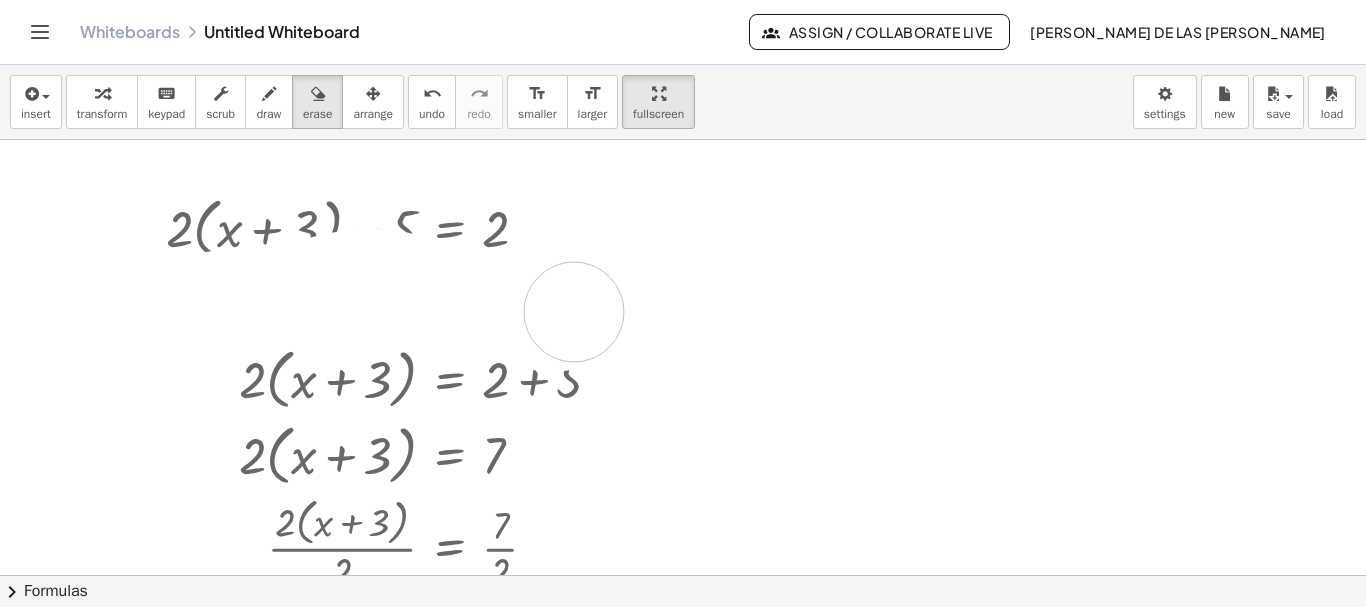 drag, startPoint x: 106, startPoint y: 305, endPoint x: 582, endPoint y: 298, distance: 476.05145 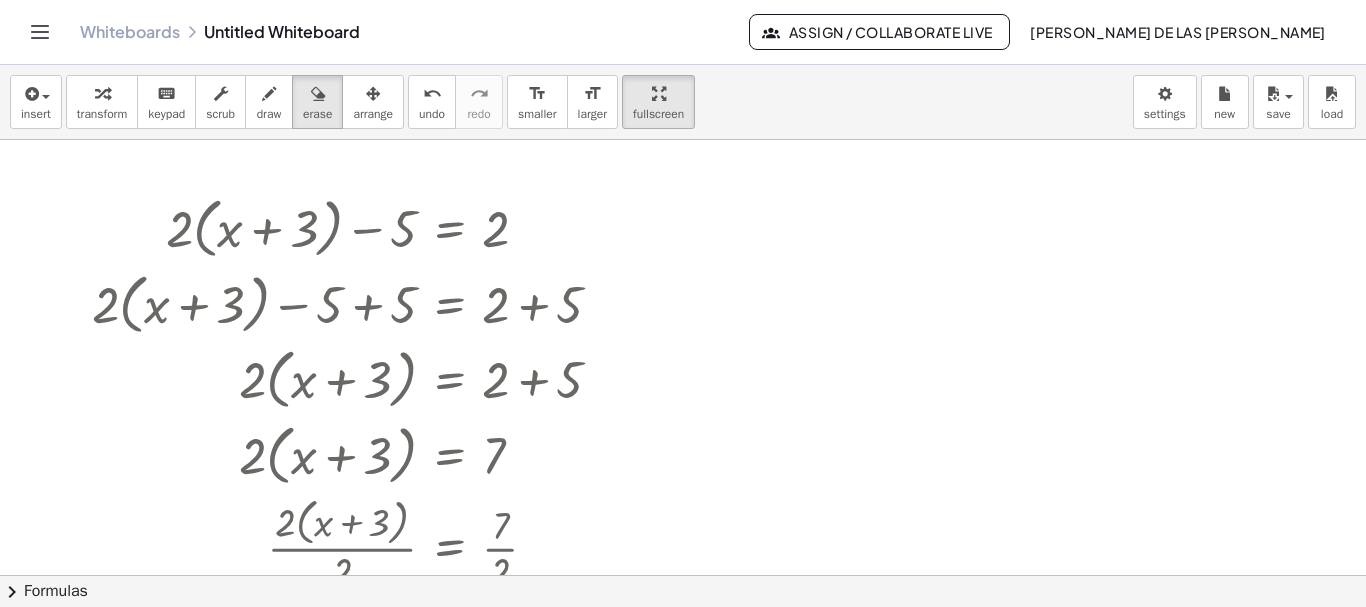 click at bounding box center (683, 575) 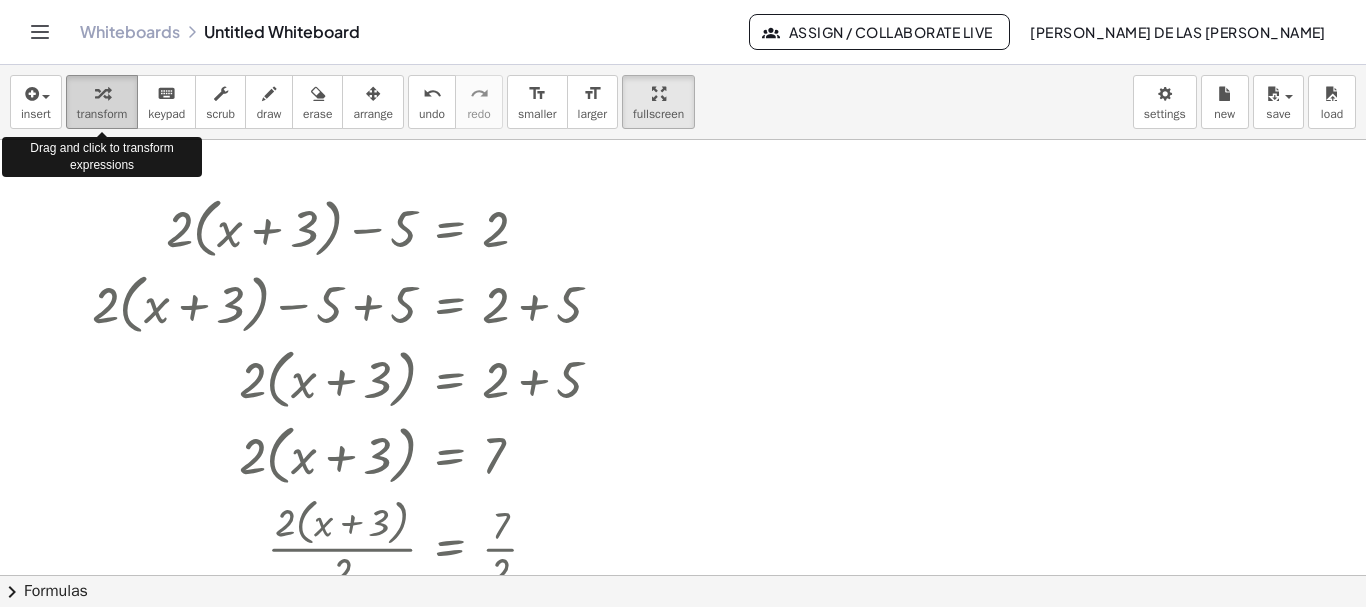 click at bounding box center (102, 93) 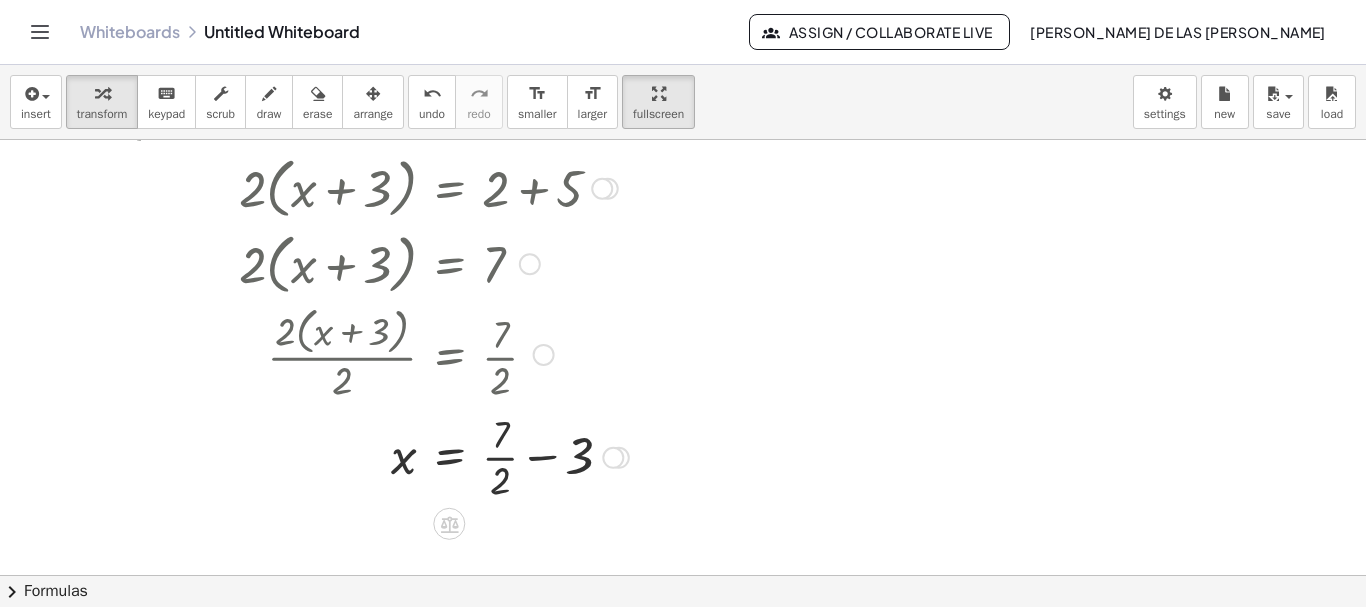 scroll, scrollTop: 200, scrollLeft: 0, axis: vertical 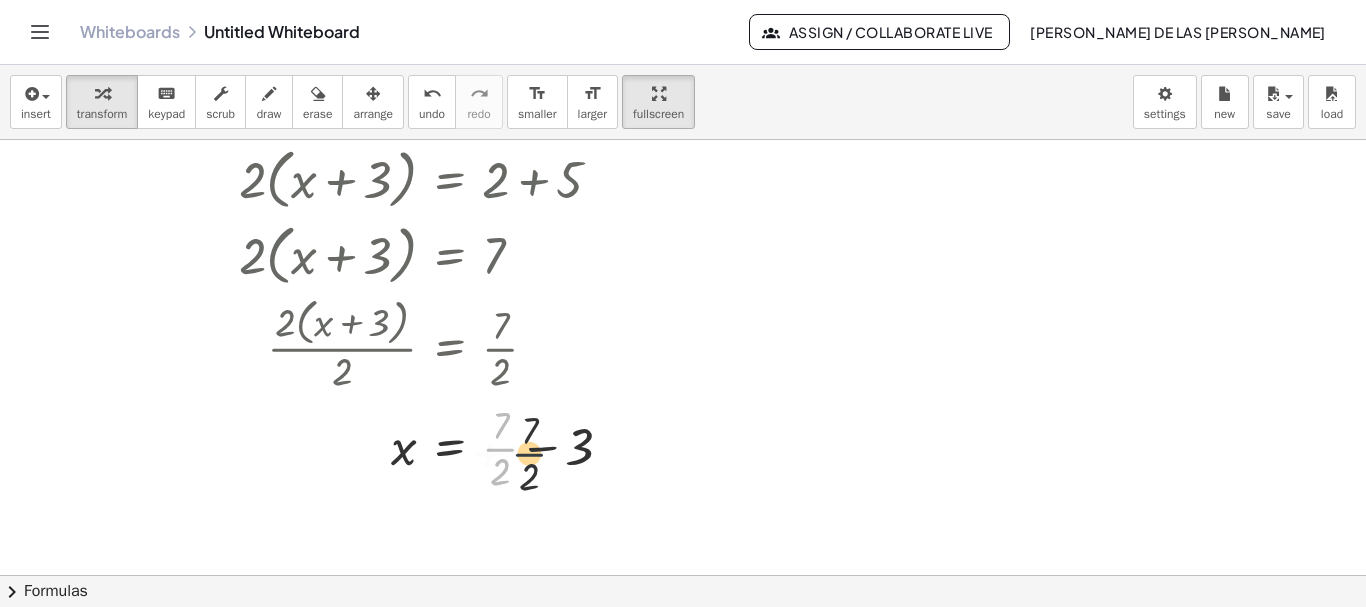 drag, startPoint x: 501, startPoint y: 446, endPoint x: 582, endPoint y: 448, distance: 81.02469 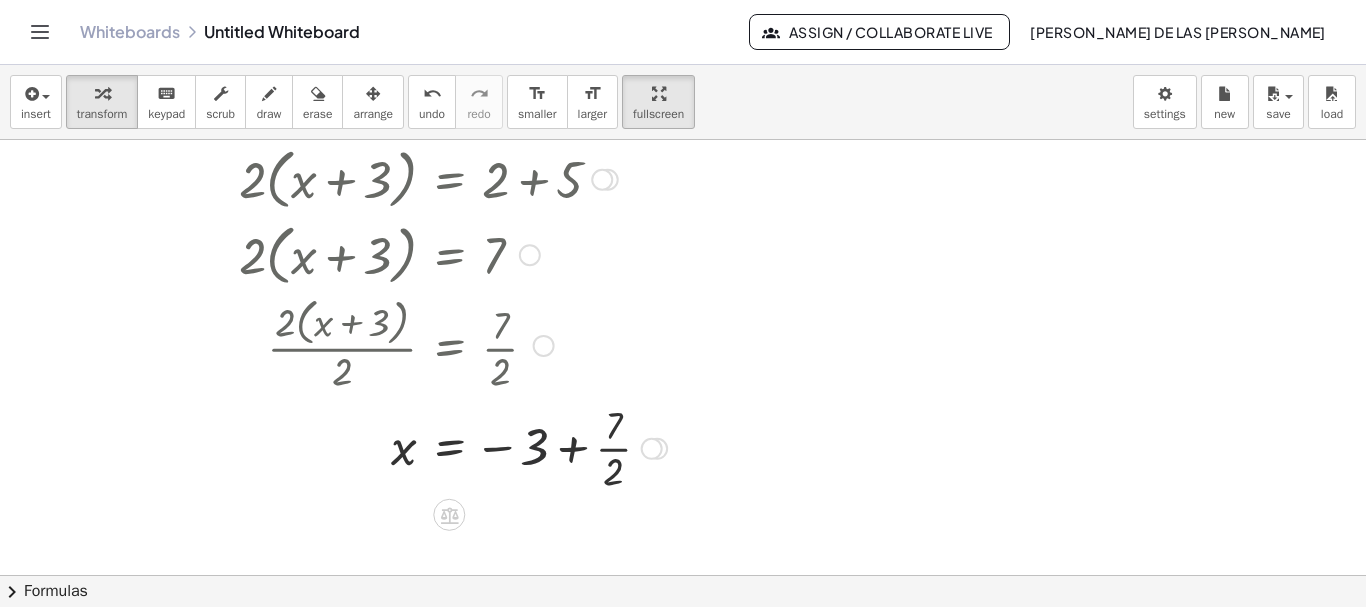 click at bounding box center [379, 447] 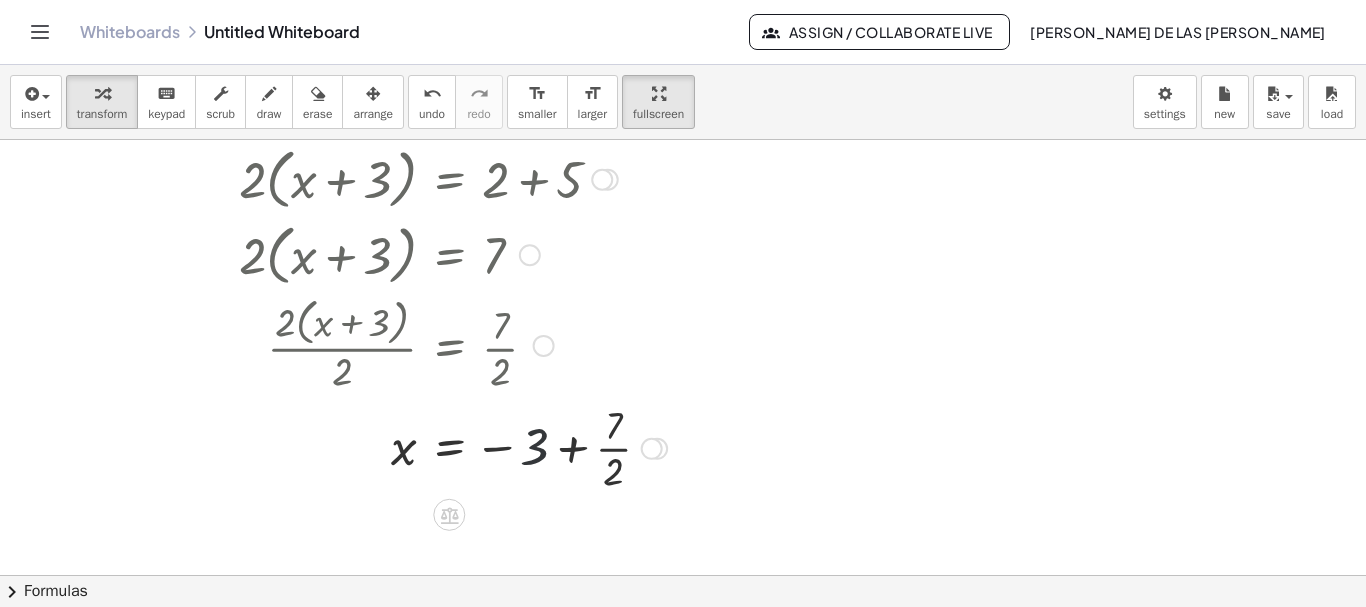 click at bounding box center (379, 447) 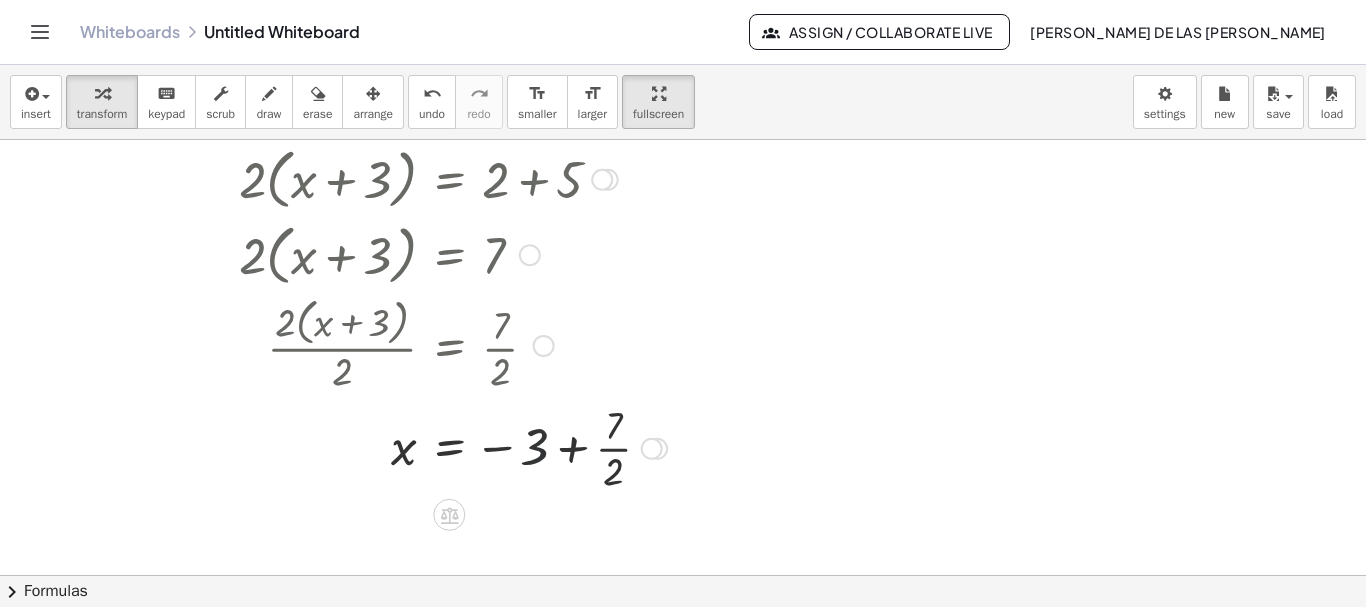 click at bounding box center (379, 447) 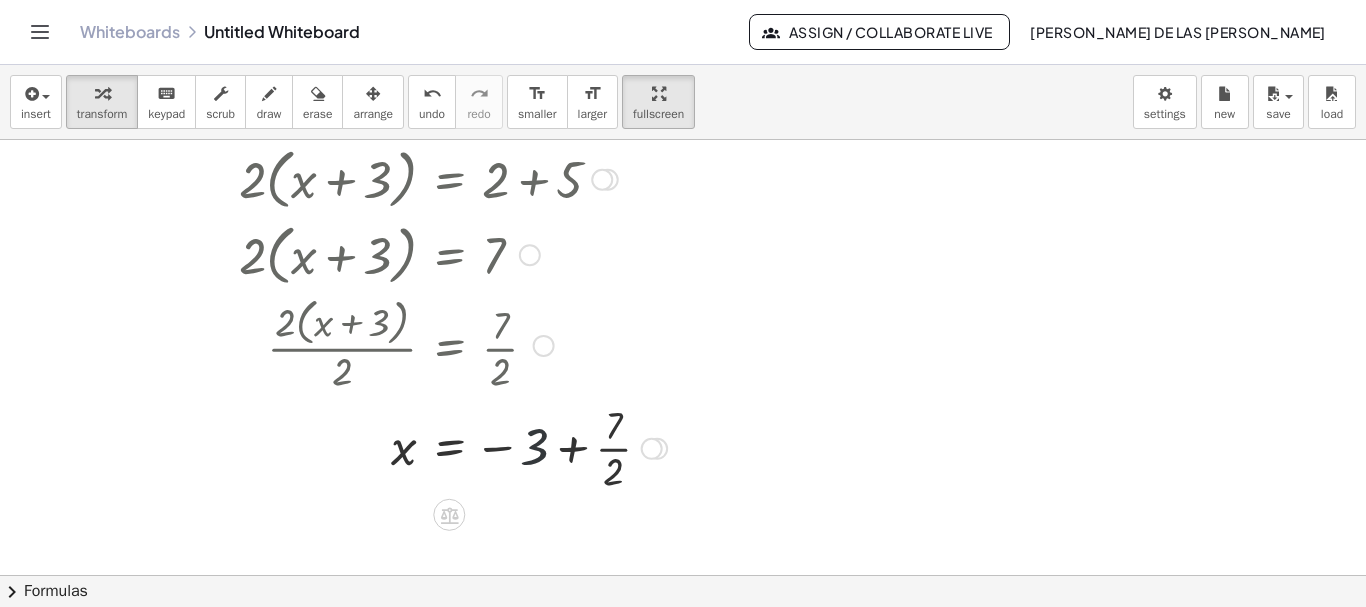 click at bounding box center (379, 447) 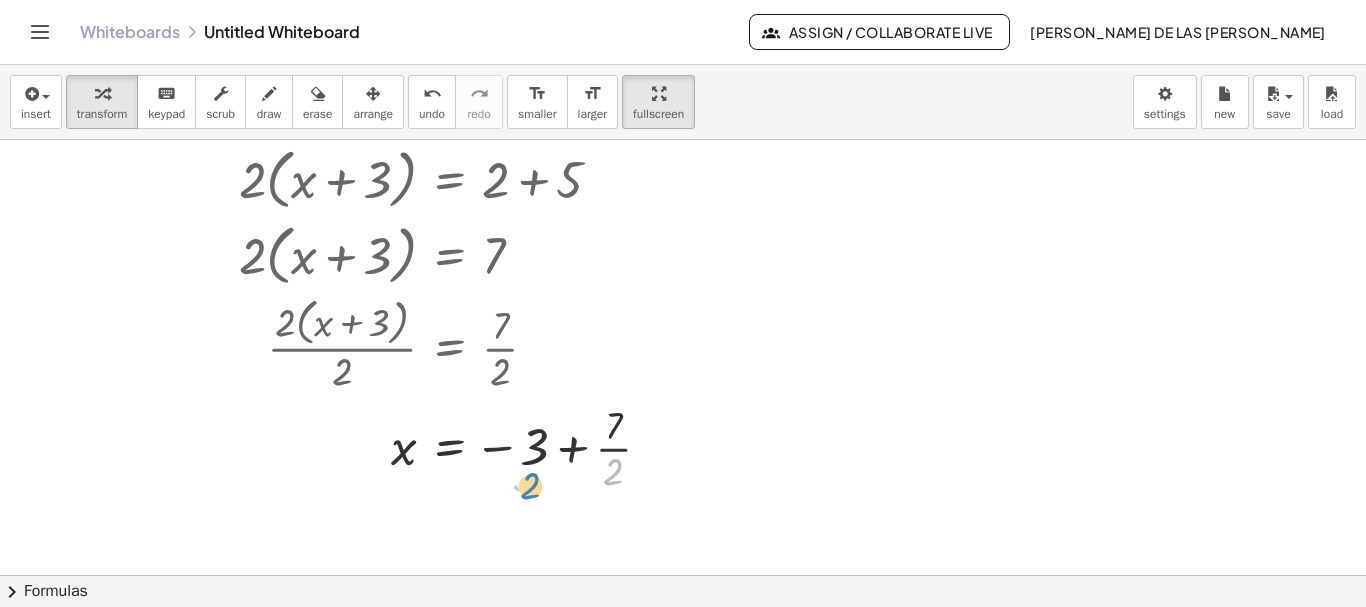 drag, startPoint x: 608, startPoint y: 480, endPoint x: 530, endPoint y: 495, distance: 79.429214 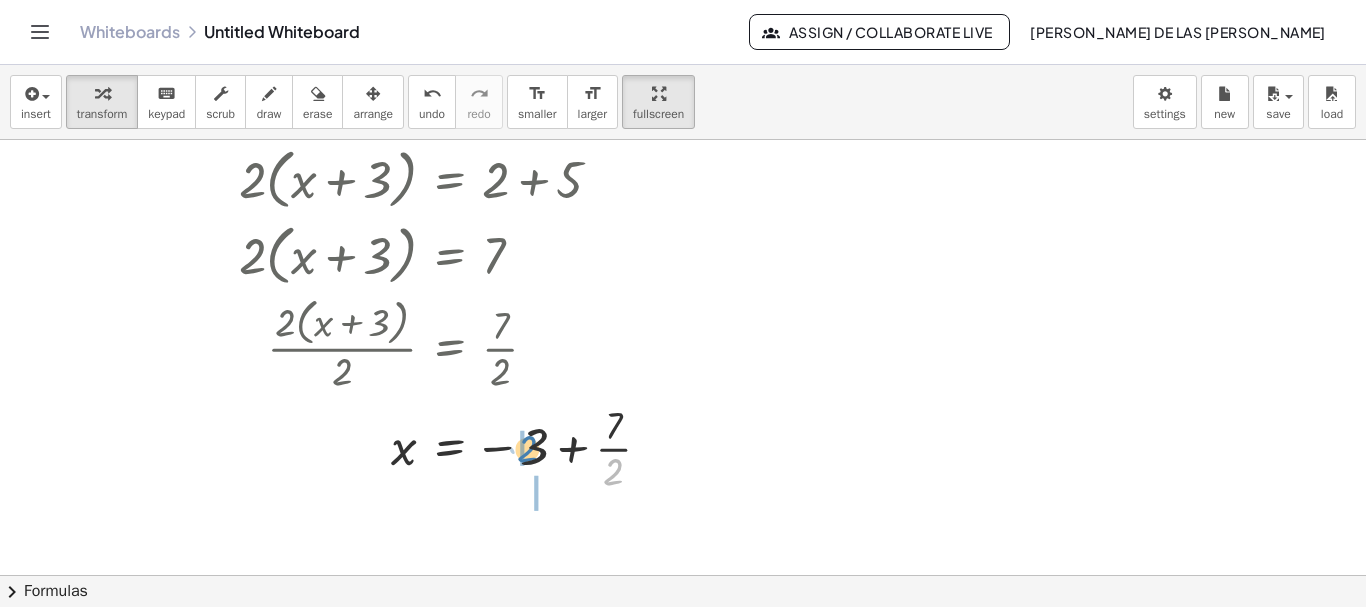 drag, startPoint x: 618, startPoint y: 475, endPoint x: 531, endPoint y: 451, distance: 90.24966 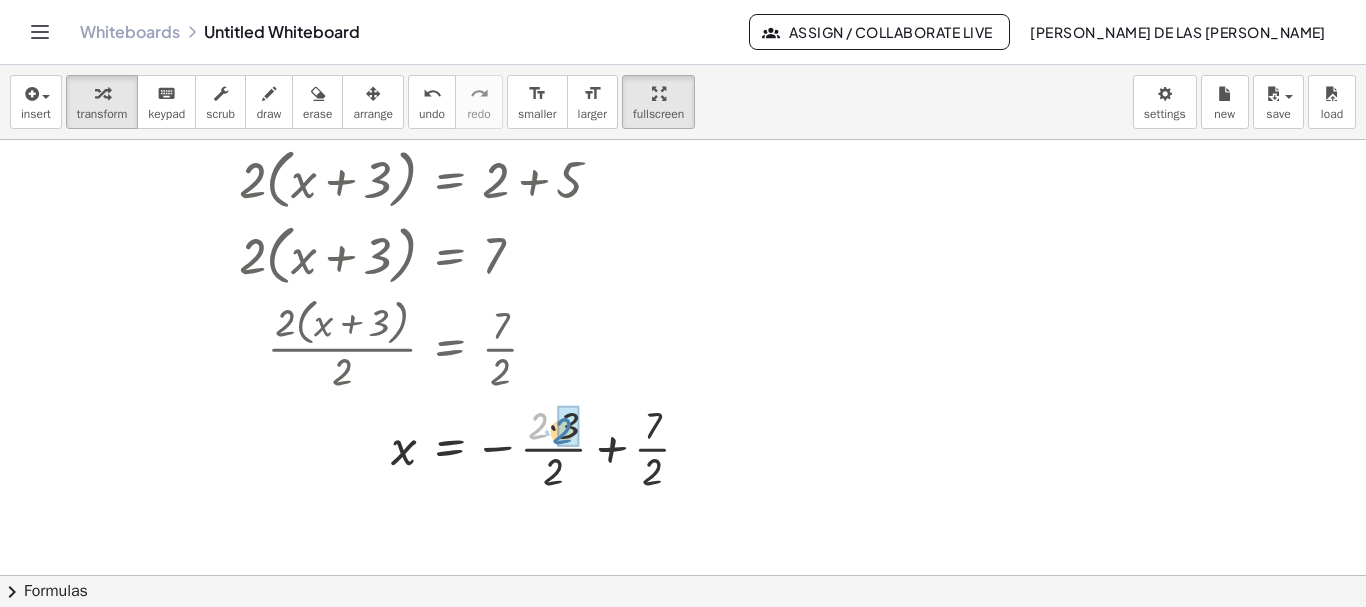 drag, startPoint x: 538, startPoint y: 420, endPoint x: 562, endPoint y: 425, distance: 24.5153 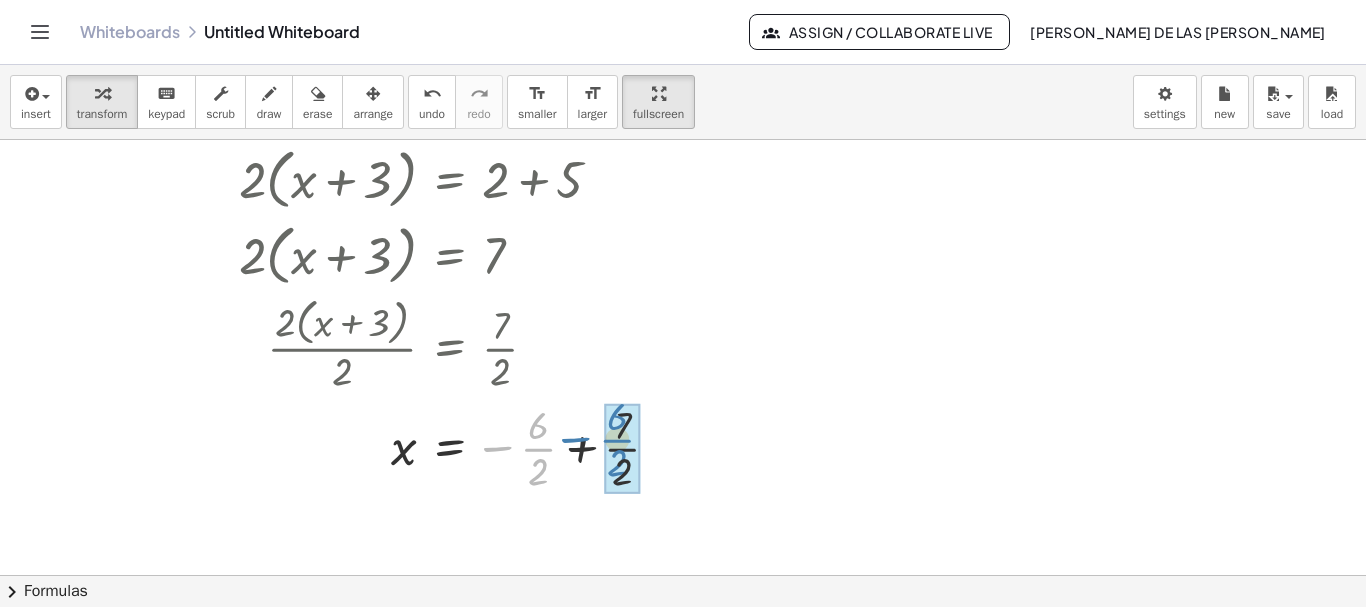 drag, startPoint x: 534, startPoint y: 445, endPoint x: 617, endPoint y: 434, distance: 83.725746 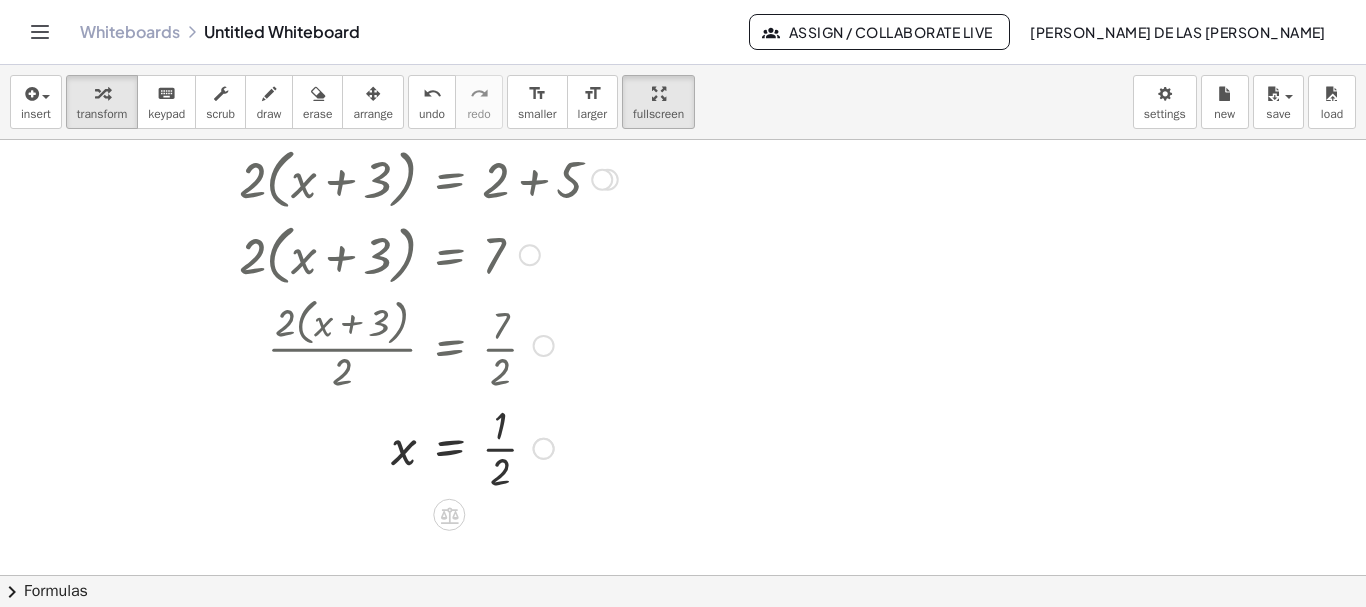 scroll, scrollTop: 300, scrollLeft: 0, axis: vertical 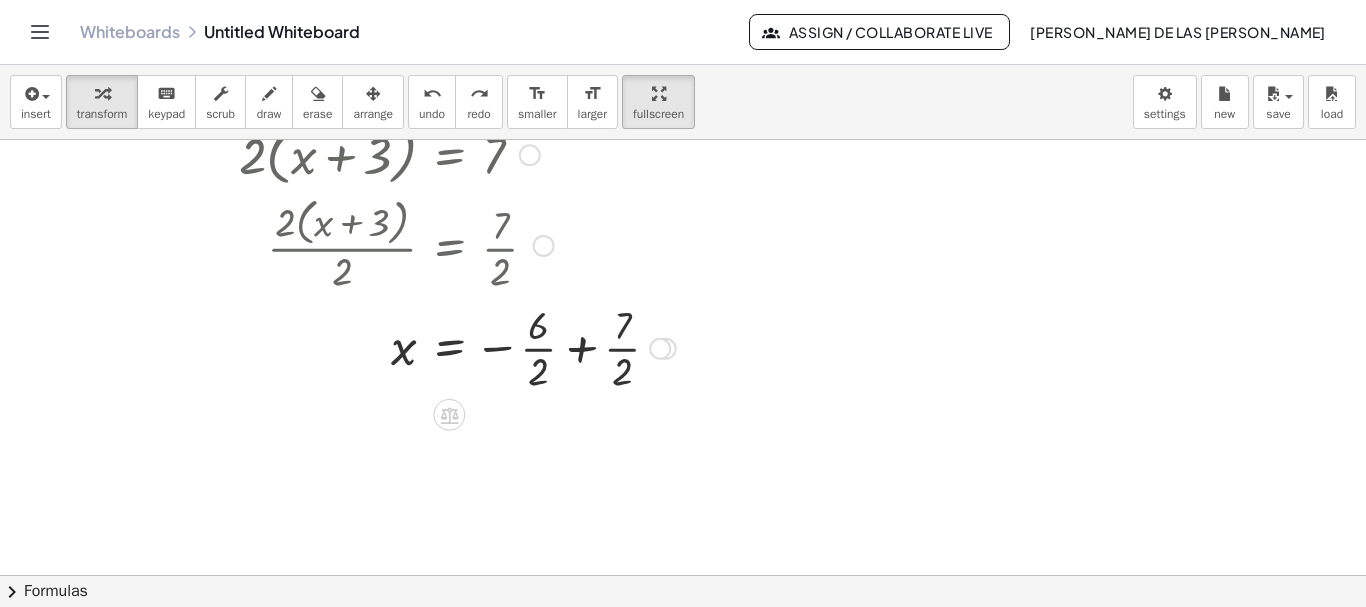click at bounding box center [660, 349] 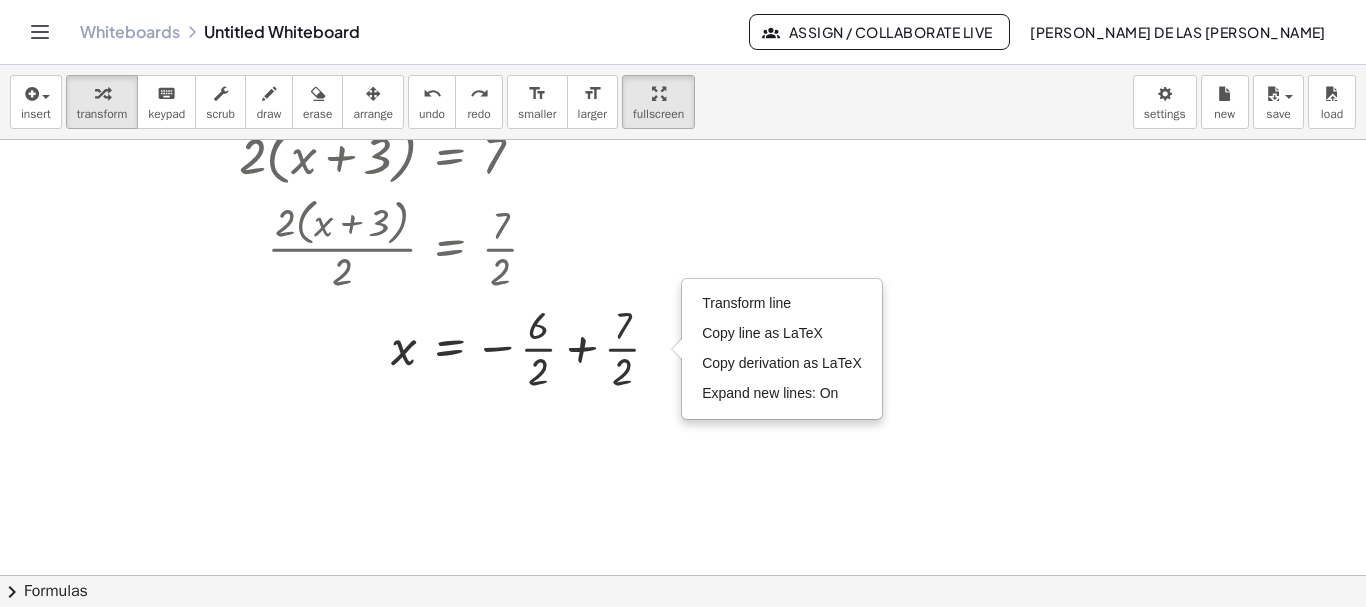 click at bounding box center [683, 275] 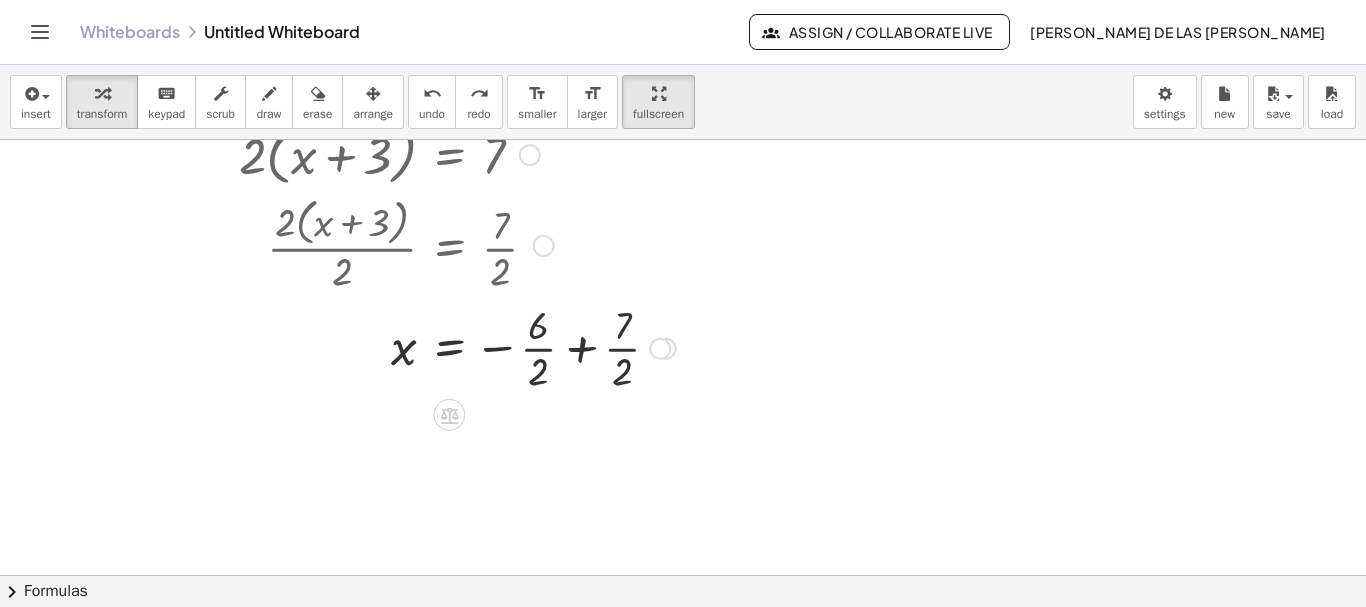 click on "Transform line Copy line as LaTeX Copy derivation as LaTeX Expand new lines: On" at bounding box center [660, 349] 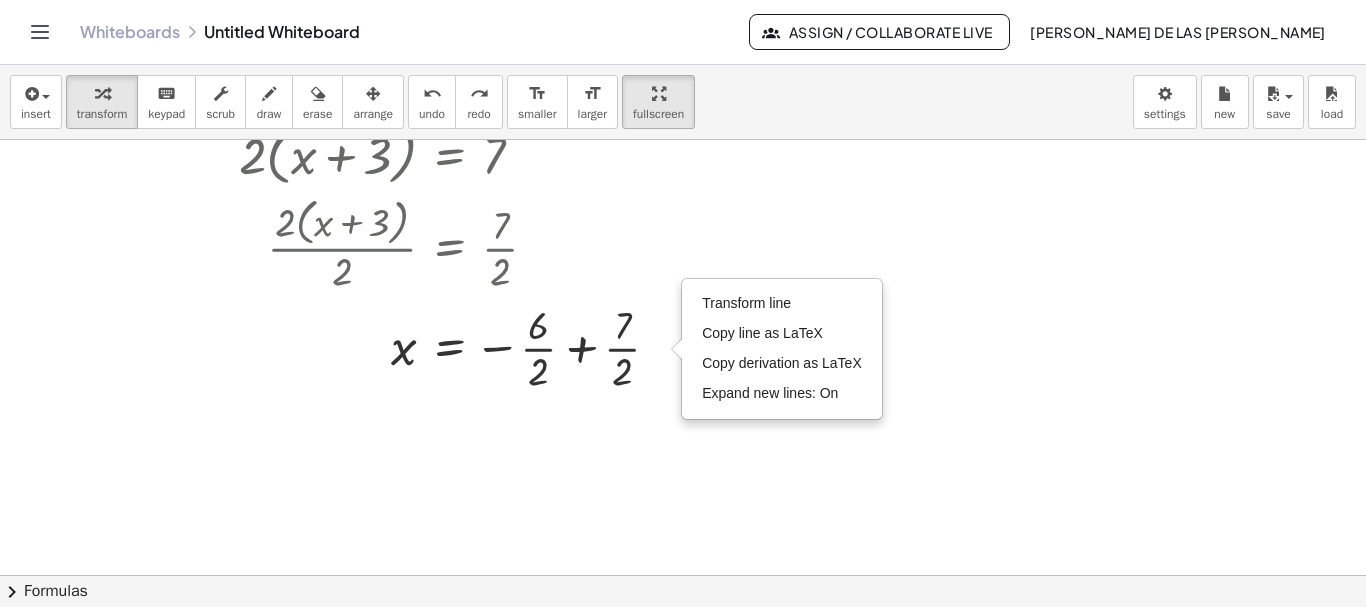 click at bounding box center [683, 275] 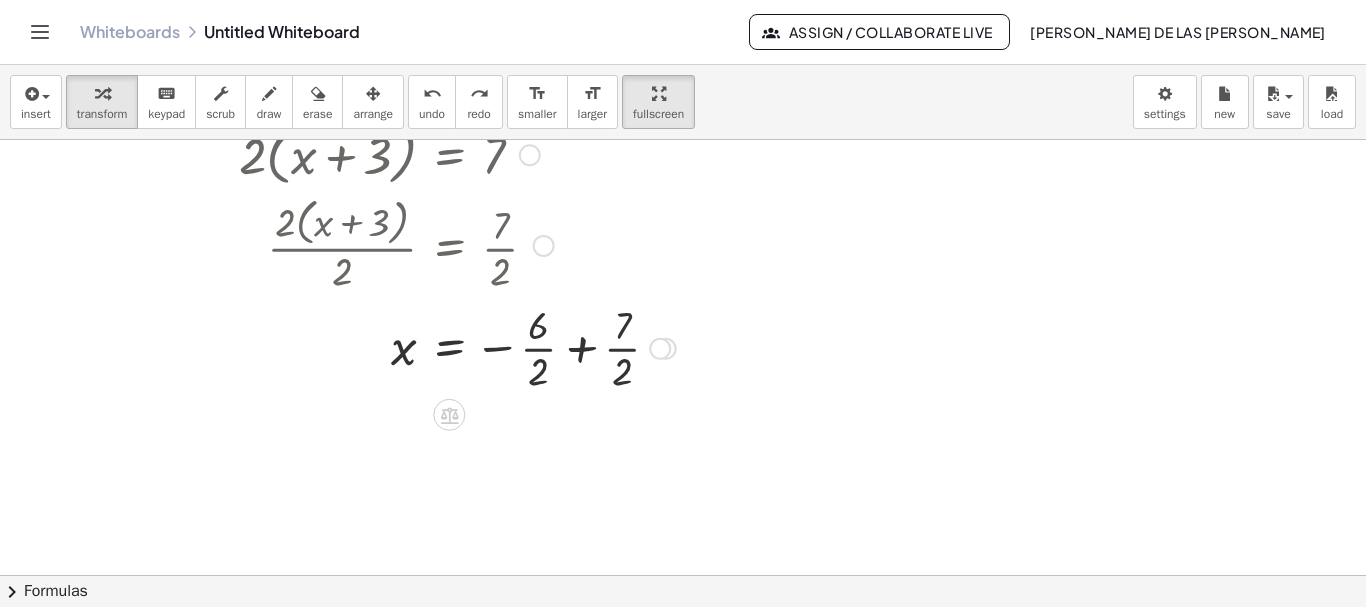 click at bounding box center [683, 275] 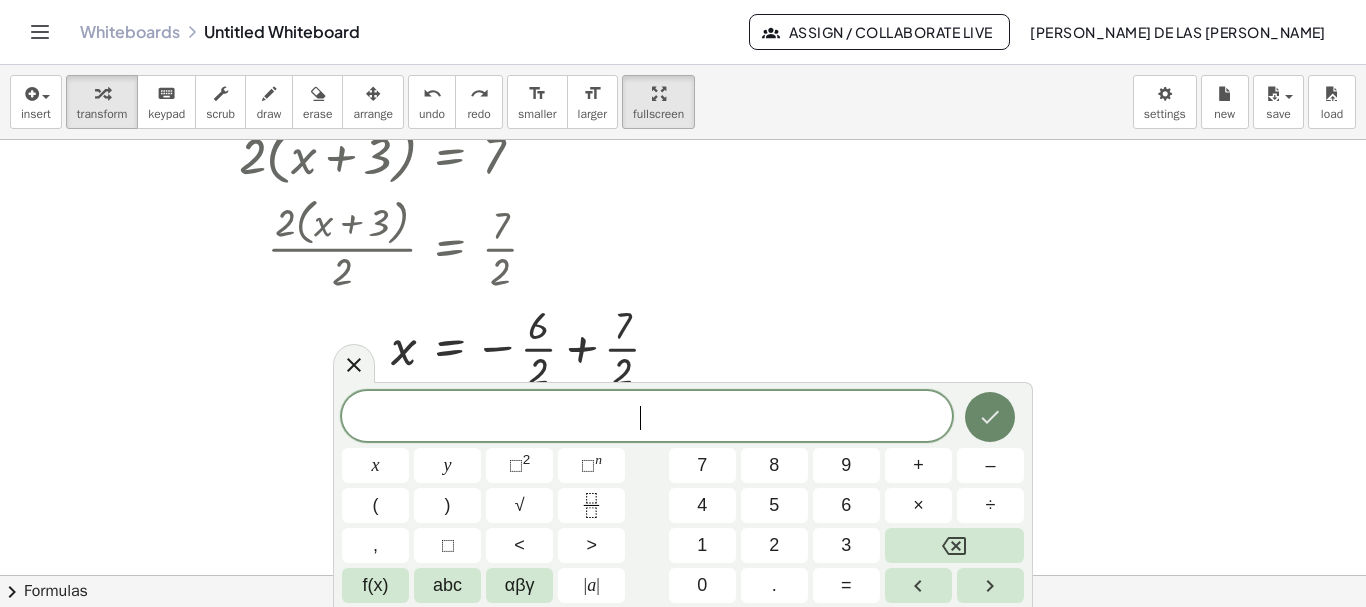 click 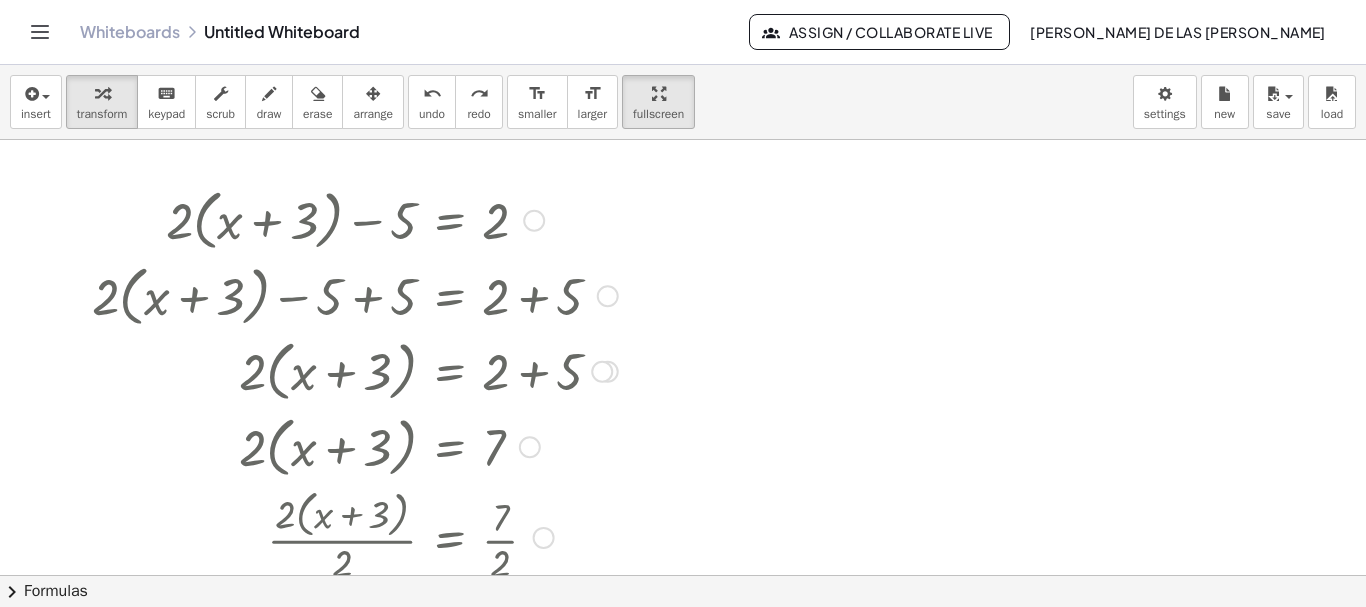 scroll, scrollTop: 0, scrollLeft: 0, axis: both 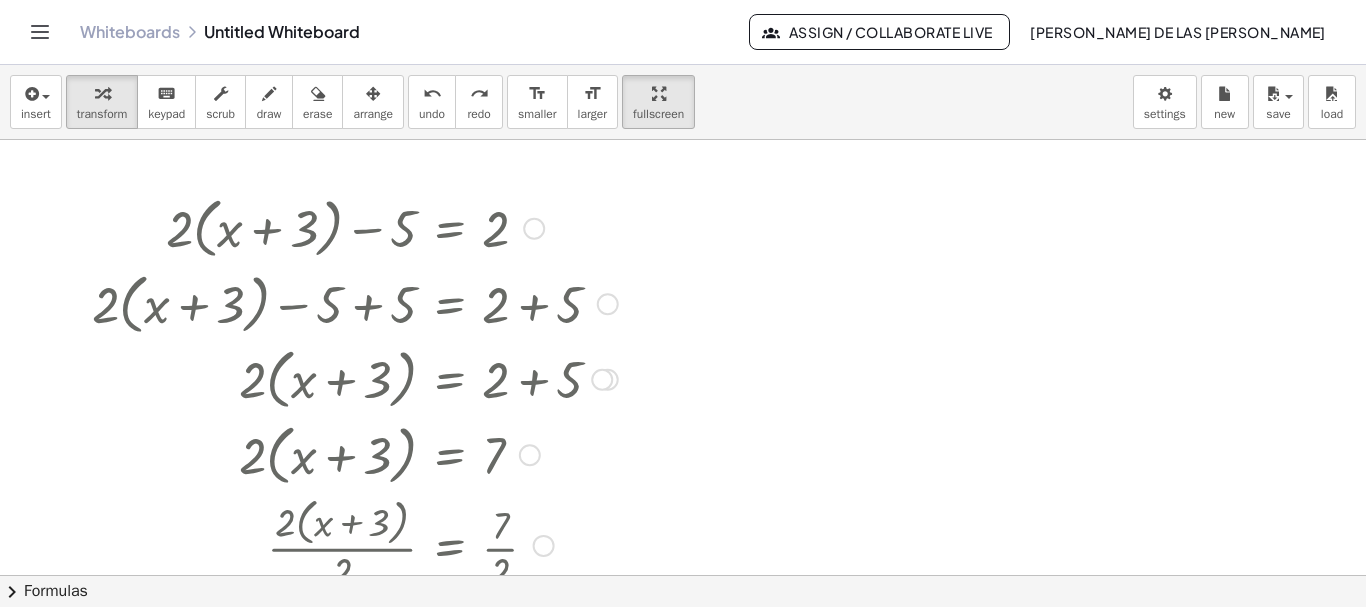 click at bounding box center [384, 303] 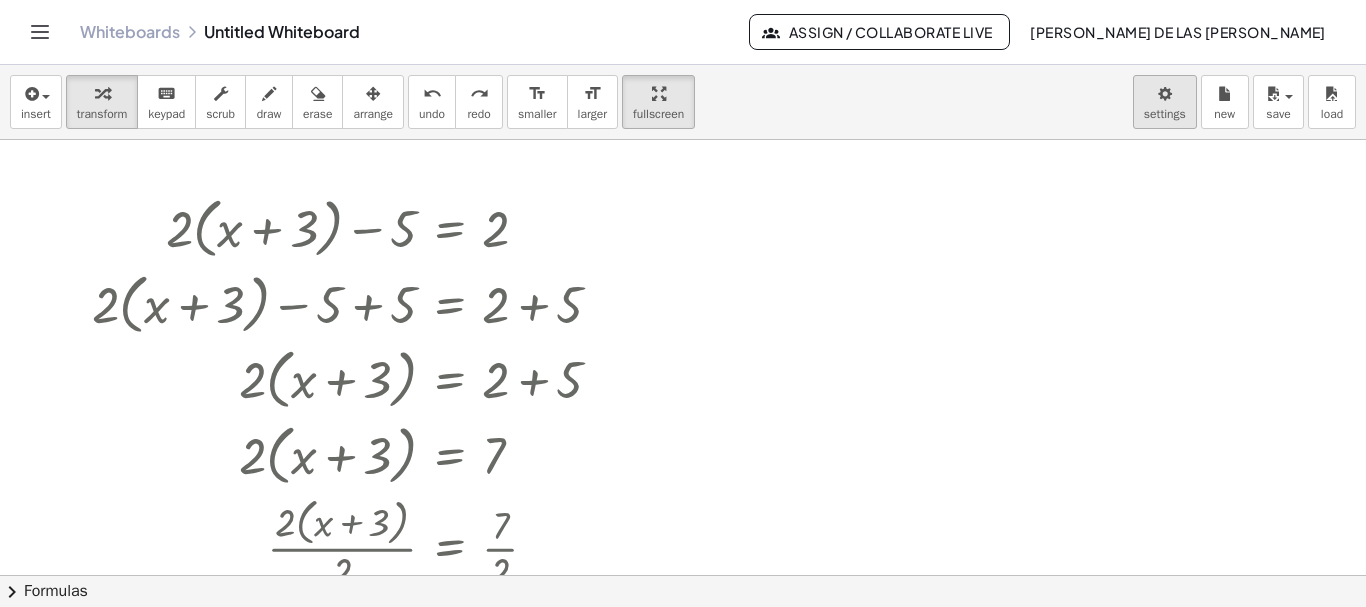 click on "Graspable Math Activities Get Started Activity Bank Assigned Work Classes Whiteboards Go Premium! Reference Account v1.27.0 | Privacy policy © 2025 | Graspable, Inc. Whiteboards Untitled Whiteboard Assign / Collaborate Live  Maria de las nieves Gonzalez   insert select one: Math Expression Function Text Youtube Video Graphing Geometry Geometry 3D transform keyboard keypad scrub draw erase arrange undo undo redo redo format_size smaller format_size larger fullscreen load   save new settings + · 2 · ( + x + 3 ) − 5 = 2 + · 2 · ( + x + 3 ) − 5 + 5 = + 2 + 5 Go back to this line Copy line as LaTeX Copy derivation as LaTeX + · 2 · ( + x + 3 ) + 0 = + 2 + 5 · 2 · ( + x + 3 ) = + 2 + 5 · 2 · ( + x + 3 ) = 7 · 2 · ( + x + 3 ) · 2 = · 7 · 2 + x + 3 = · 7 · 2 + x + 3 − 3 = + · 7 · 2 − 3 + x − 3 + 3 = + · 7 · 2 − 3 + x + 0 = + · 7 · 2 − 3 x = + · 7 · 2 − 3 x = − 3 + · 7 · 2 x = − · 2 · 3 · 2 + · 7 · 2 x = − · 6 · 2 + · 7 · 2 Transform line × + ·" at bounding box center [683, 303] 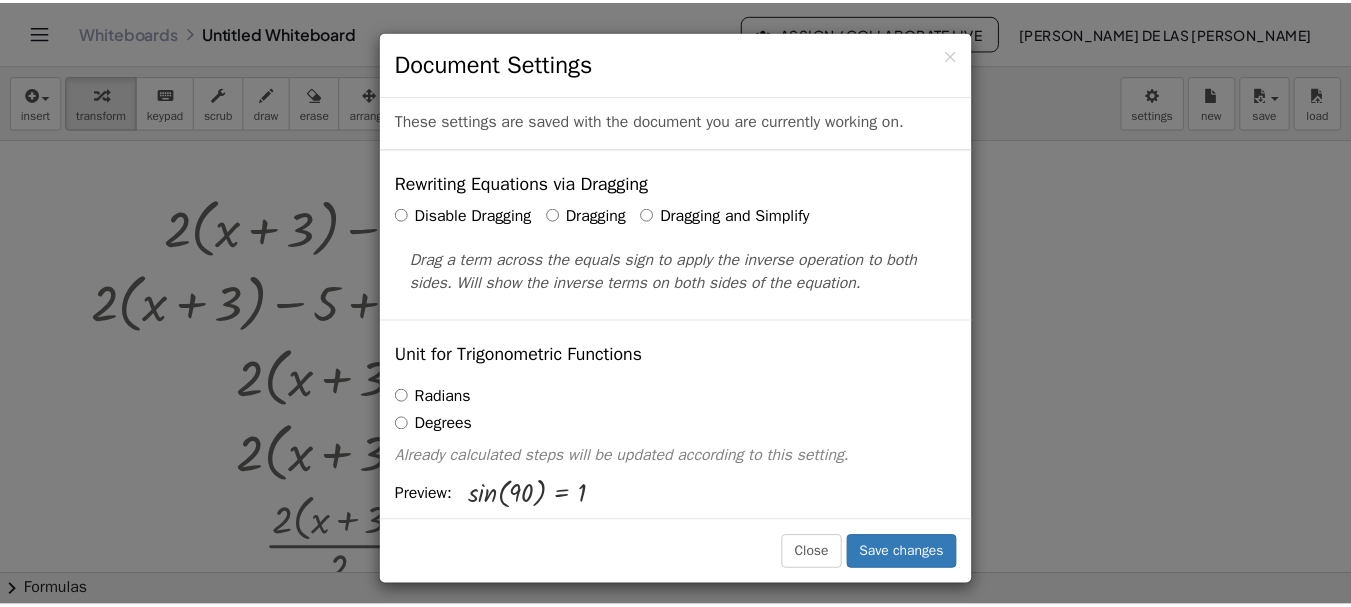 scroll, scrollTop: 0, scrollLeft: 0, axis: both 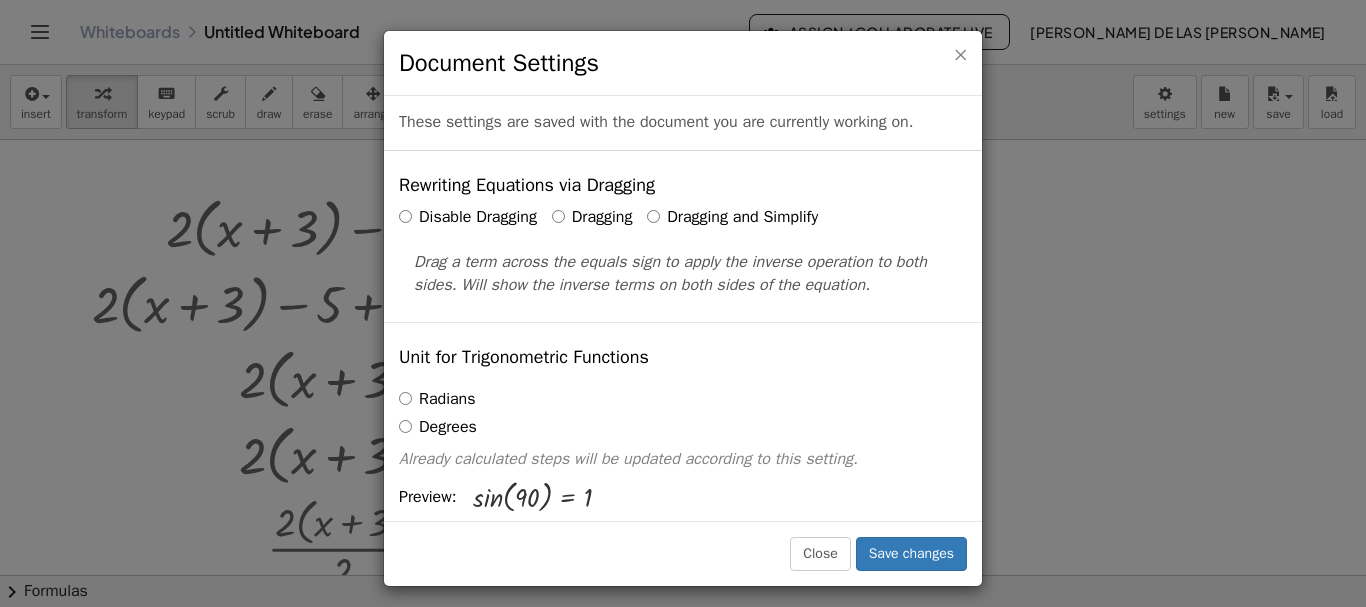 click on "×" at bounding box center (960, 54) 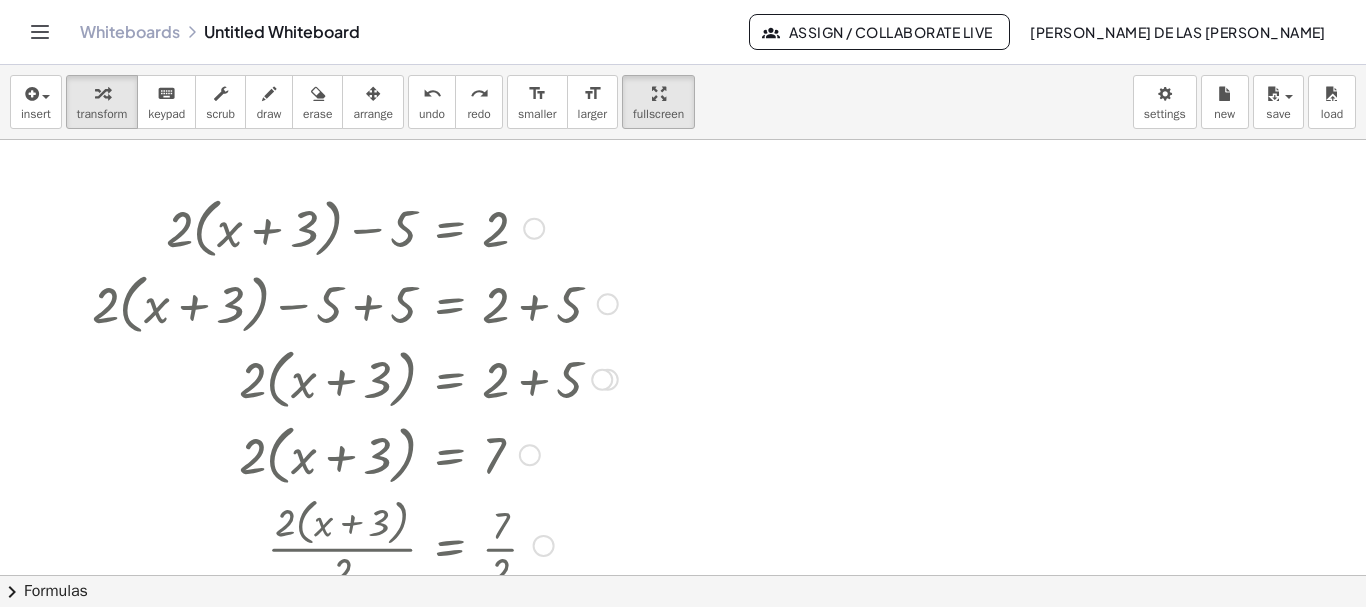 drag, startPoint x: 406, startPoint y: 229, endPoint x: 384, endPoint y: 231, distance: 22.090721 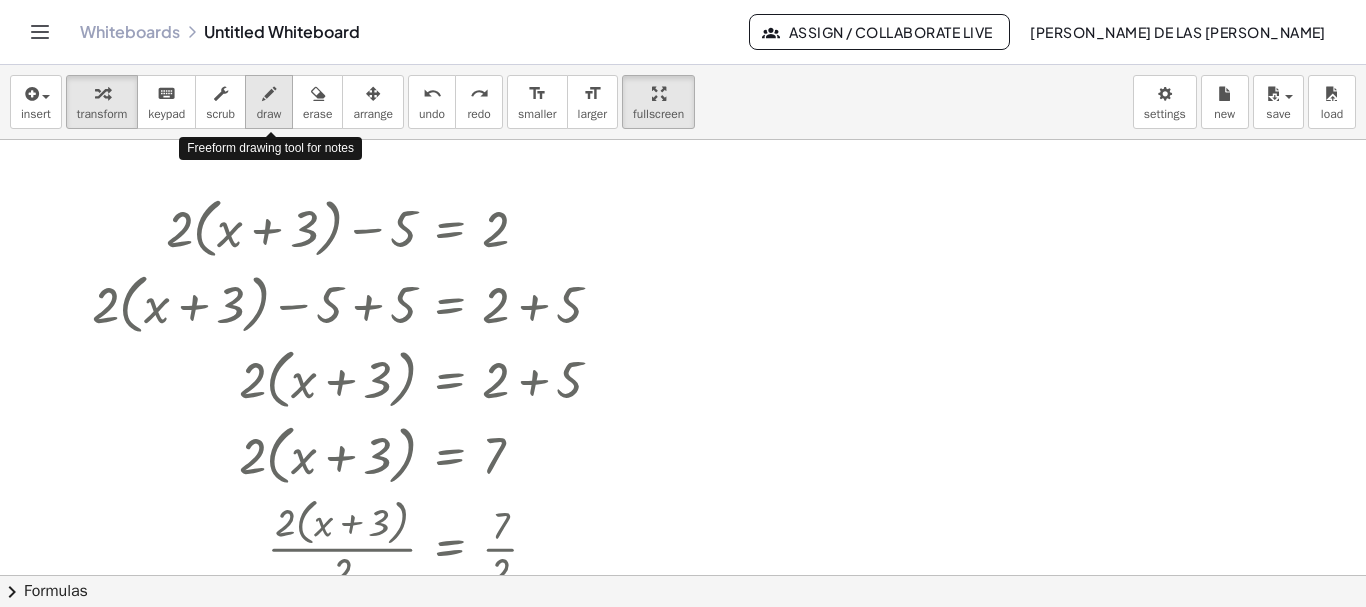 click on "draw" at bounding box center [269, 102] 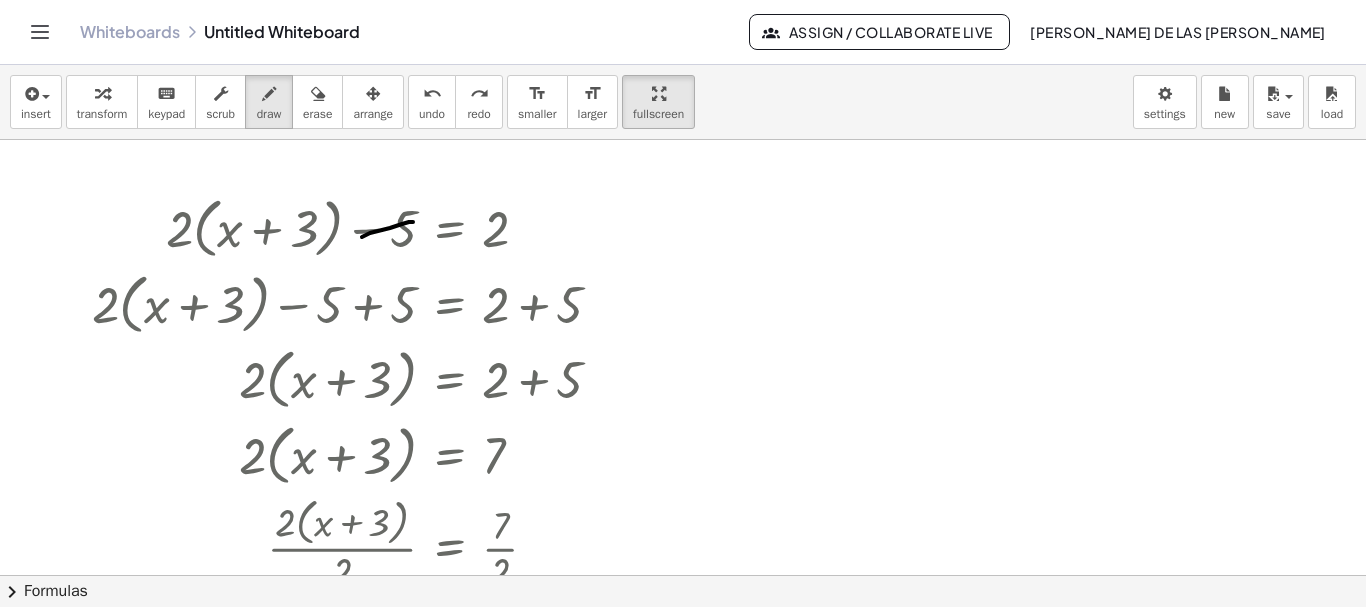 drag, startPoint x: 362, startPoint y: 237, endPoint x: 413, endPoint y: 222, distance: 53.160137 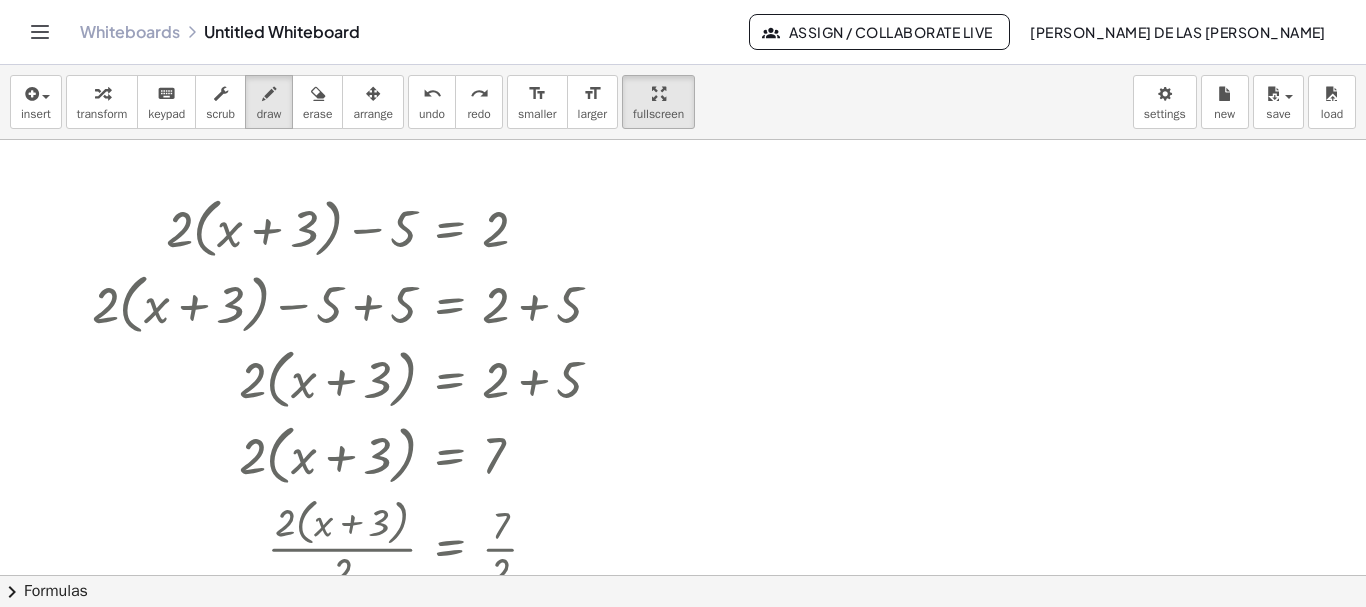 click at bounding box center [40, 32] 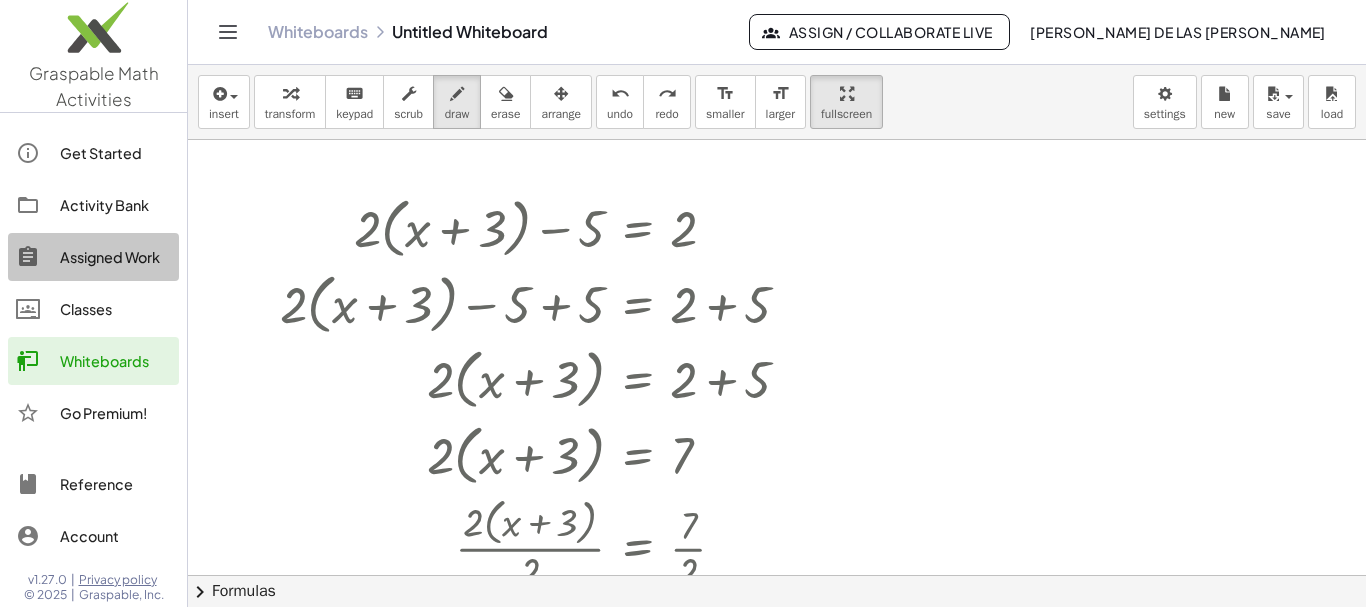 click on "Assigned Work" 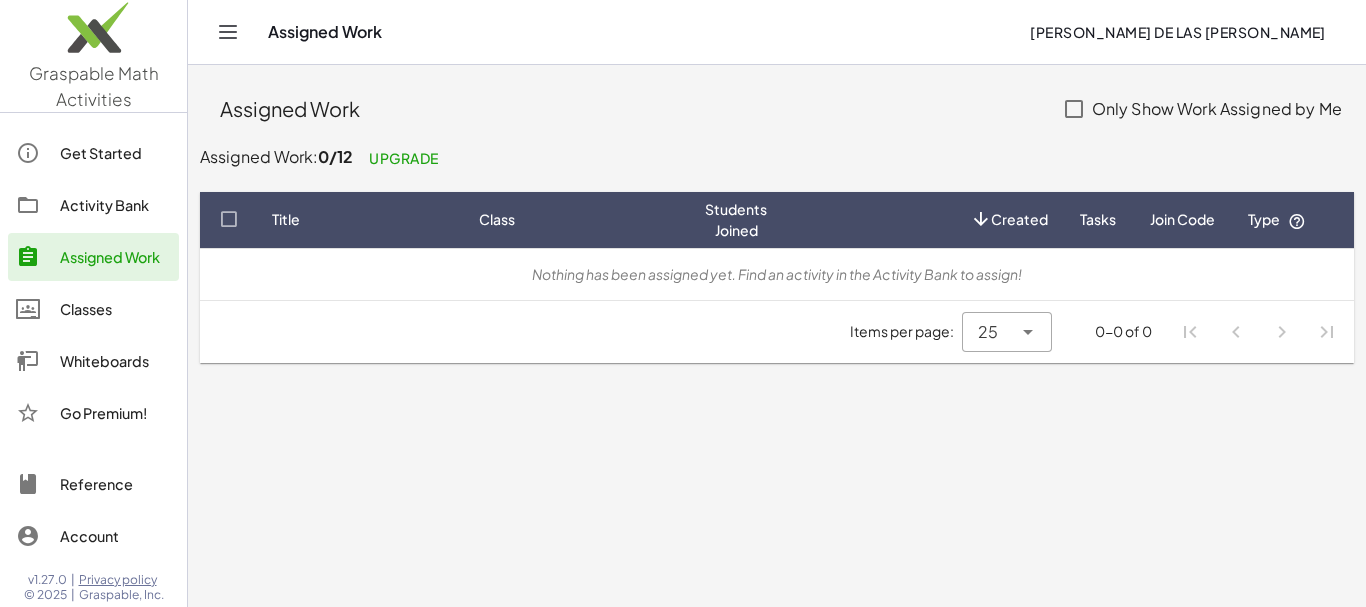 click on "Activity Bank" 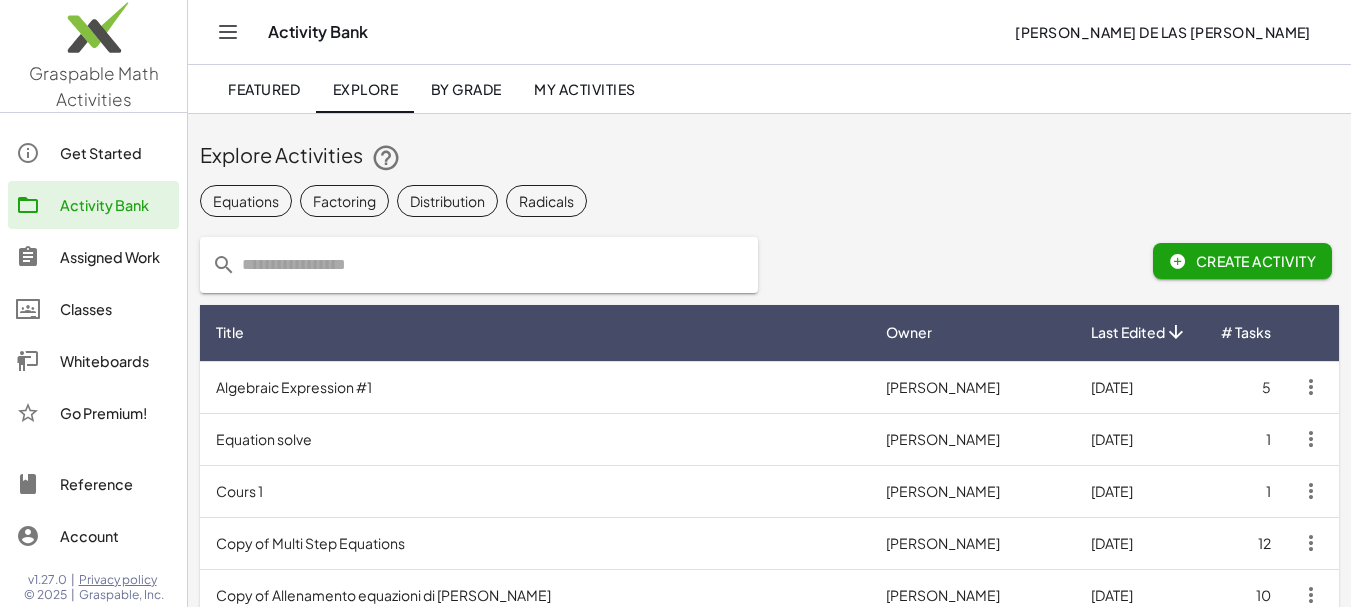click on "Equation solve" at bounding box center (535, 439) 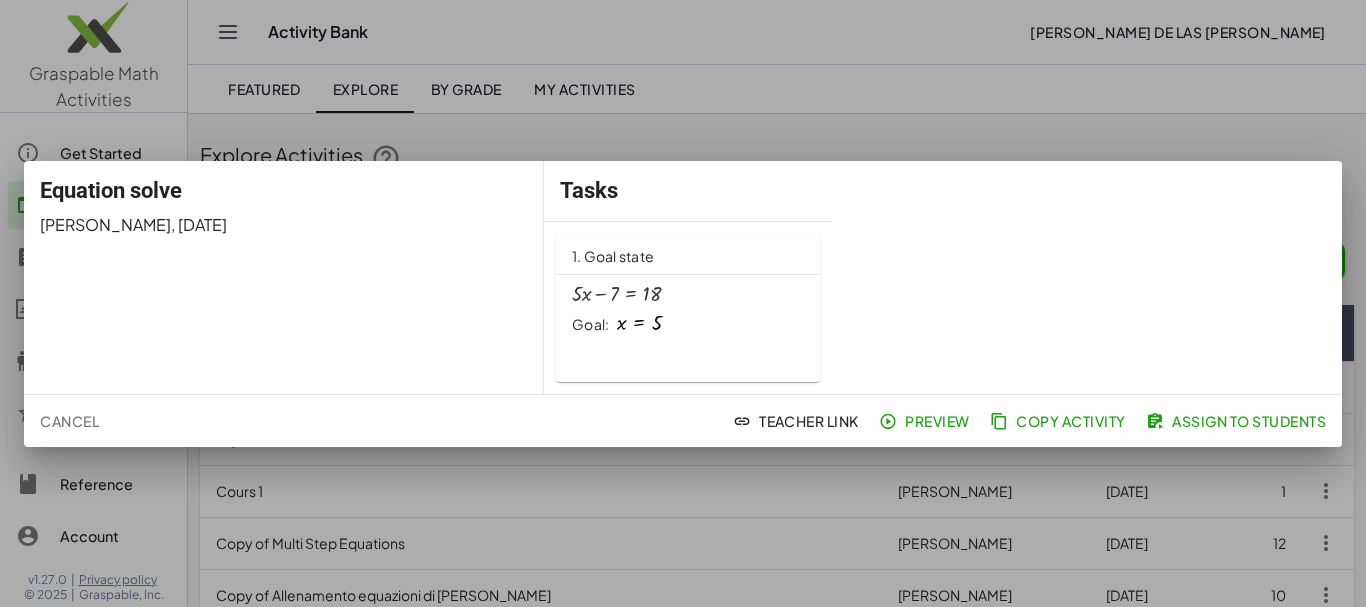 click on "Goal: x = 5" at bounding box center (688, 324) 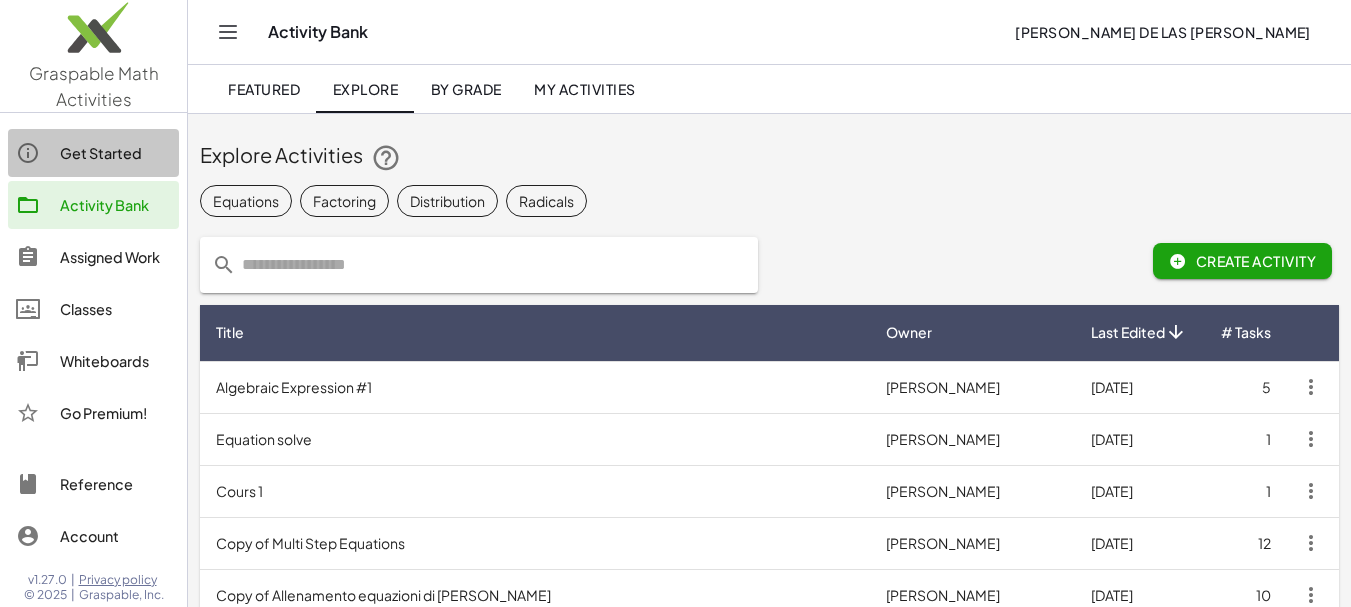 click on "Get Started" 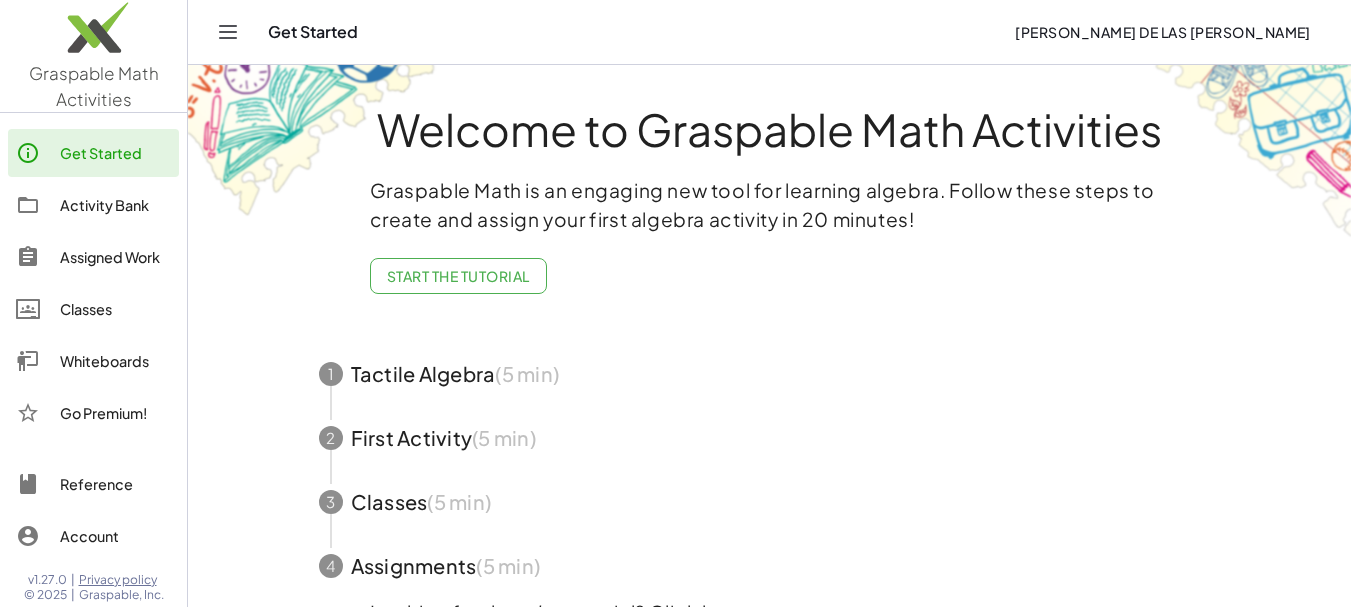 scroll, scrollTop: 0, scrollLeft: 0, axis: both 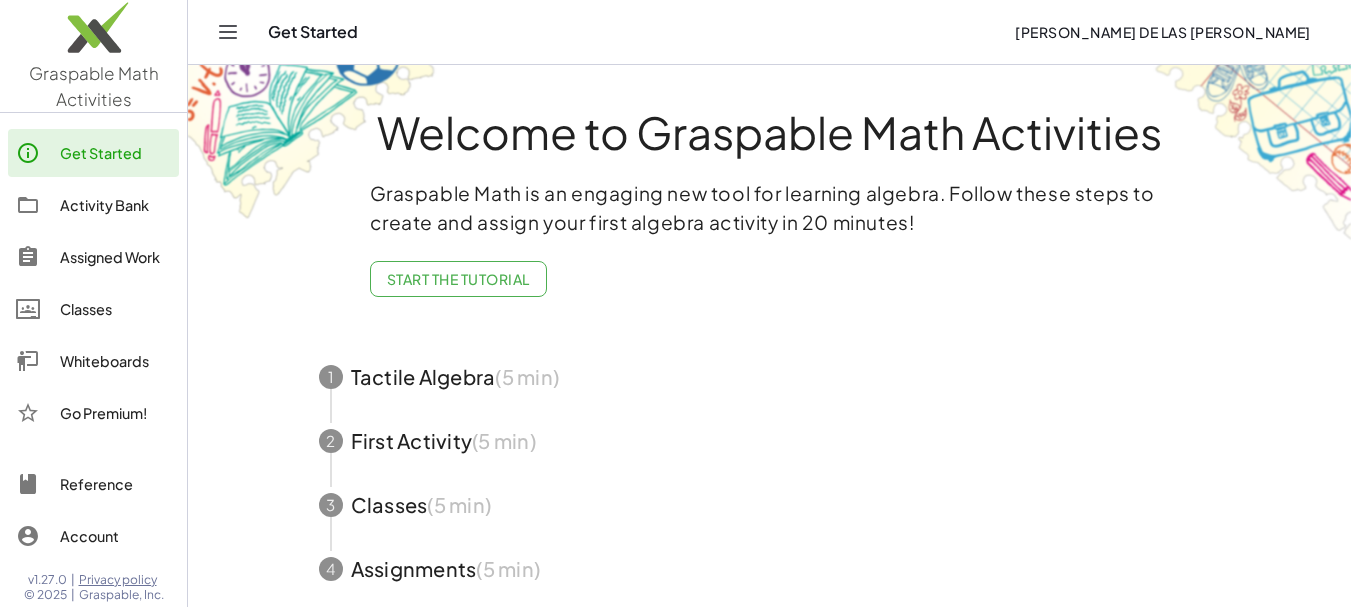 click on "Get Started" 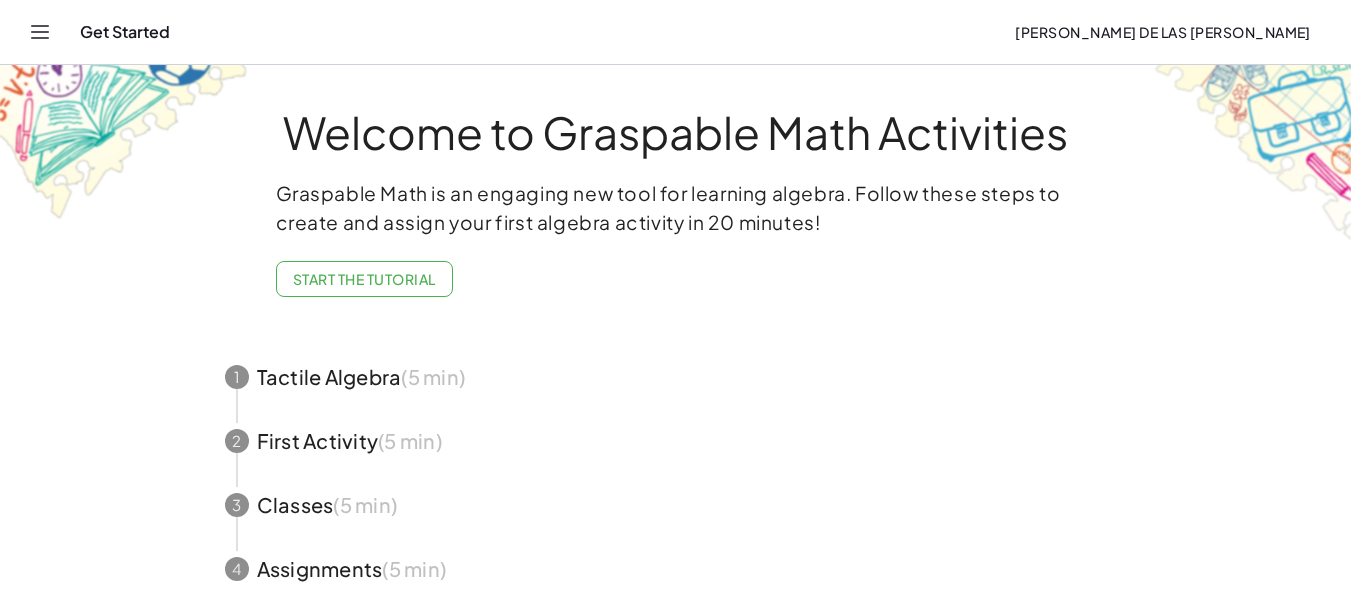 click on "Graspable Math is an engaging new tool for learning algebra. Follow these steps to create and assign your first algebra activity in 20 minutes!" at bounding box center (676, 208) 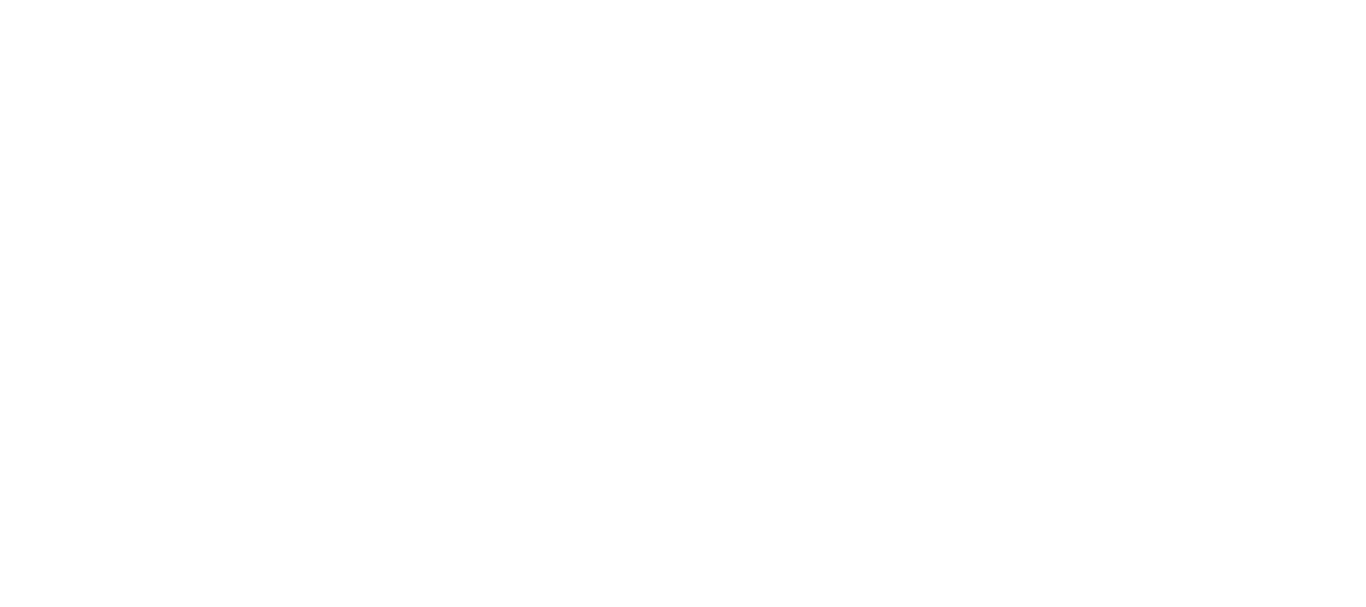 scroll, scrollTop: 0, scrollLeft: 0, axis: both 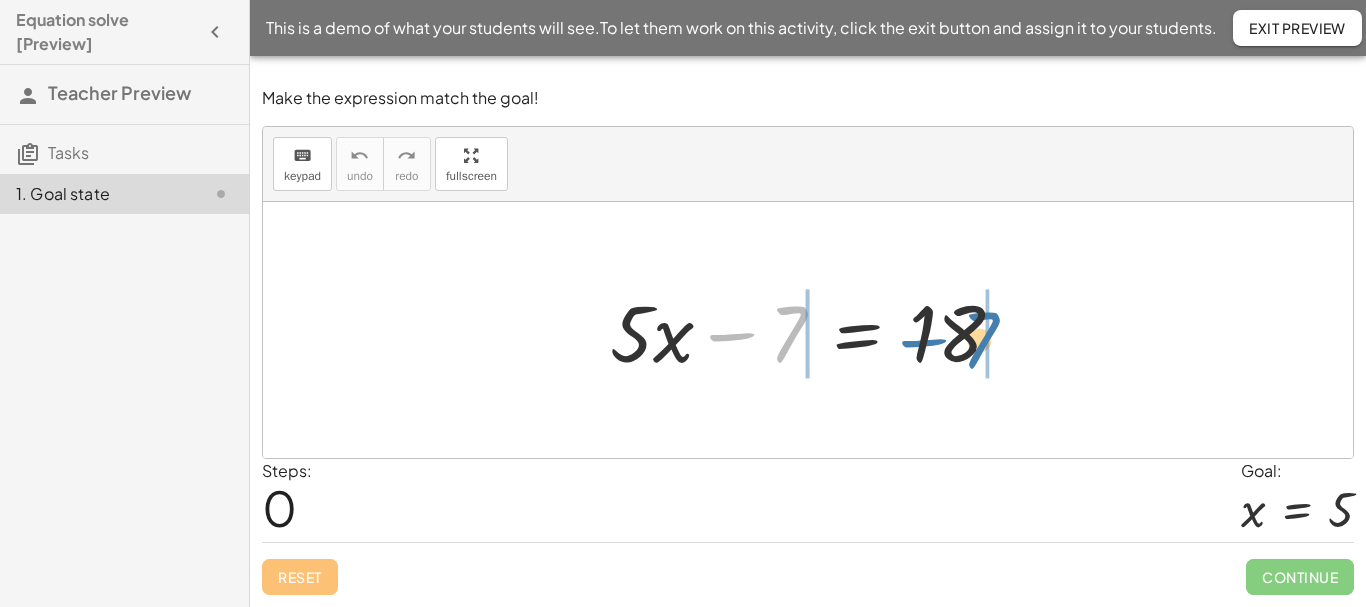 drag, startPoint x: 785, startPoint y: 329, endPoint x: 985, endPoint y: 330, distance: 200.0025 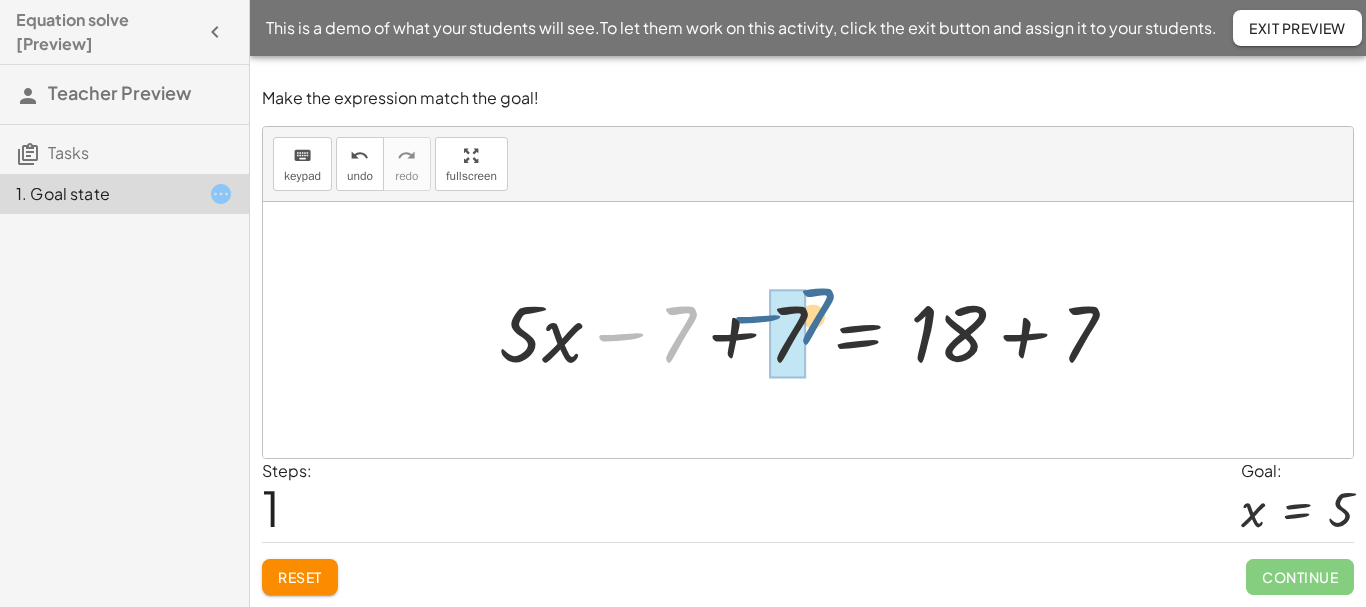 drag, startPoint x: 717, startPoint y: 339, endPoint x: 805, endPoint y: 327, distance: 88.814415 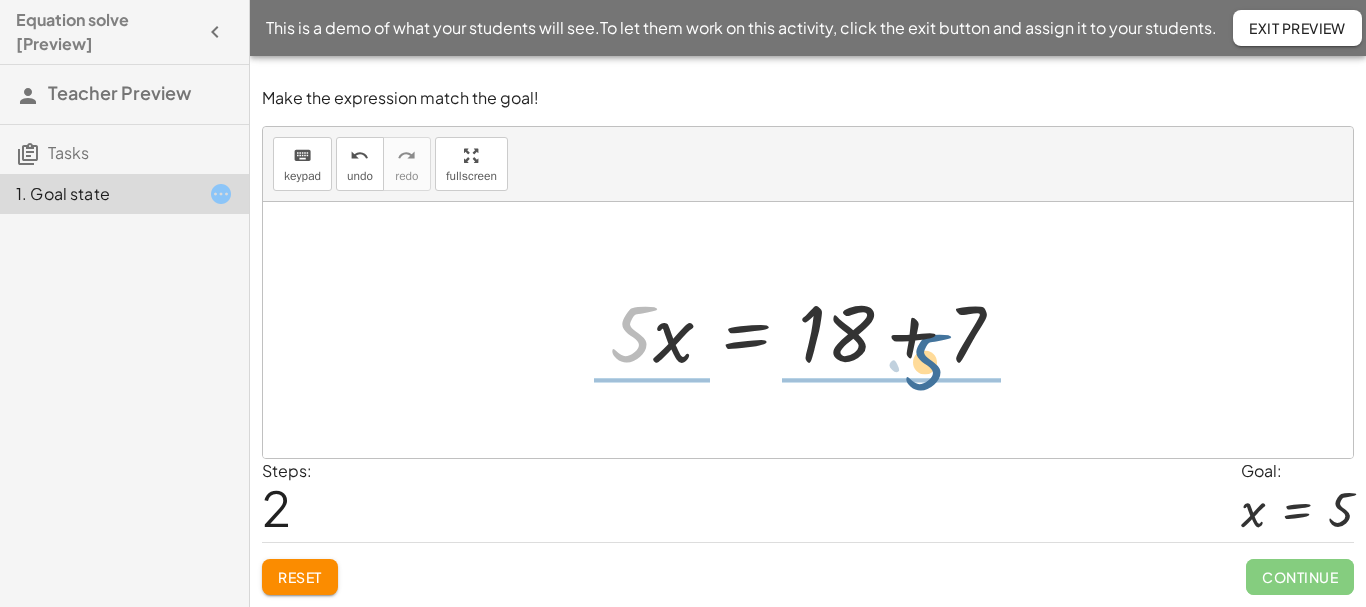 drag, startPoint x: 637, startPoint y: 343, endPoint x: 939, endPoint y: 372, distance: 303.3892 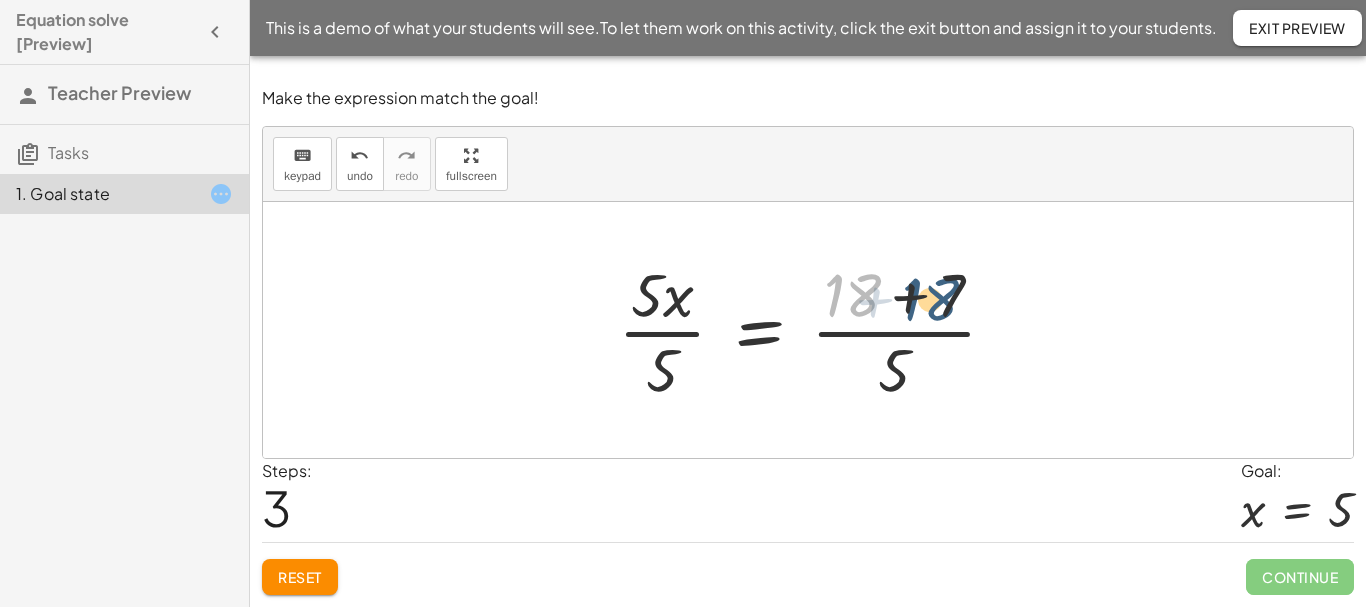 drag, startPoint x: 852, startPoint y: 298, endPoint x: 928, endPoint y: 301, distance: 76.05919 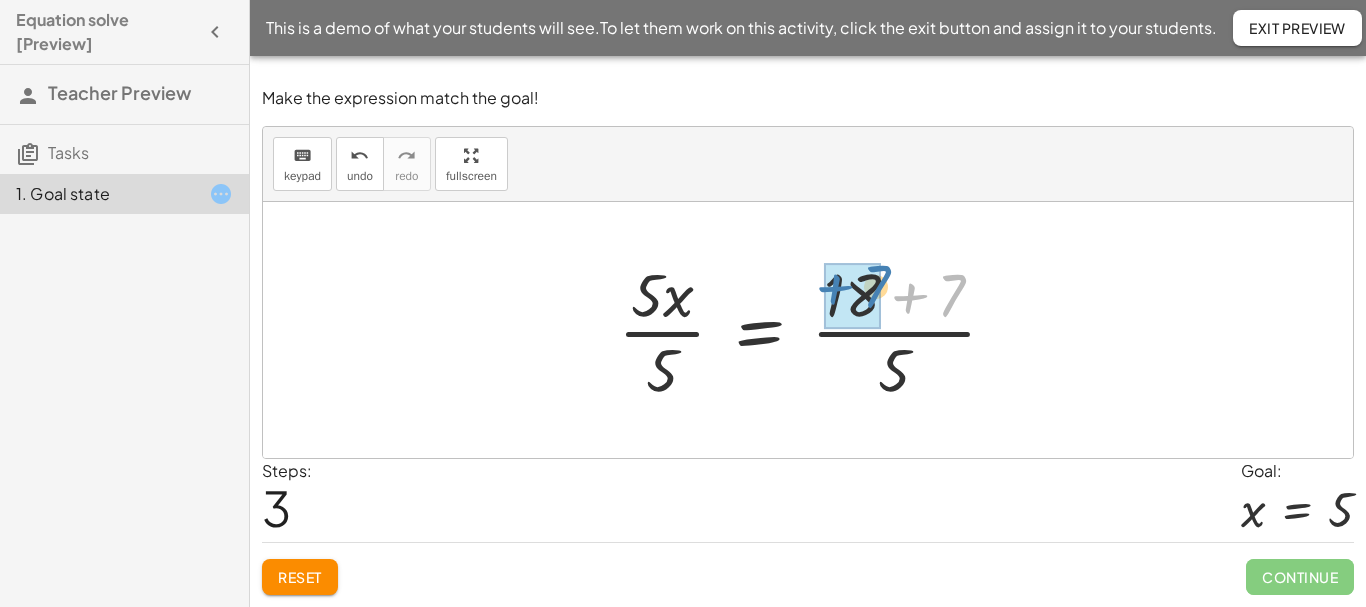 drag, startPoint x: 938, startPoint y: 296, endPoint x: 863, endPoint y: 287, distance: 75.53807 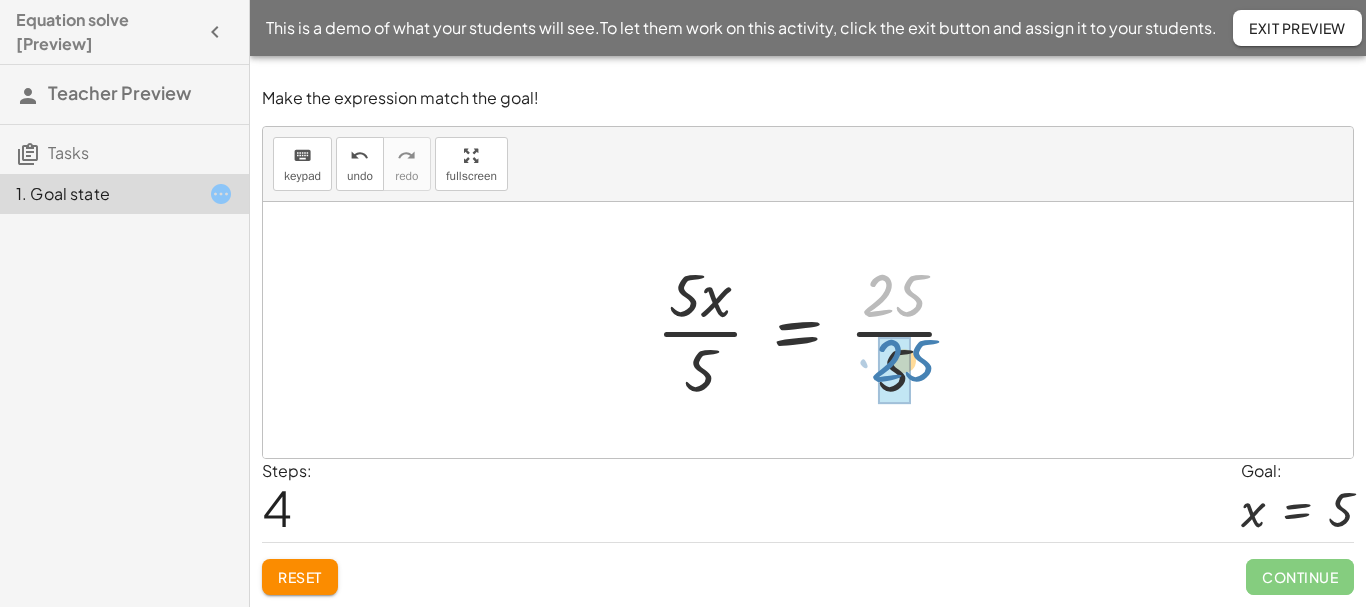 drag, startPoint x: 859, startPoint y: 306, endPoint x: 868, endPoint y: 371, distance: 65.62012 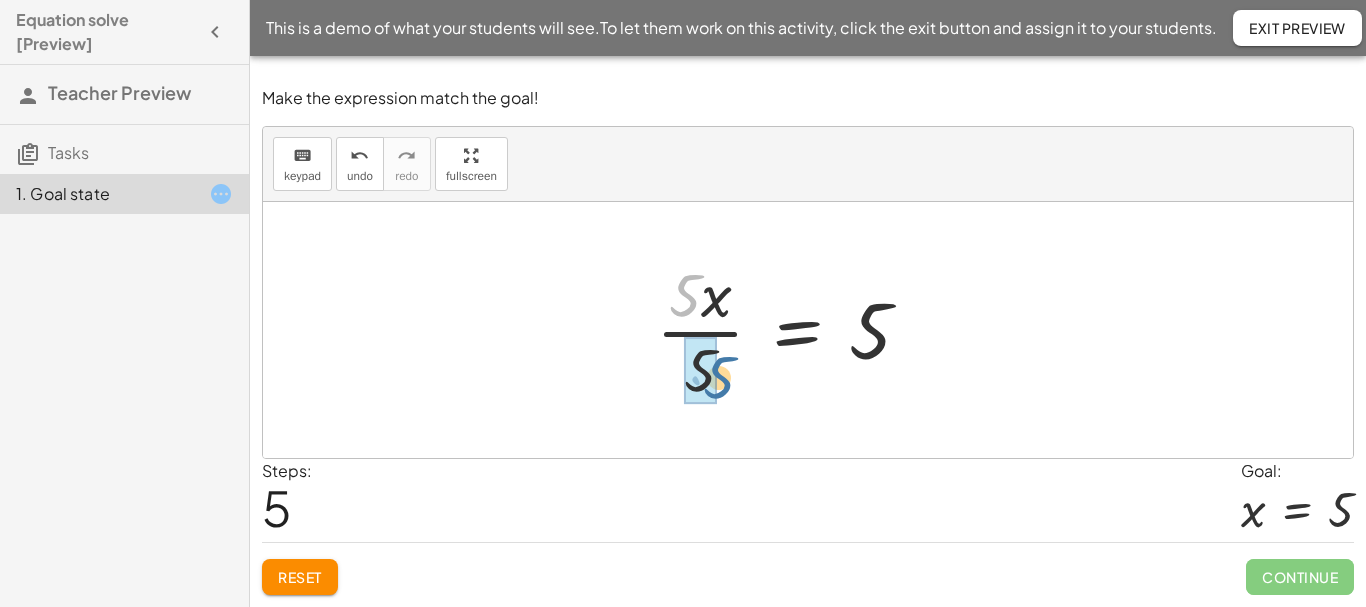 drag, startPoint x: 684, startPoint y: 292, endPoint x: 718, endPoint y: 374, distance: 88.76936 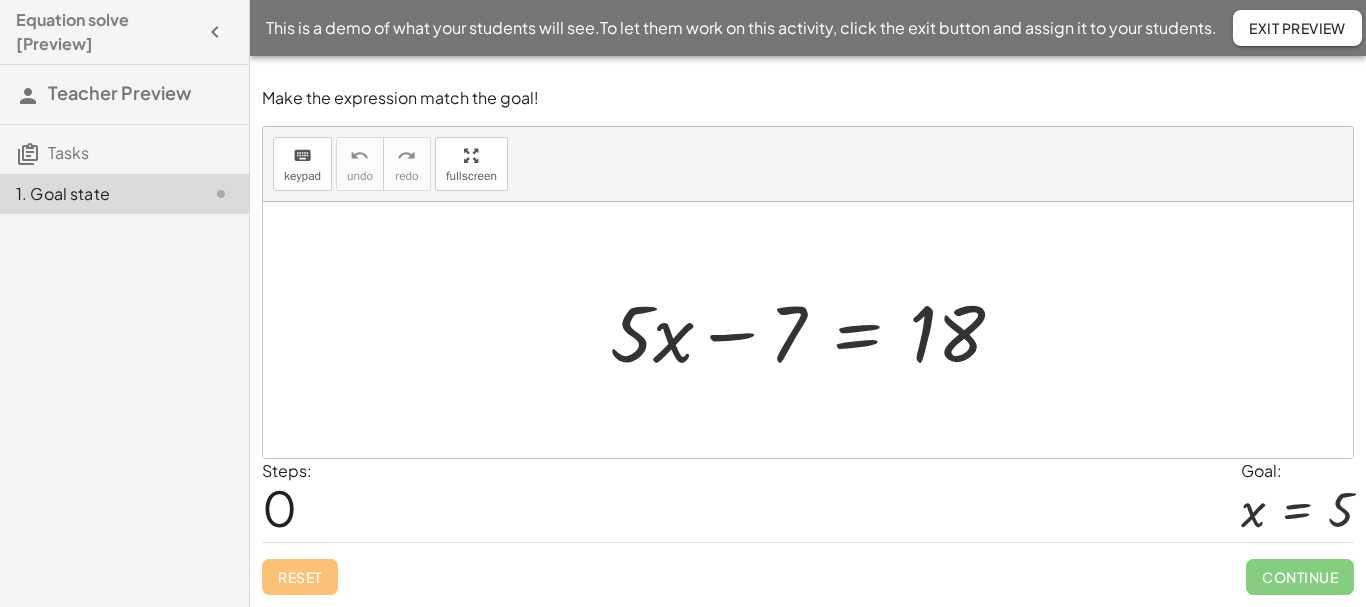 scroll, scrollTop: 0, scrollLeft: 0, axis: both 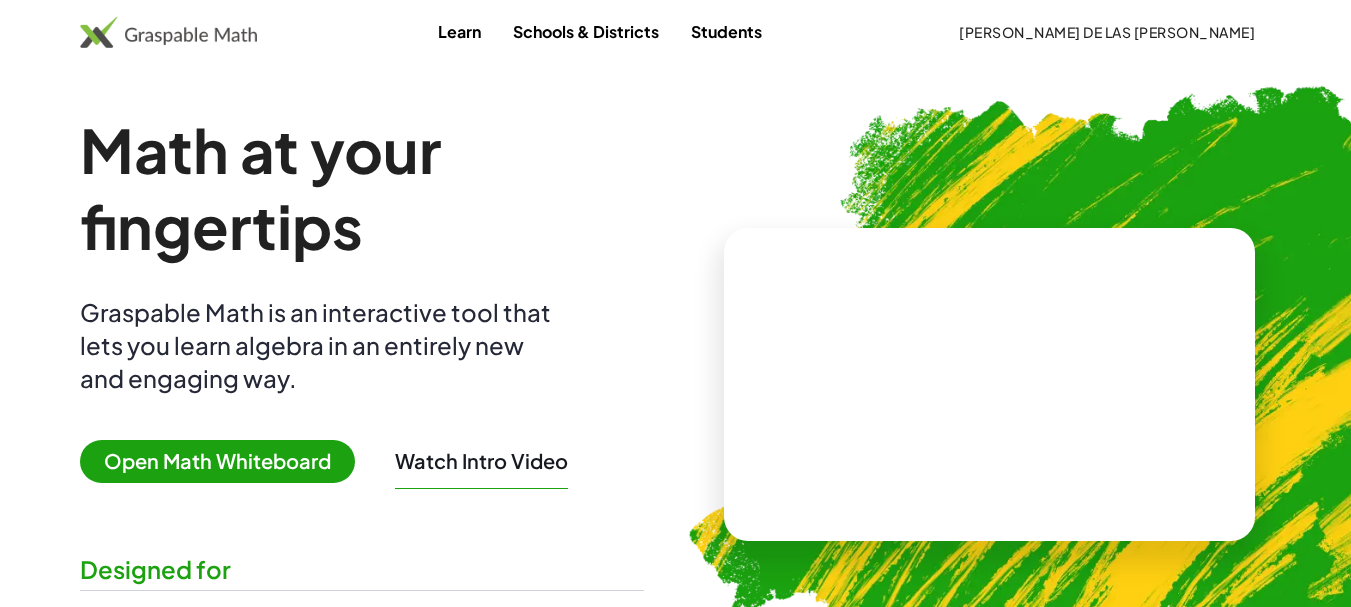 click at bounding box center (989, 384) 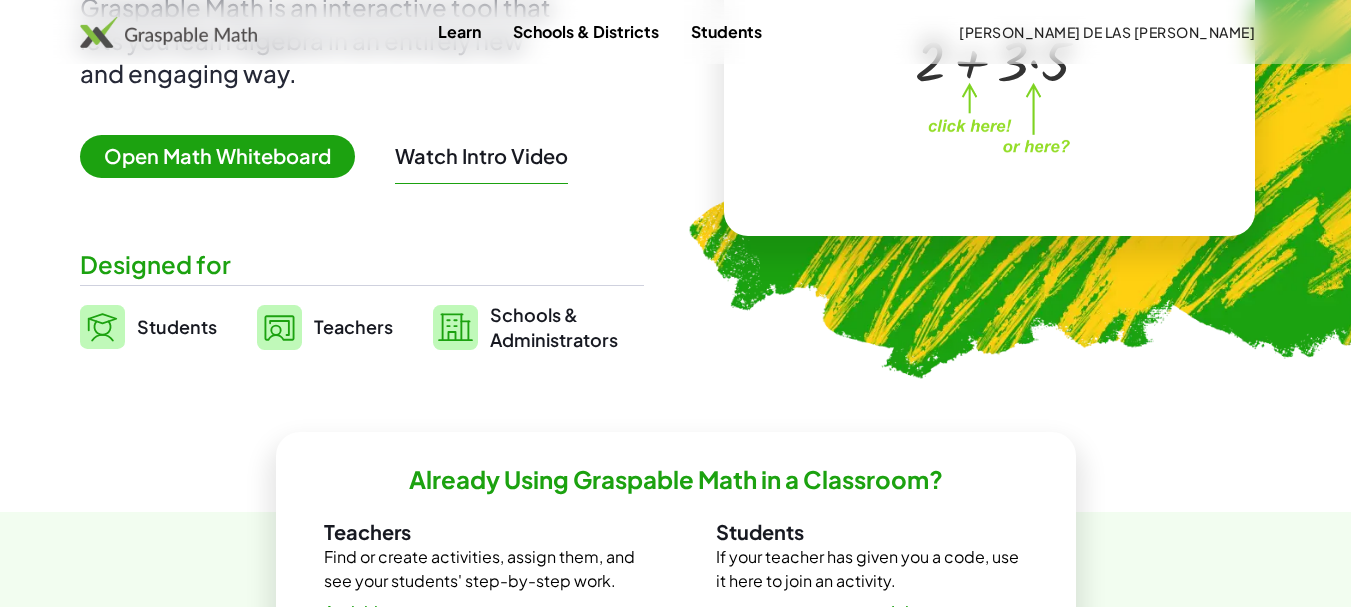 scroll, scrollTop: 300, scrollLeft: 0, axis: vertical 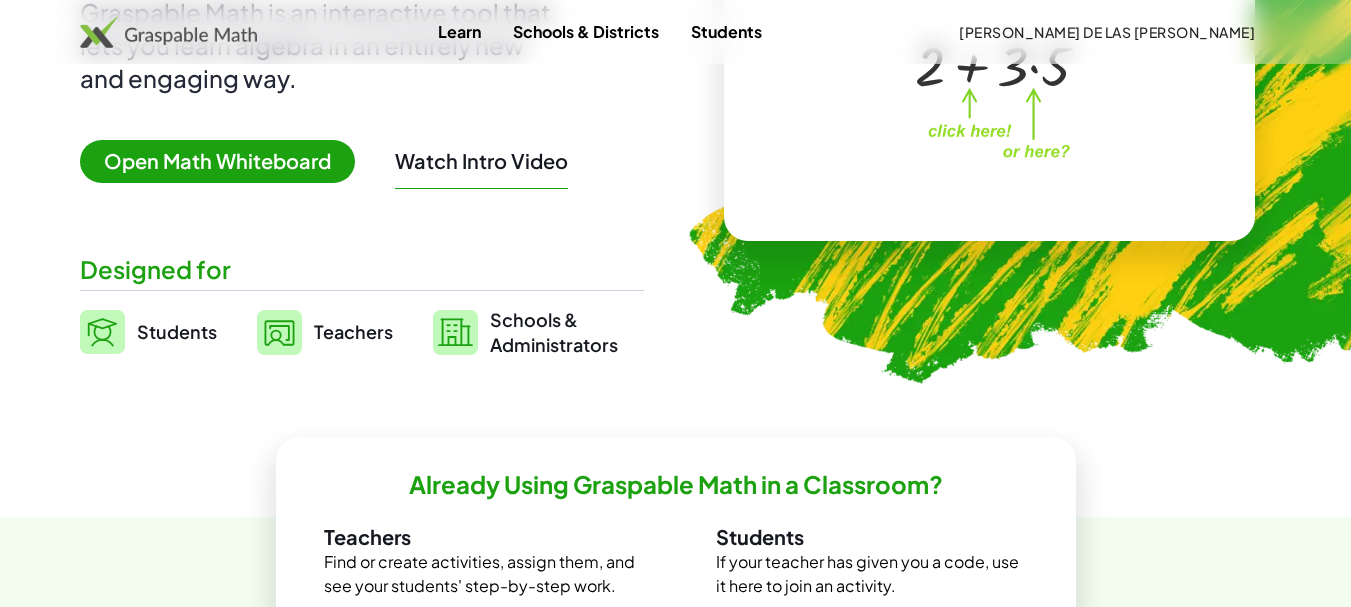 click on "Open Math Whiteboard" at bounding box center (217, 161) 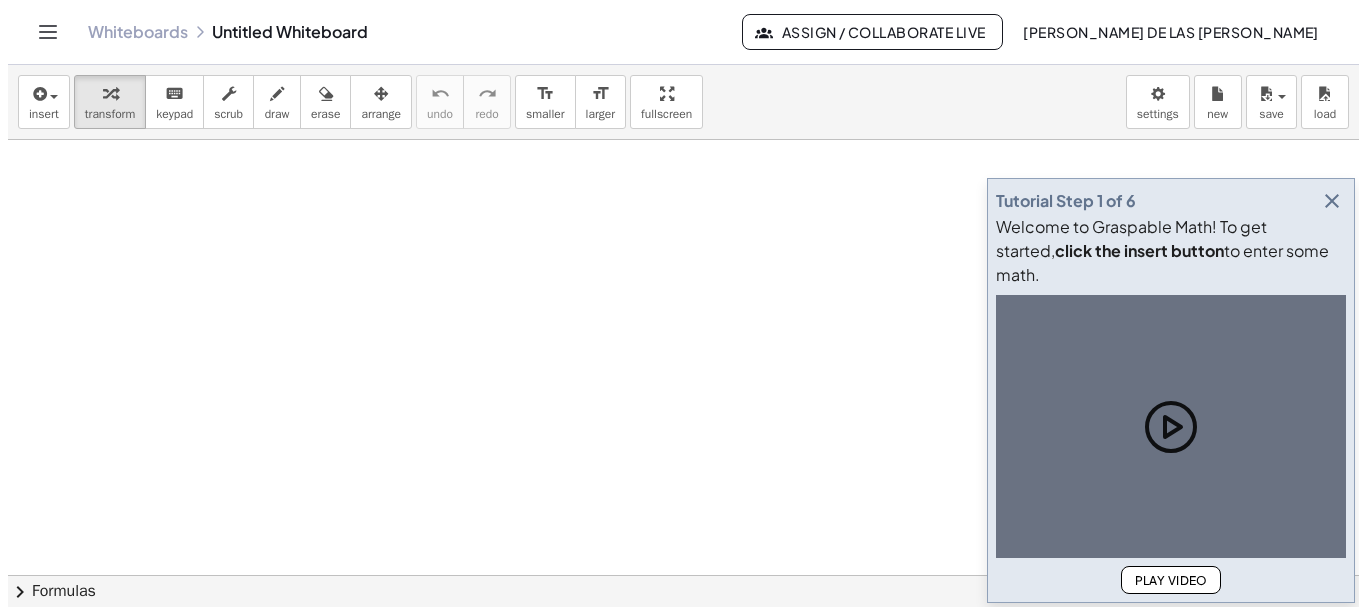 scroll, scrollTop: 0, scrollLeft: 0, axis: both 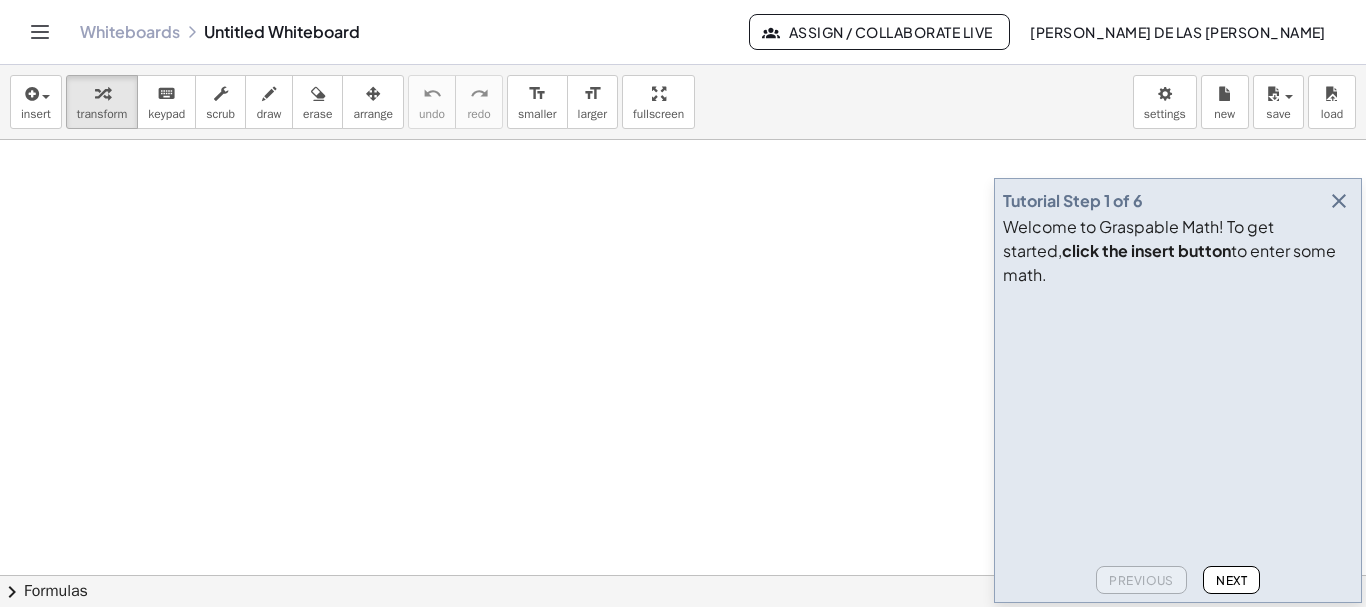 click at bounding box center (1339, 201) 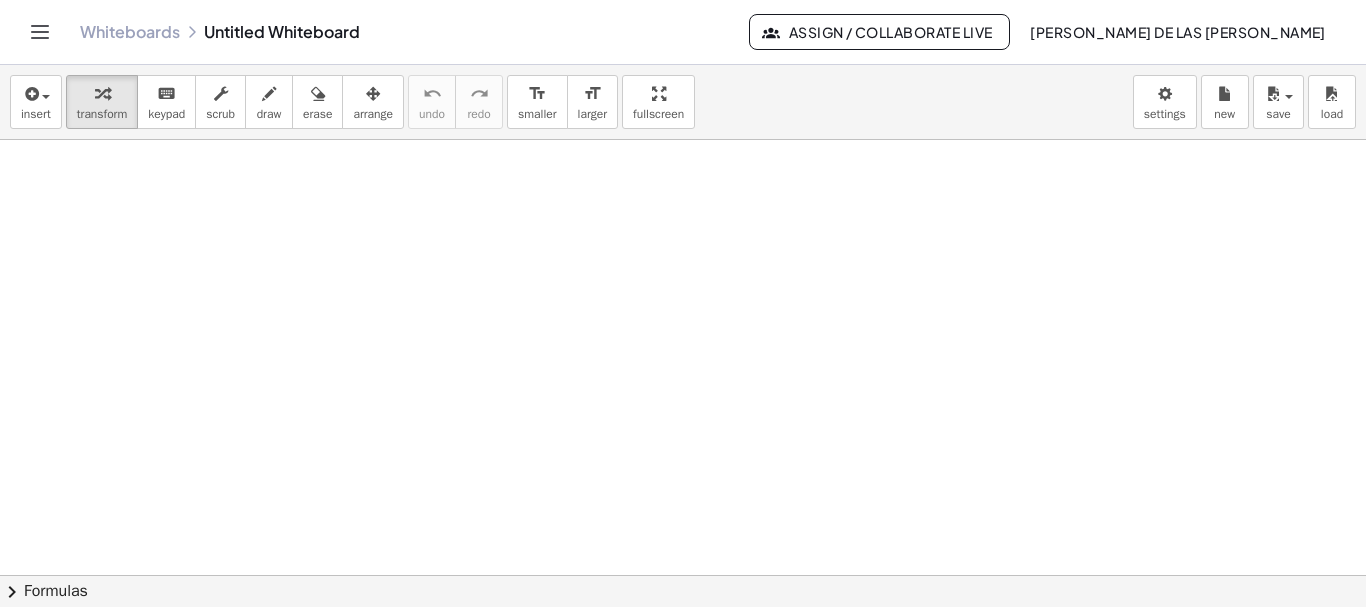 click at bounding box center [683, 540] 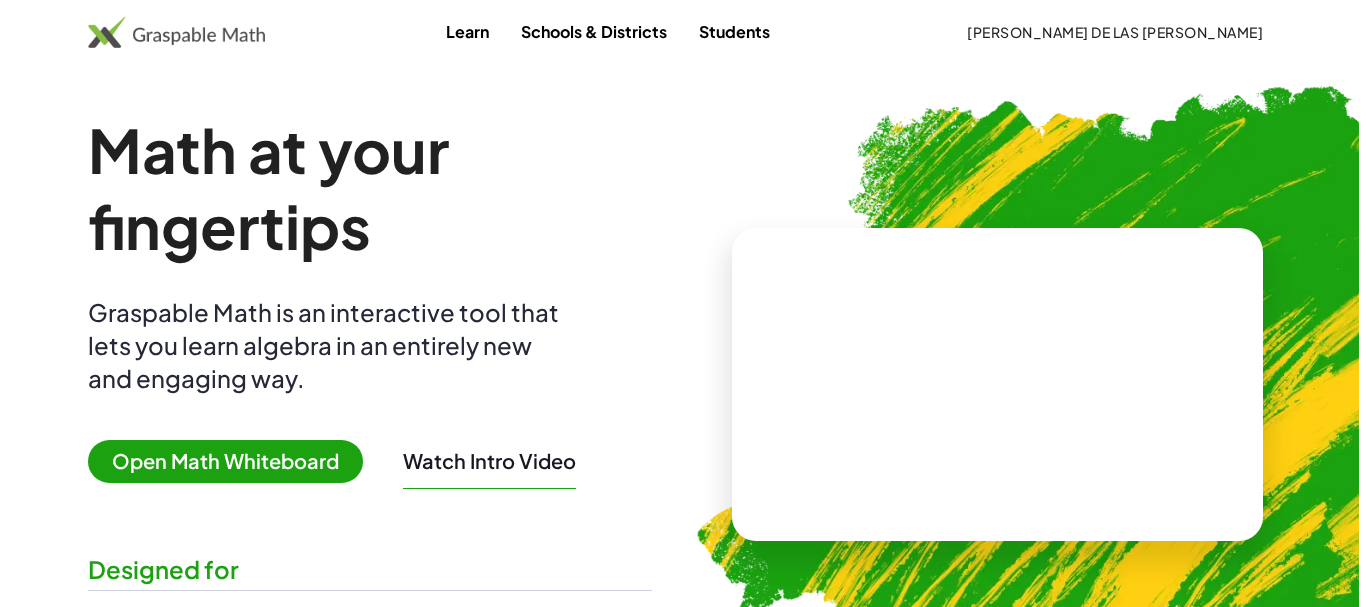 scroll, scrollTop: 0, scrollLeft: 0, axis: both 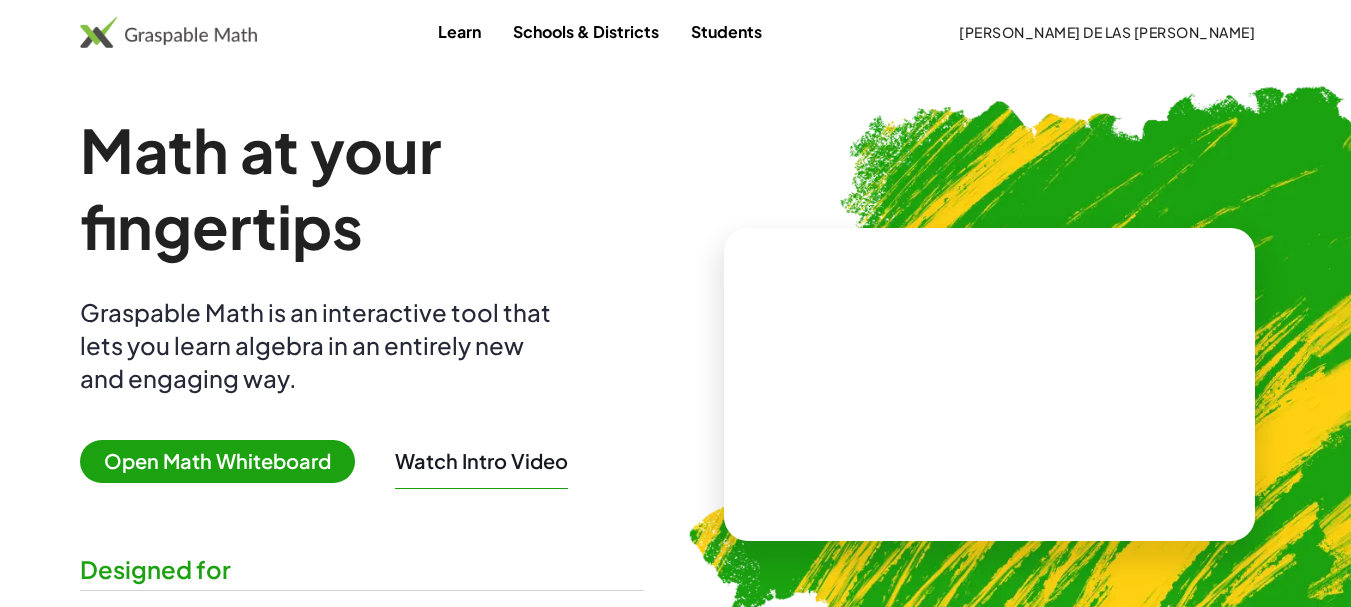 click at bounding box center [990, 384] 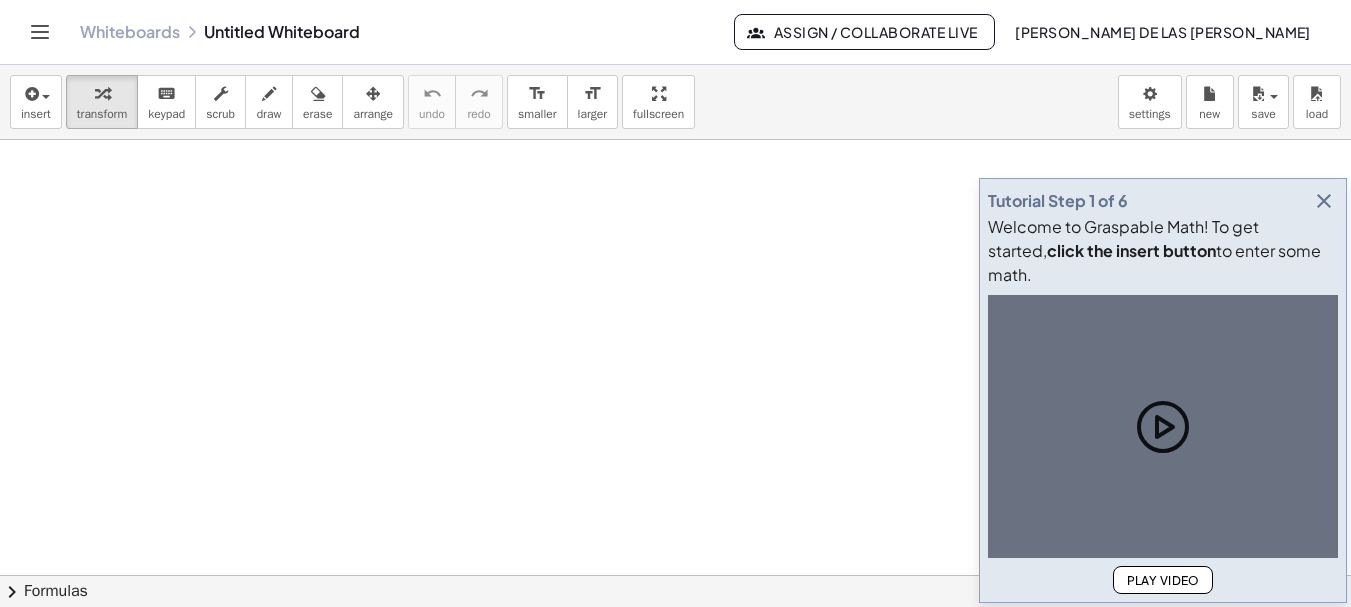 click at bounding box center (675, 640) 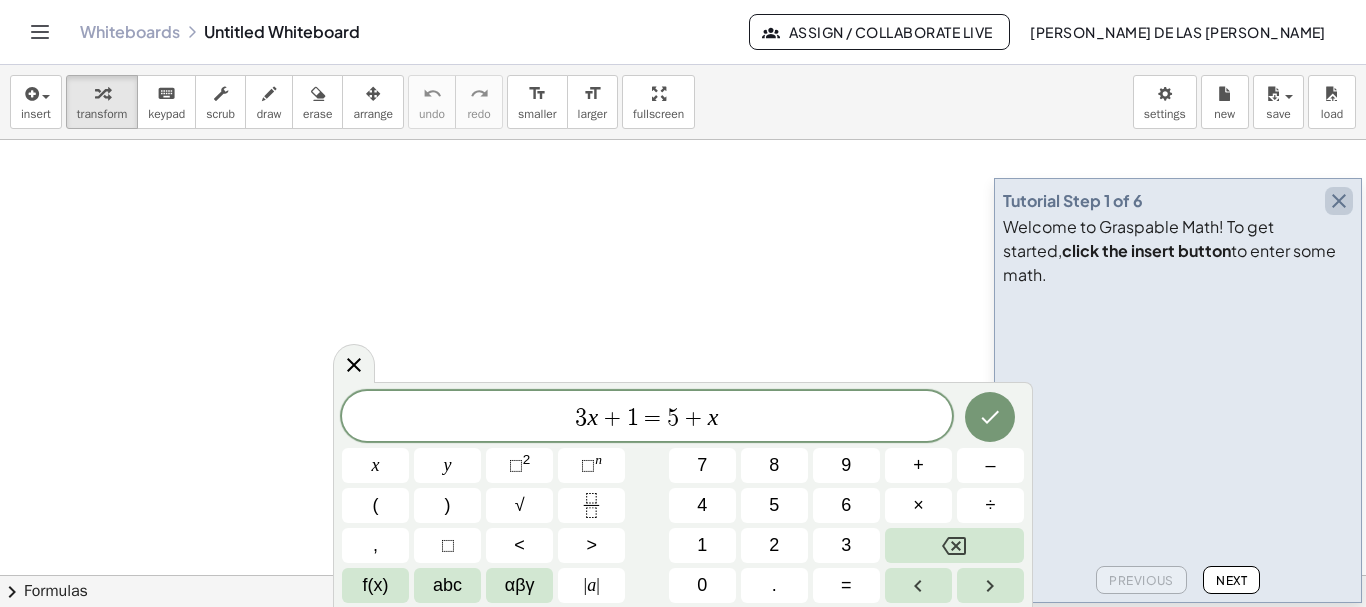 click at bounding box center [1339, 201] 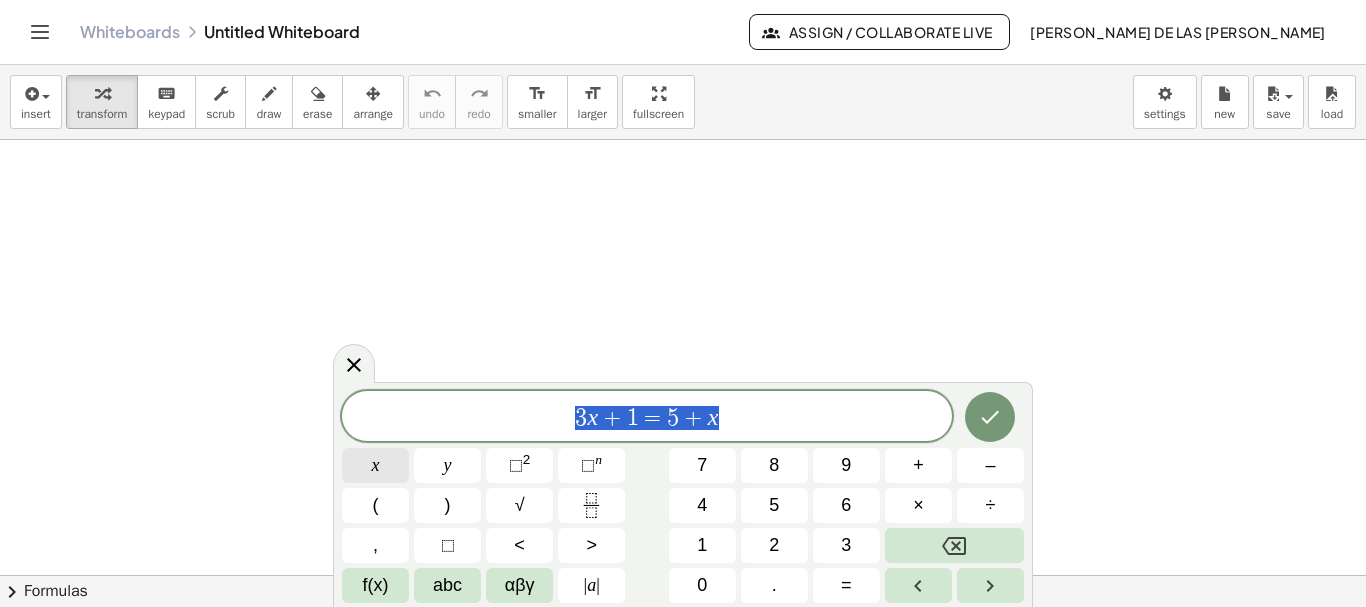 drag, startPoint x: 723, startPoint y: 440, endPoint x: 368, endPoint y: 473, distance: 356.53052 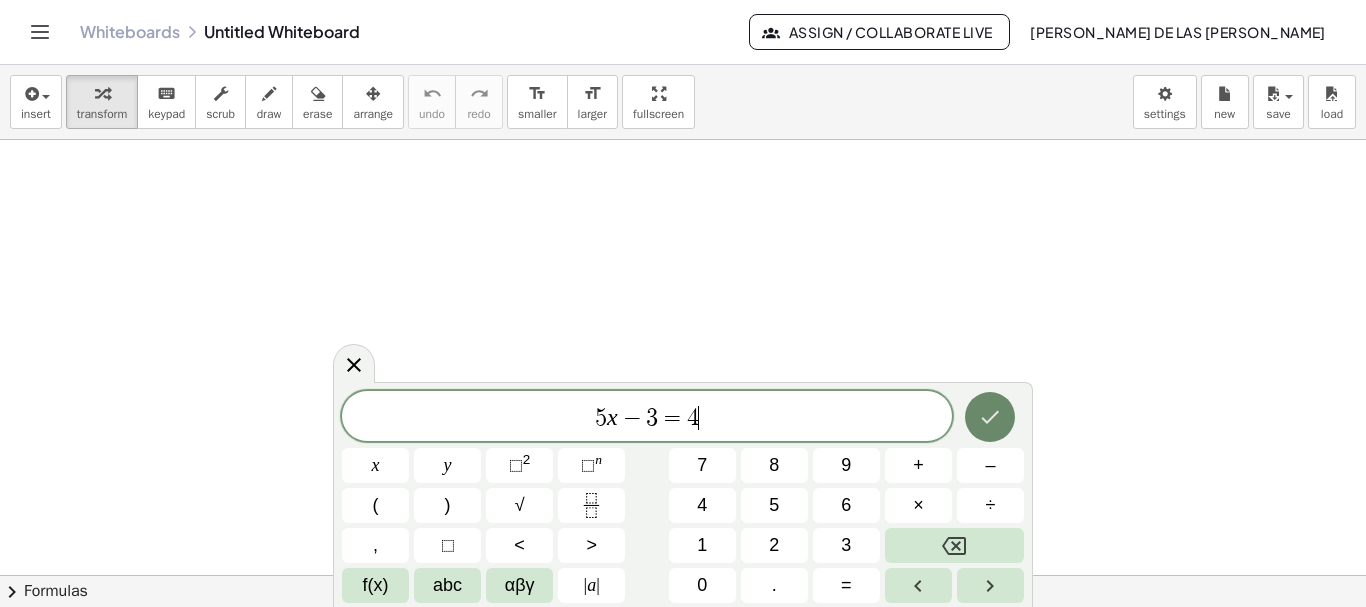 click 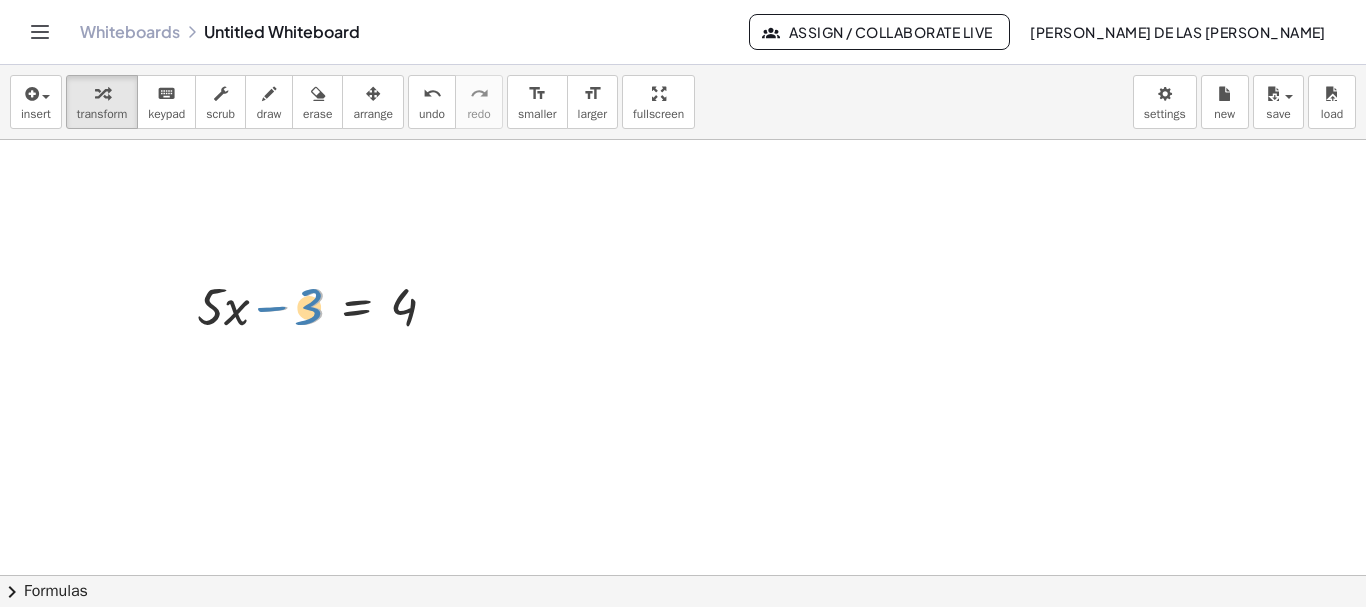 drag, startPoint x: 322, startPoint y: 315, endPoint x: 334, endPoint y: 314, distance: 12.0415945 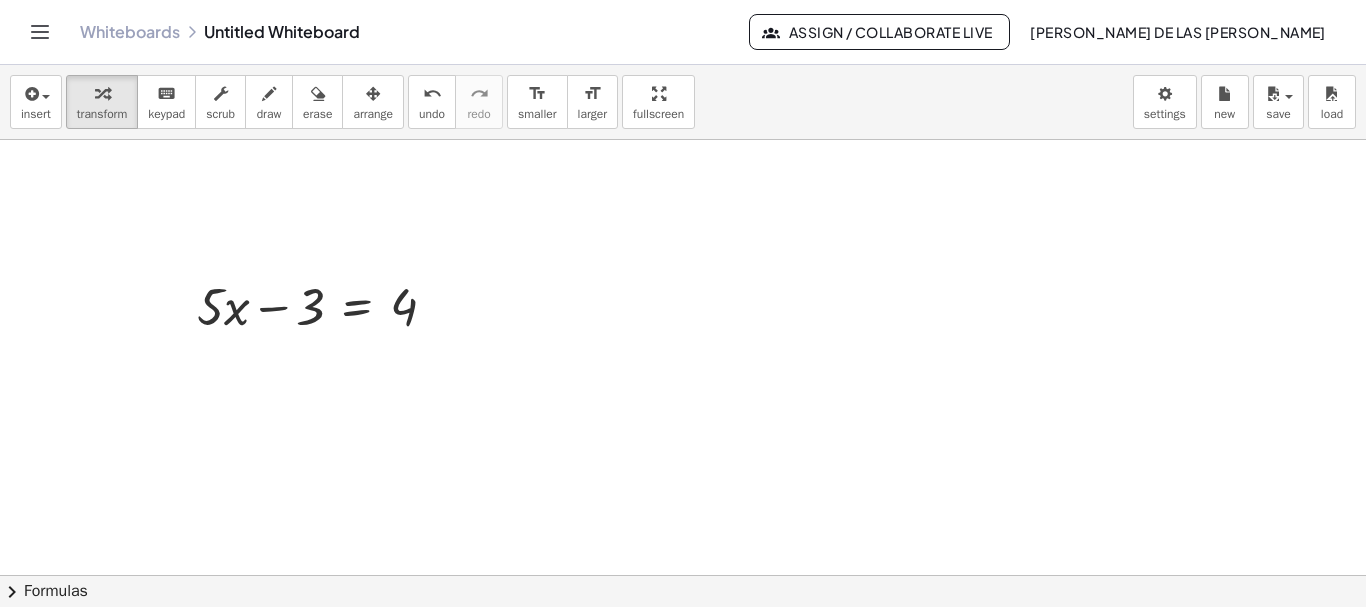 click at bounding box center [683, 640] 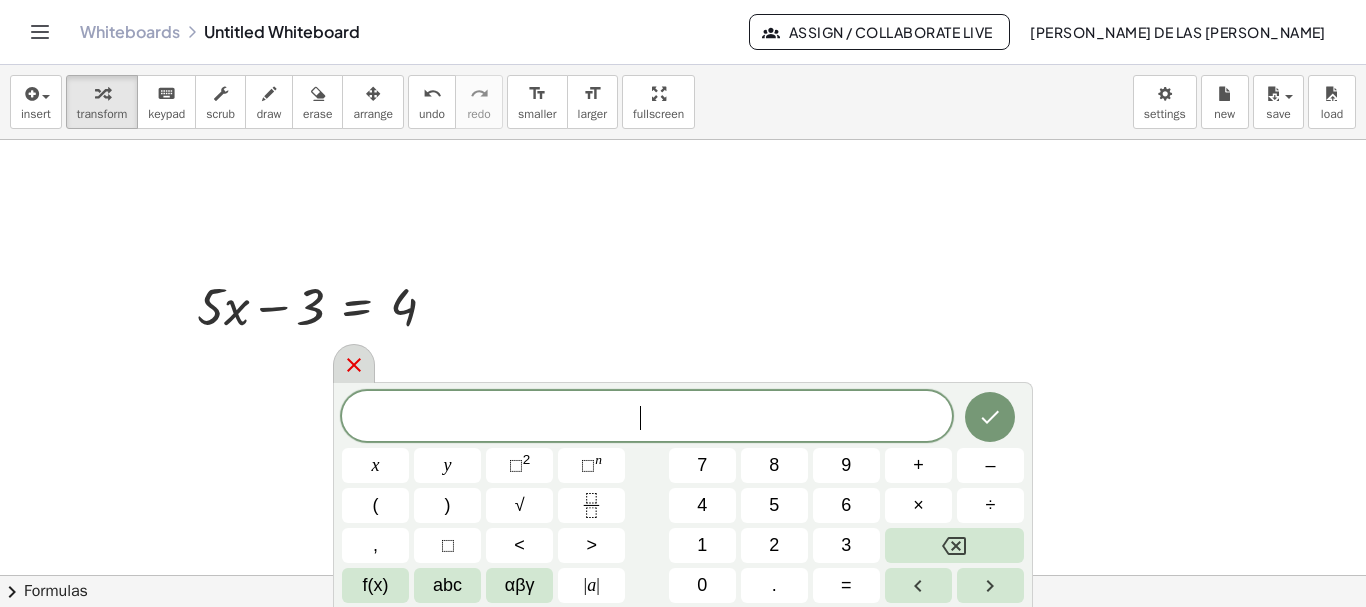 click 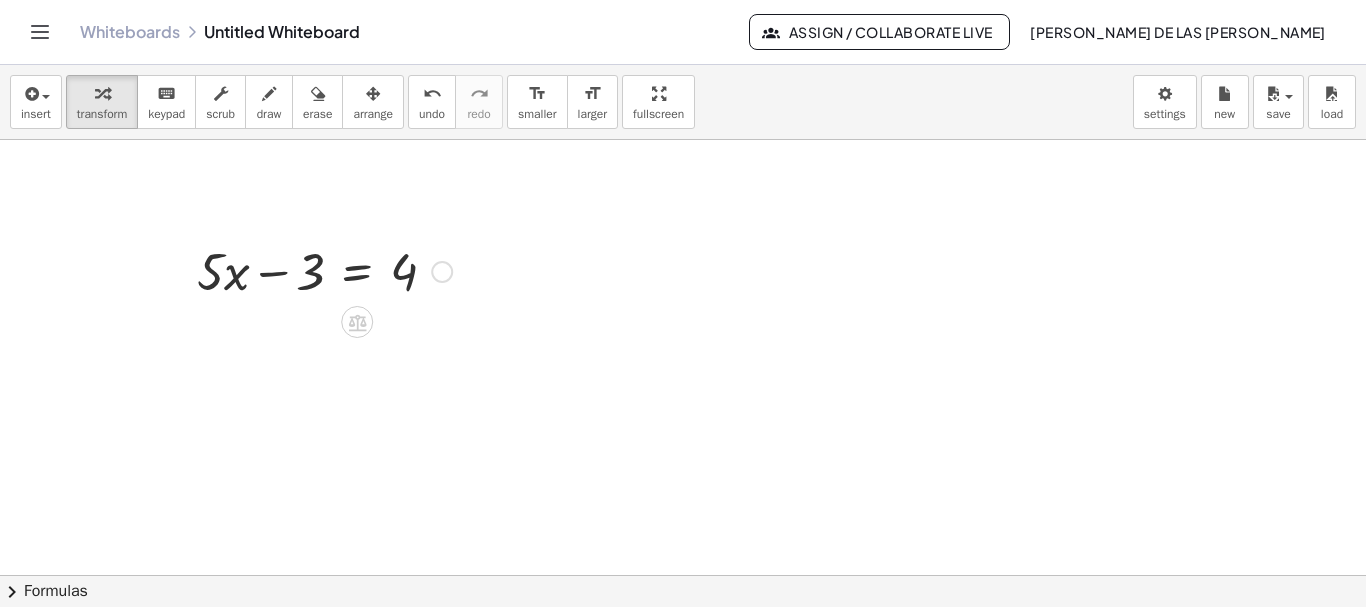scroll, scrollTop: 0, scrollLeft: 0, axis: both 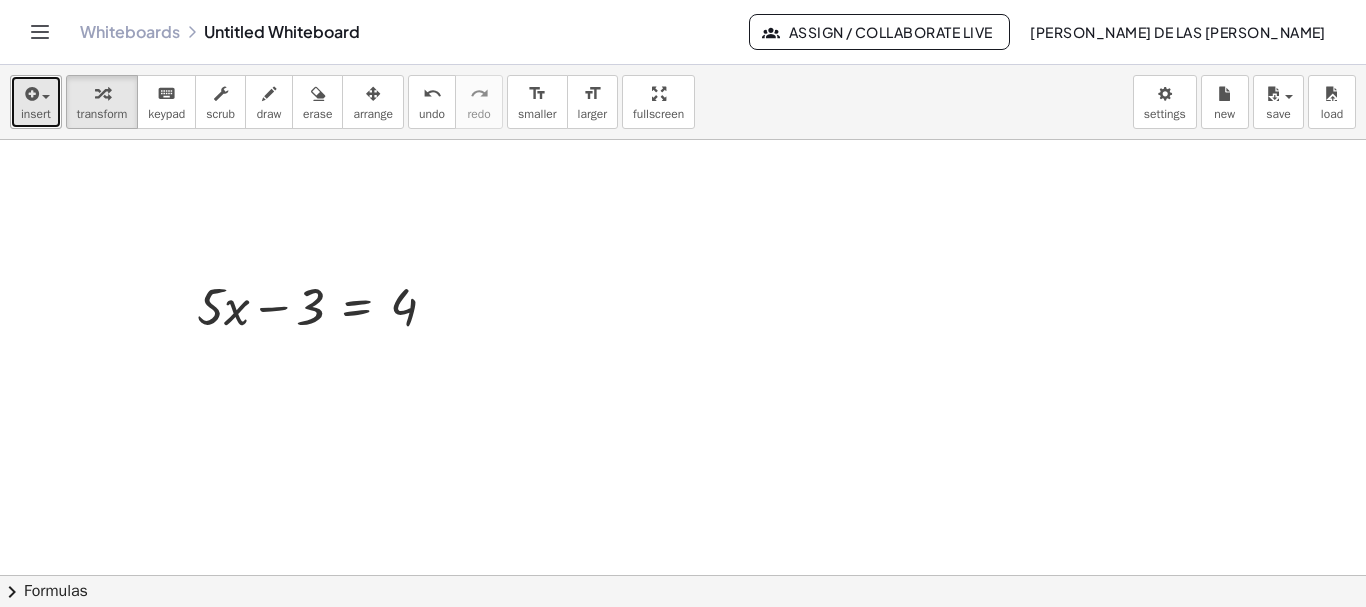 click at bounding box center (30, 94) 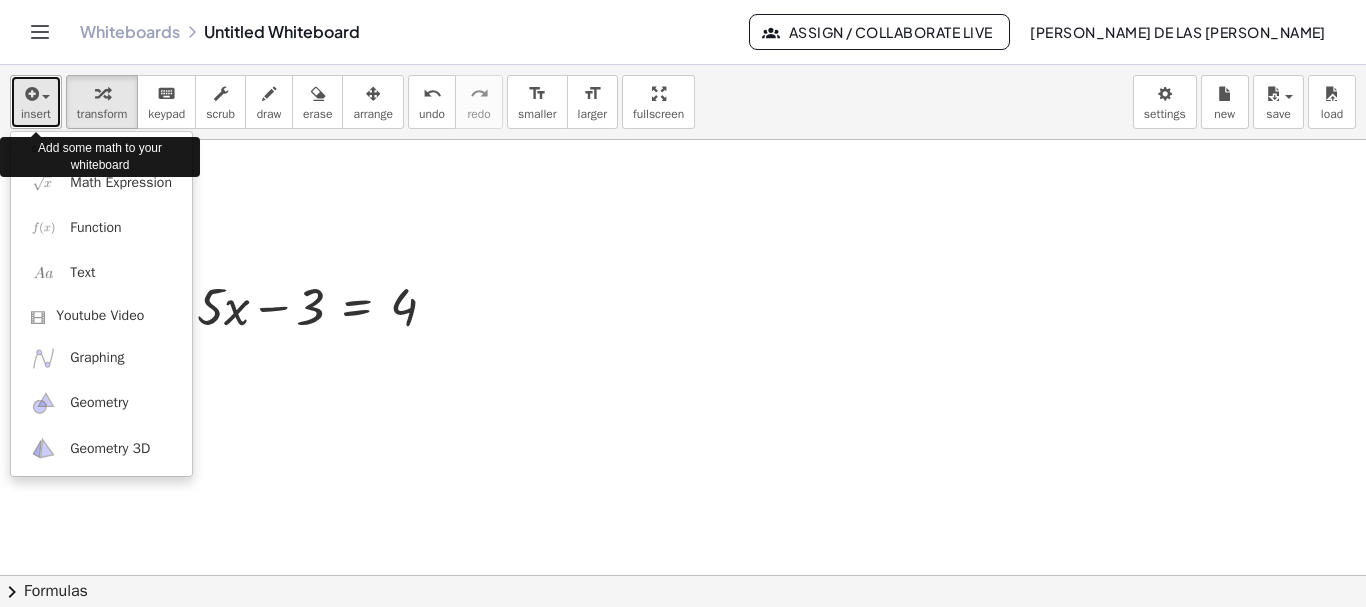 click at bounding box center (30, 94) 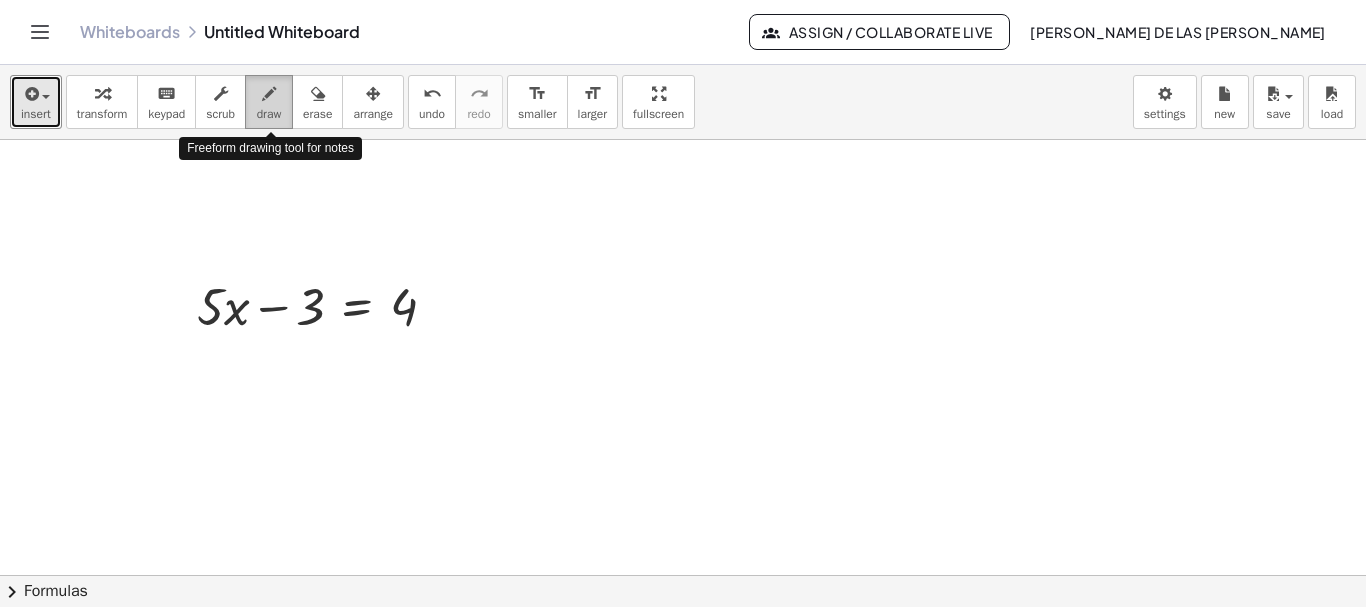 click at bounding box center (269, 94) 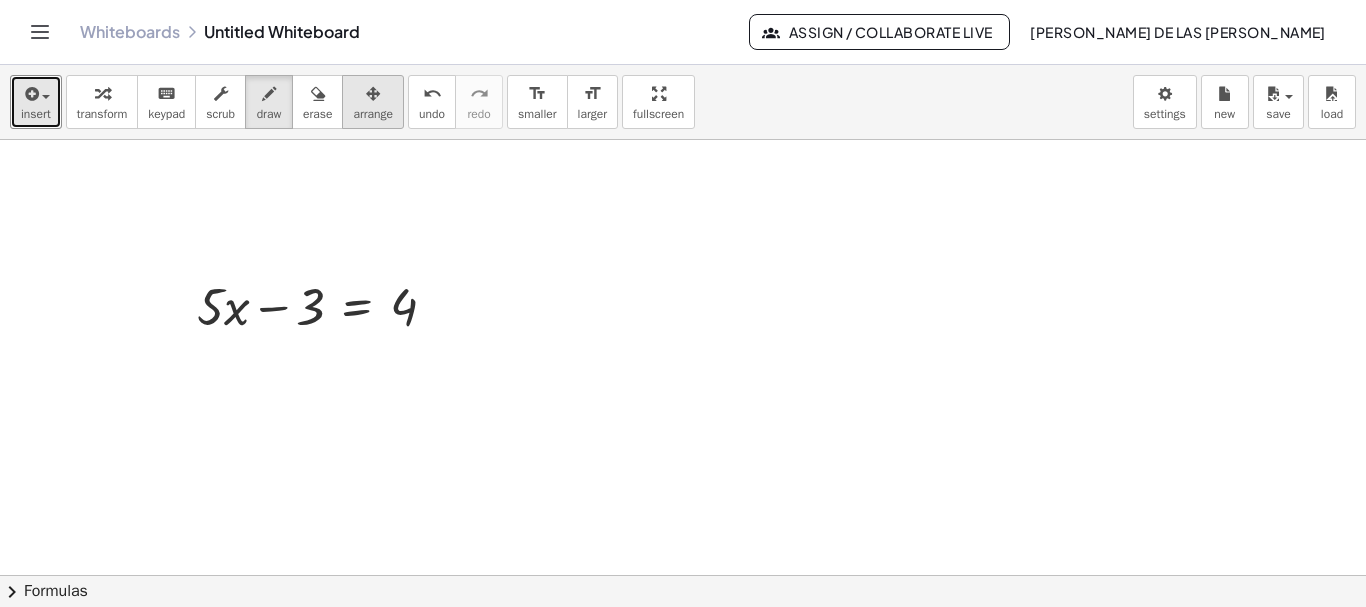 click at bounding box center [373, 93] 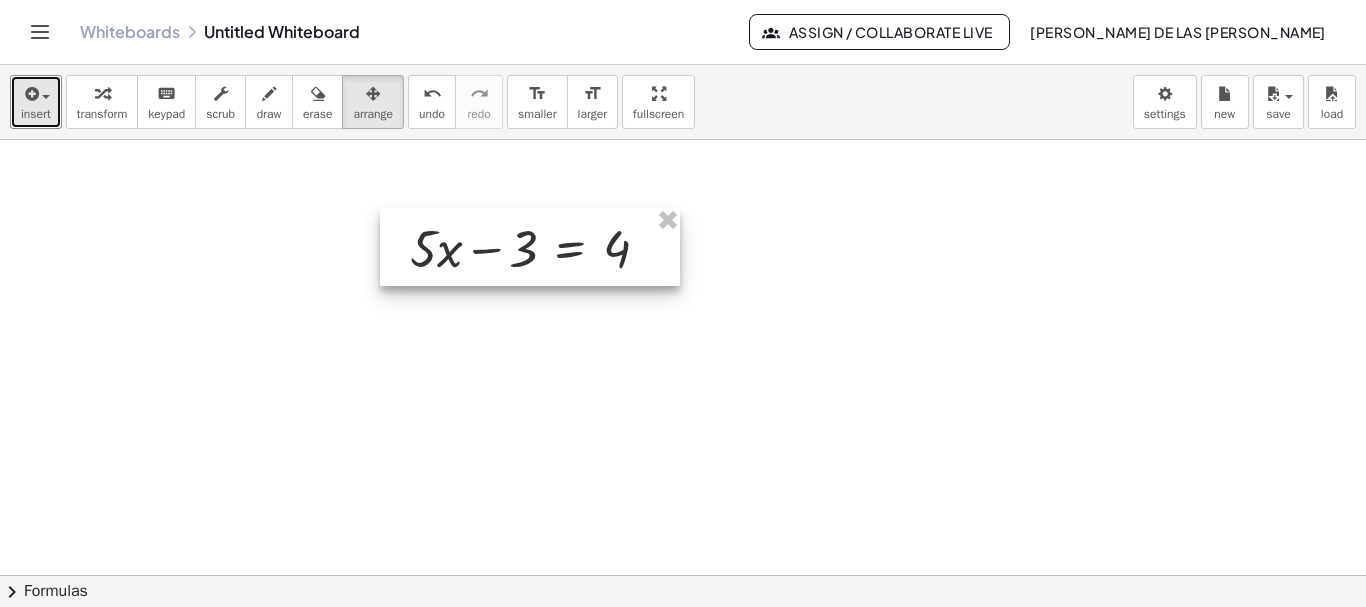 drag, startPoint x: 234, startPoint y: 315, endPoint x: 446, endPoint y: 257, distance: 219.79082 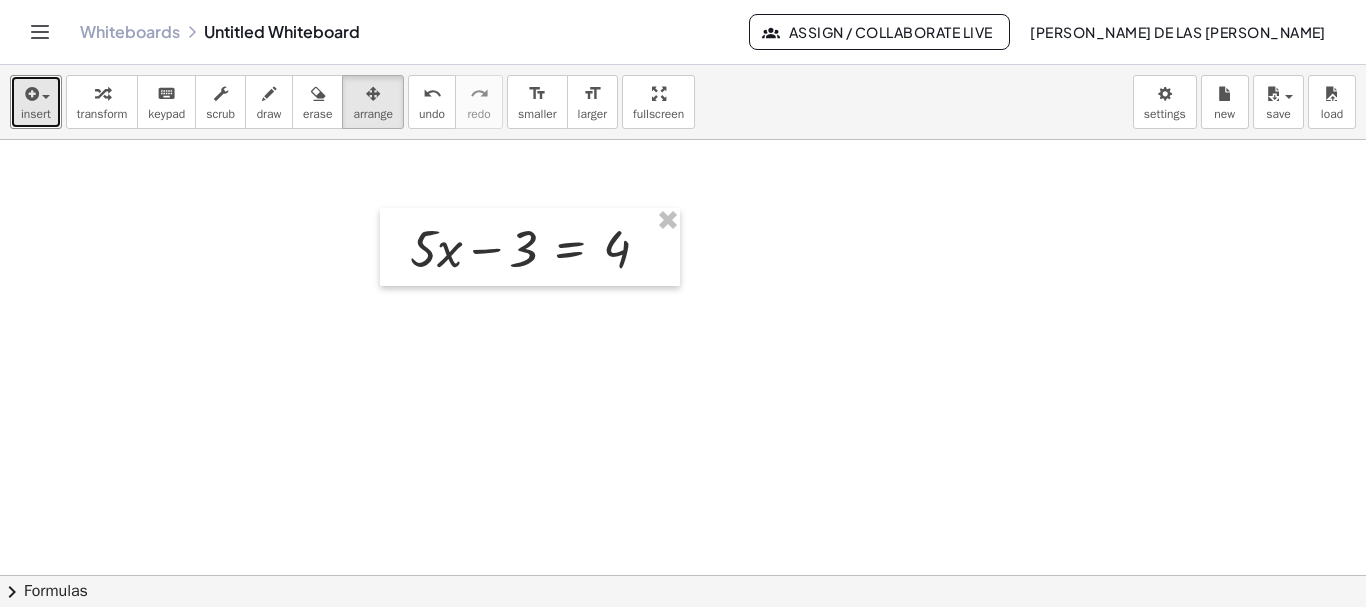 click at bounding box center [683, 640] 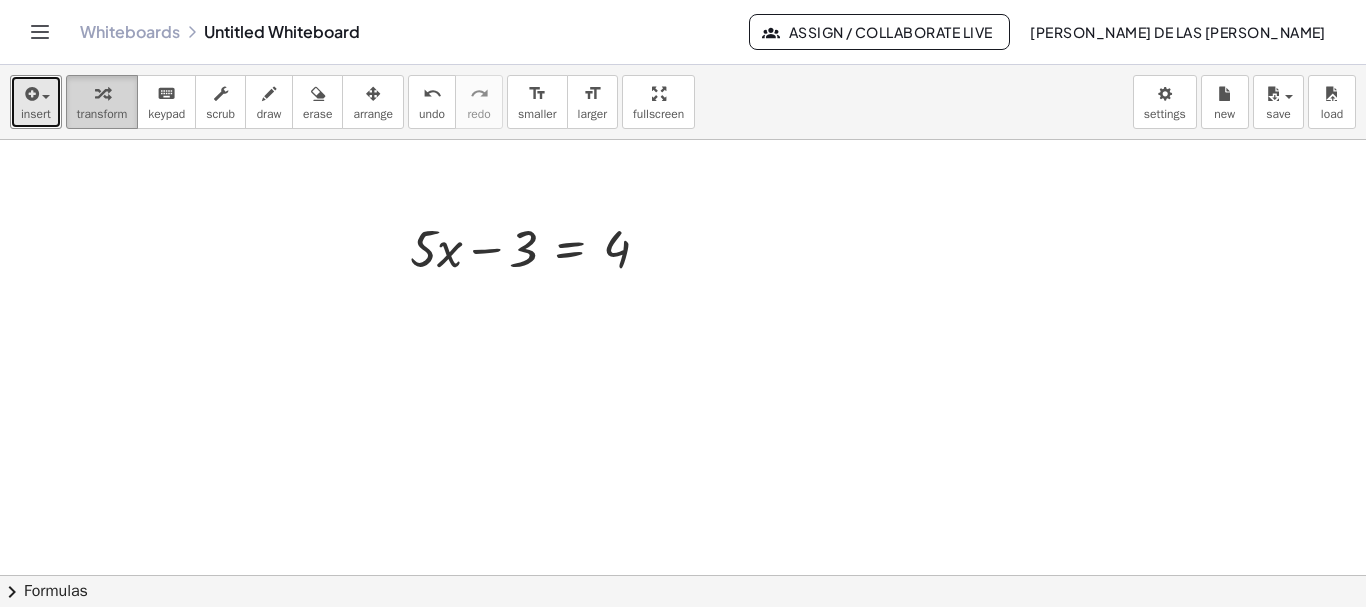 click on "transform" at bounding box center (102, 114) 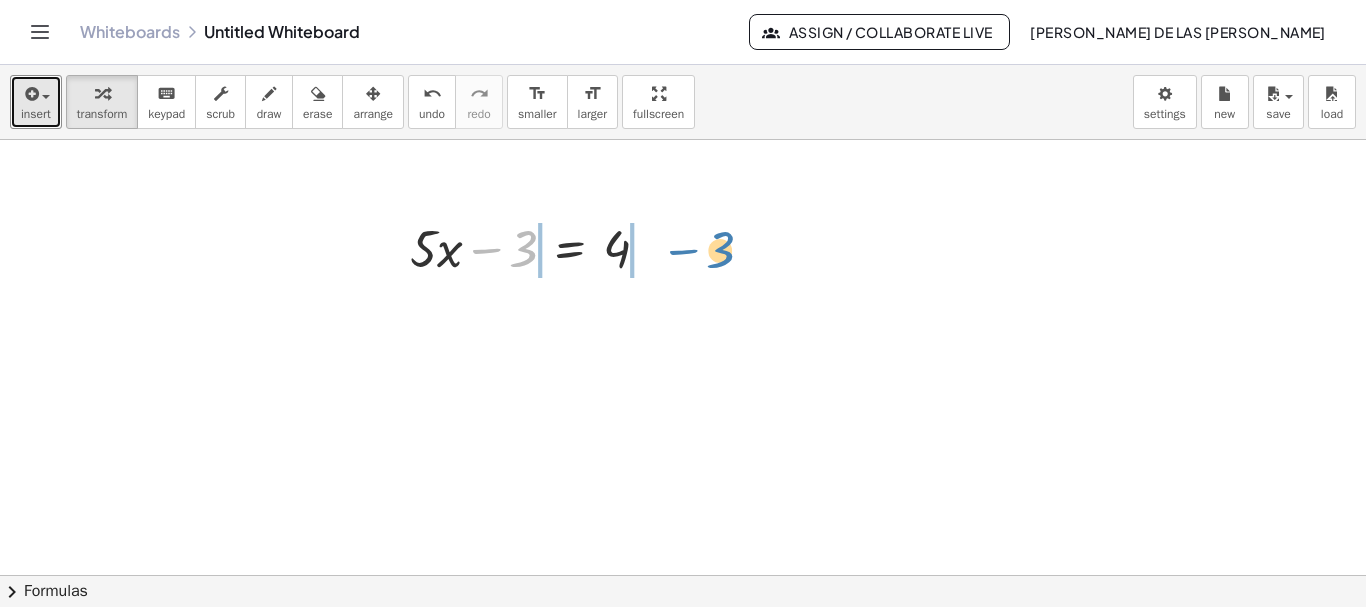 drag, startPoint x: 526, startPoint y: 246, endPoint x: 723, endPoint y: 243, distance: 197.02284 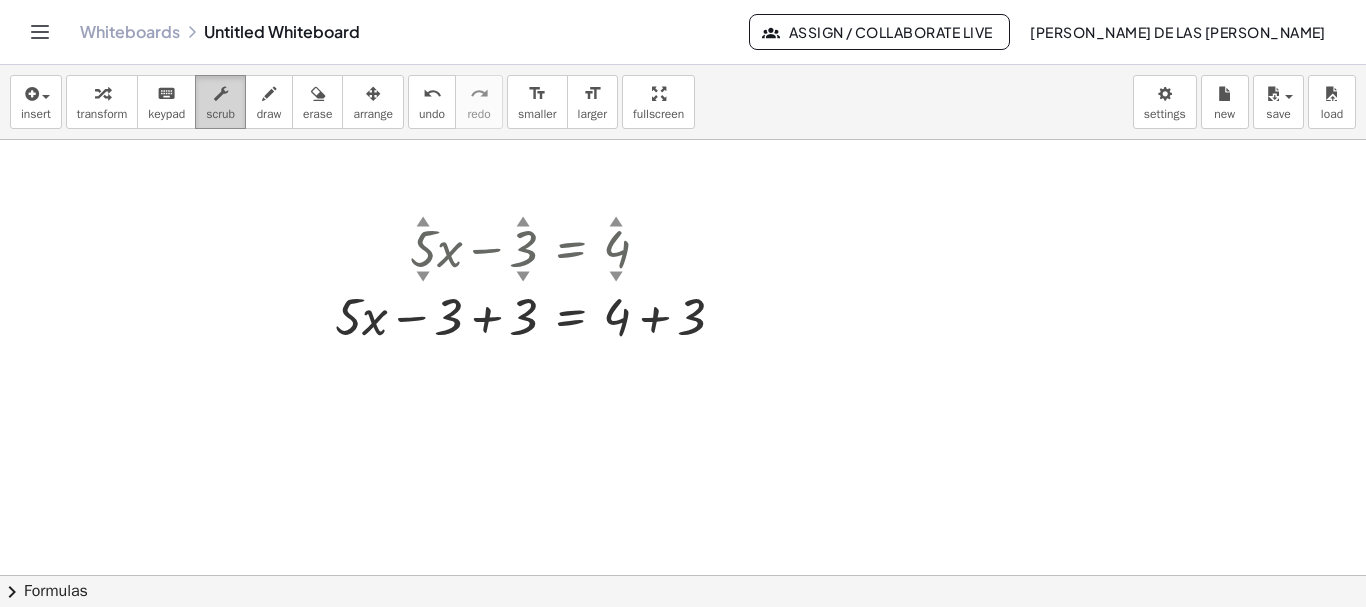 drag, startPoint x: 528, startPoint y: 325, endPoint x: 222, endPoint y: 96, distance: 382.2002 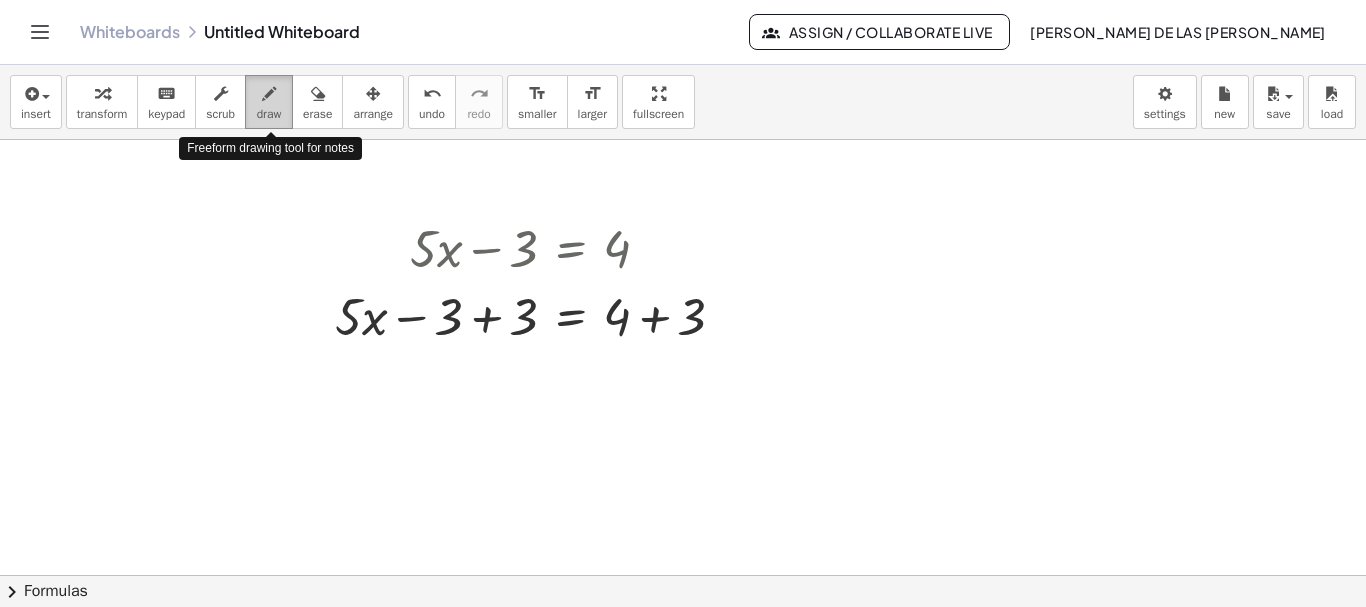 click on "draw" at bounding box center [269, 102] 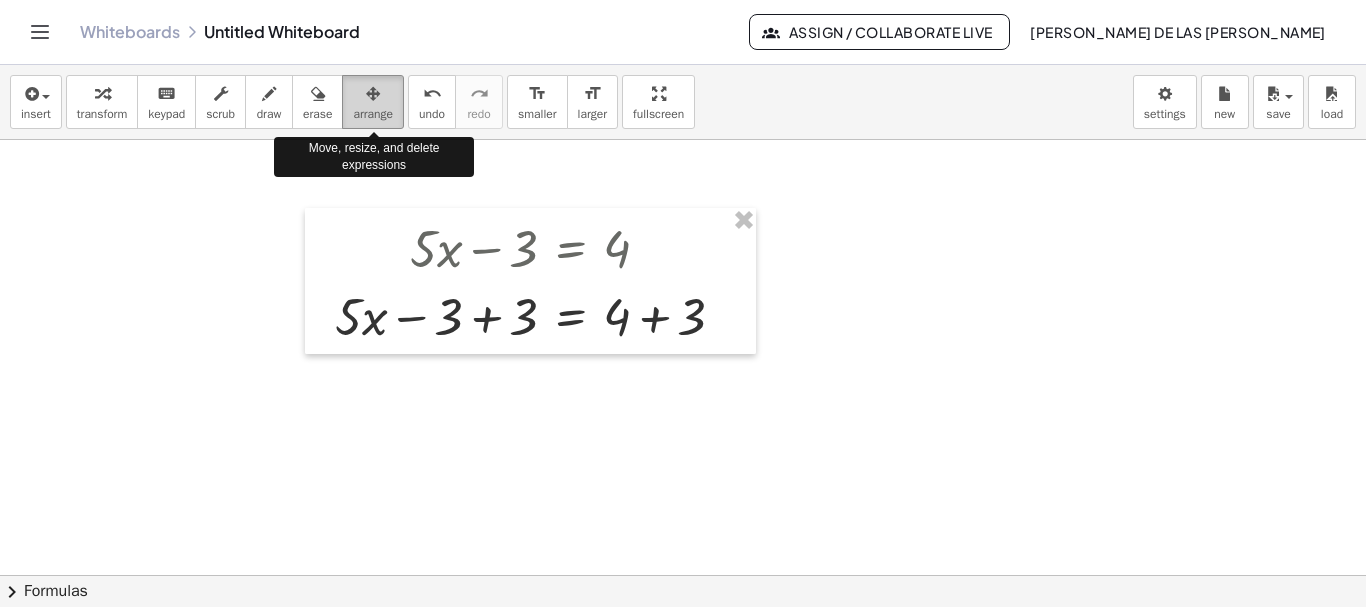 click at bounding box center (373, 94) 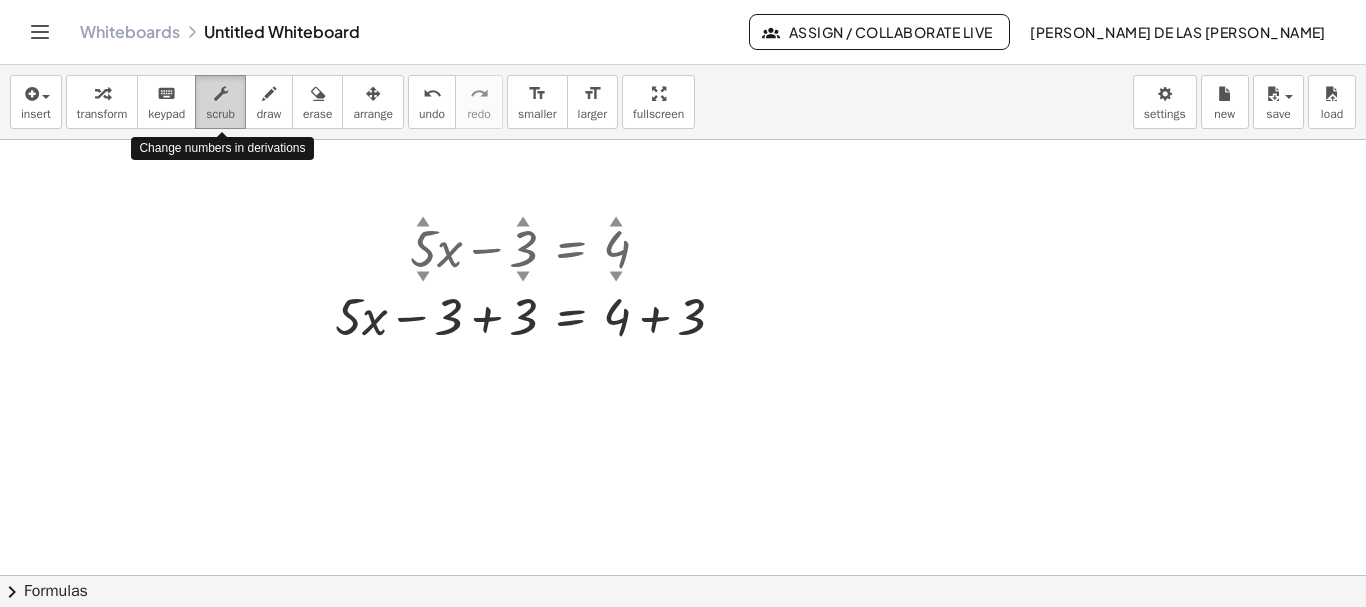 click at bounding box center [220, 93] 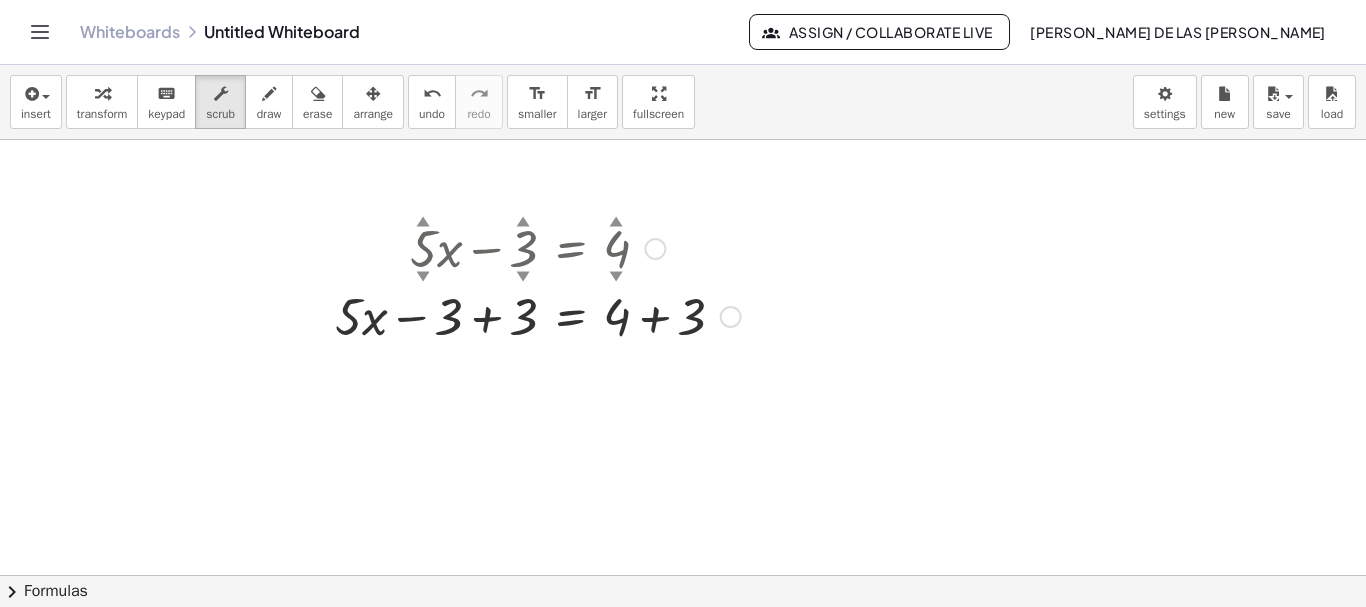 click on "▼" at bounding box center [523, 278] 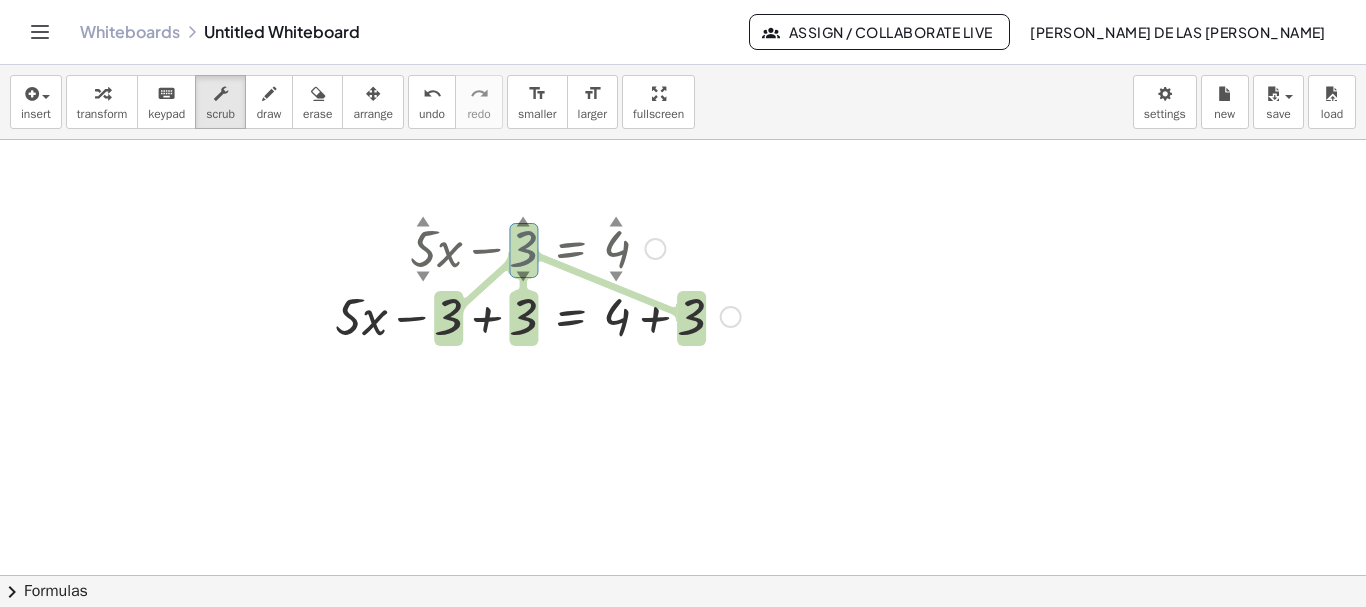 click on "▼" at bounding box center [523, 278] 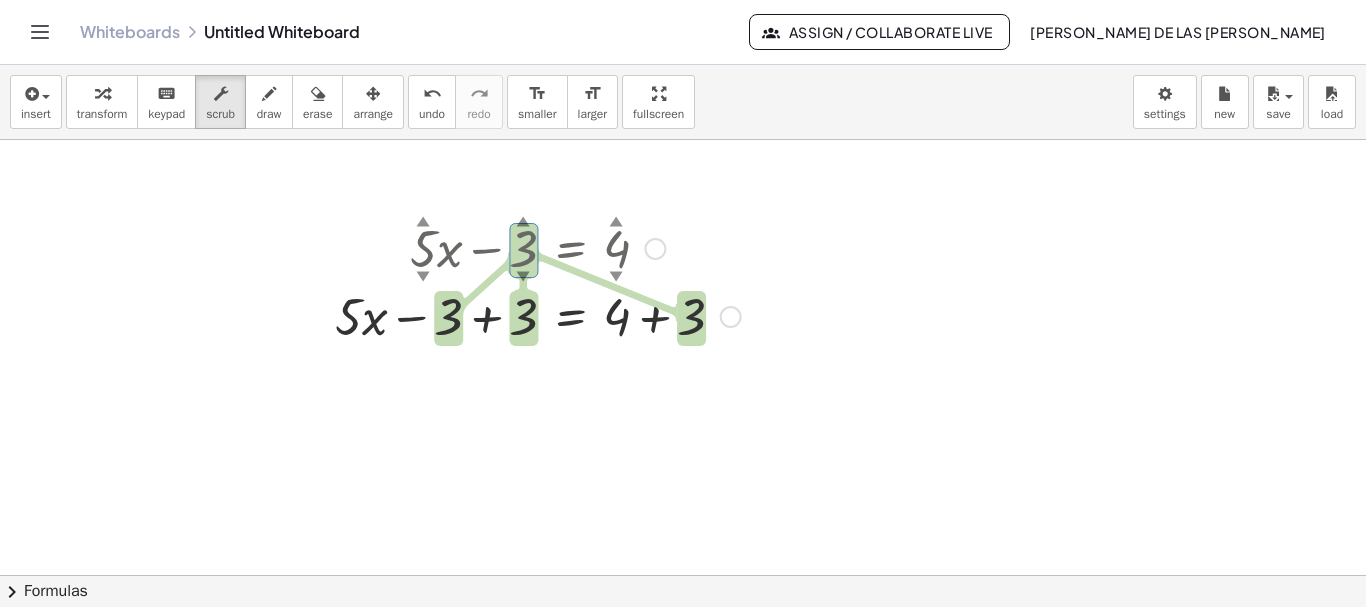 click on "▼" at bounding box center (423, 278) 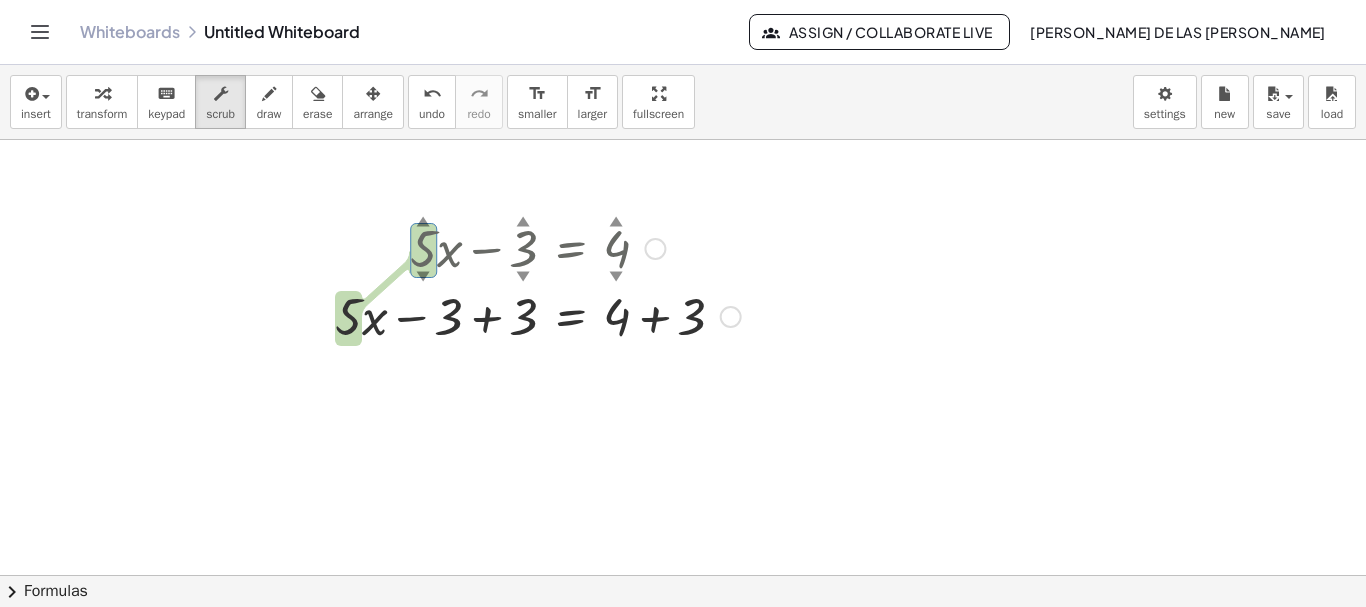 click on "▼" at bounding box center [423, 278] 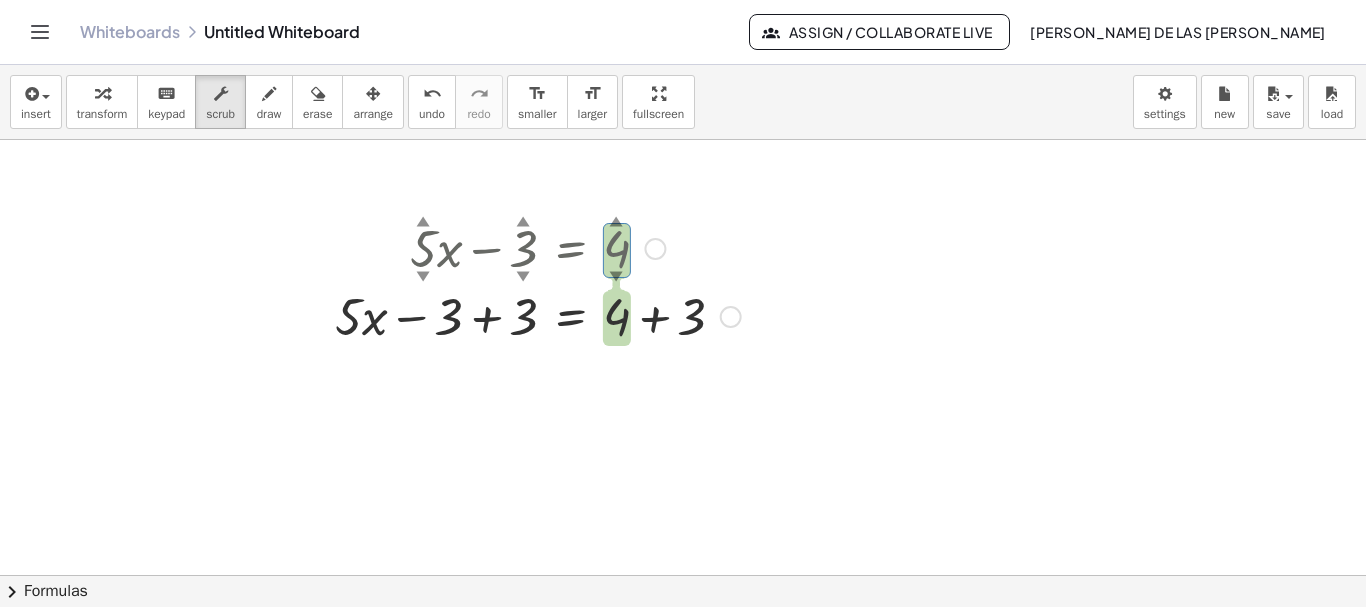 click on "▼" at bounding box center (616, 278) 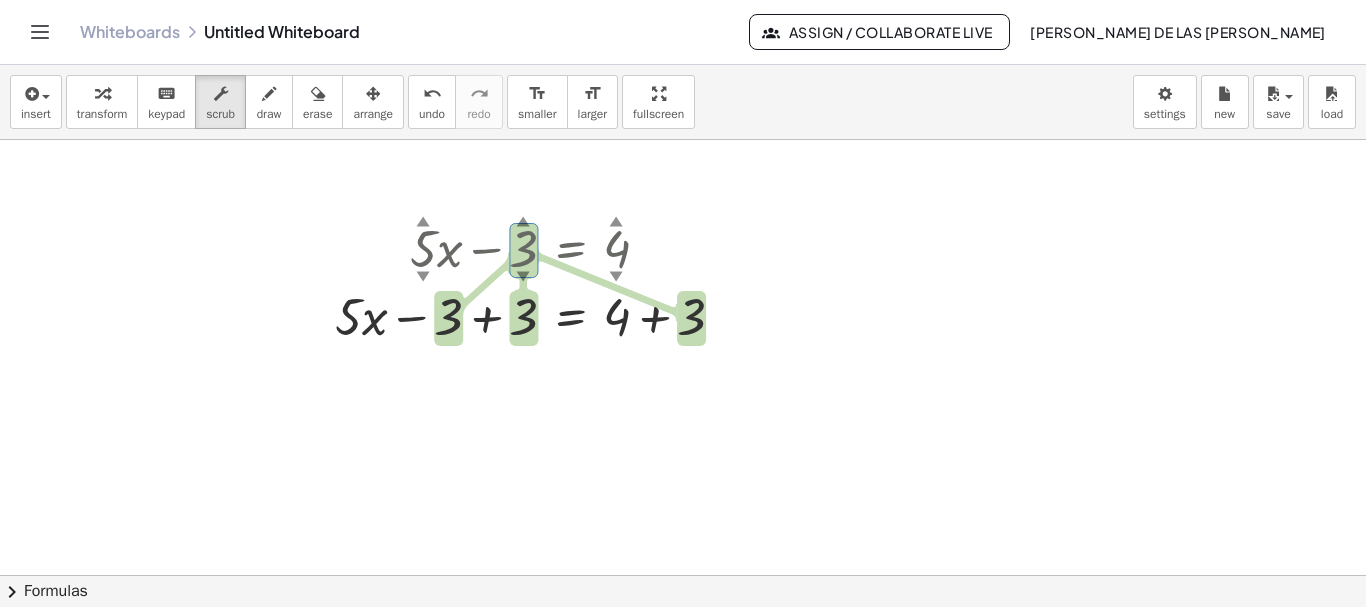 click 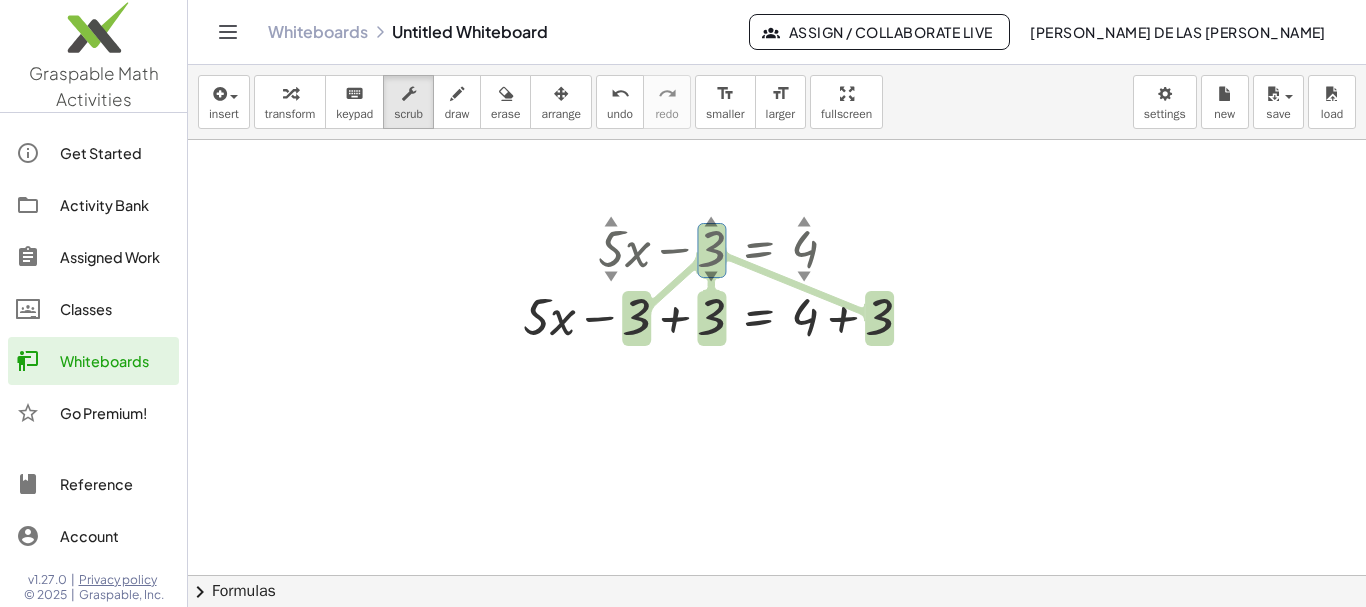 click 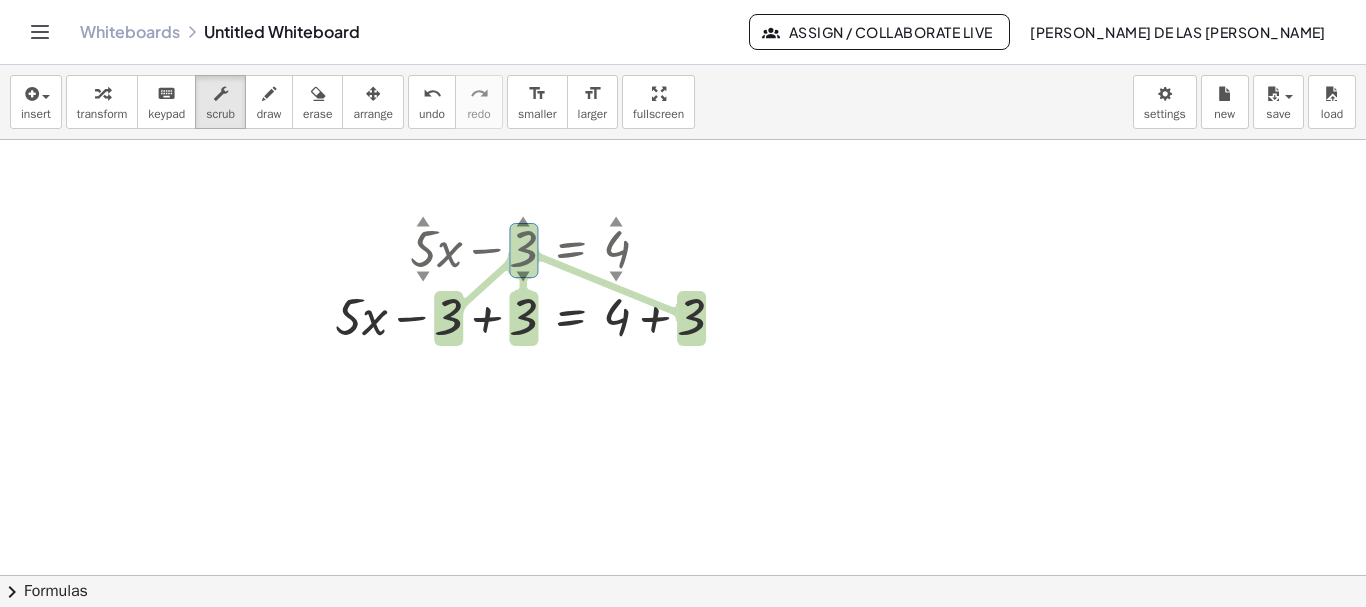click at bounding box center [683, 640] 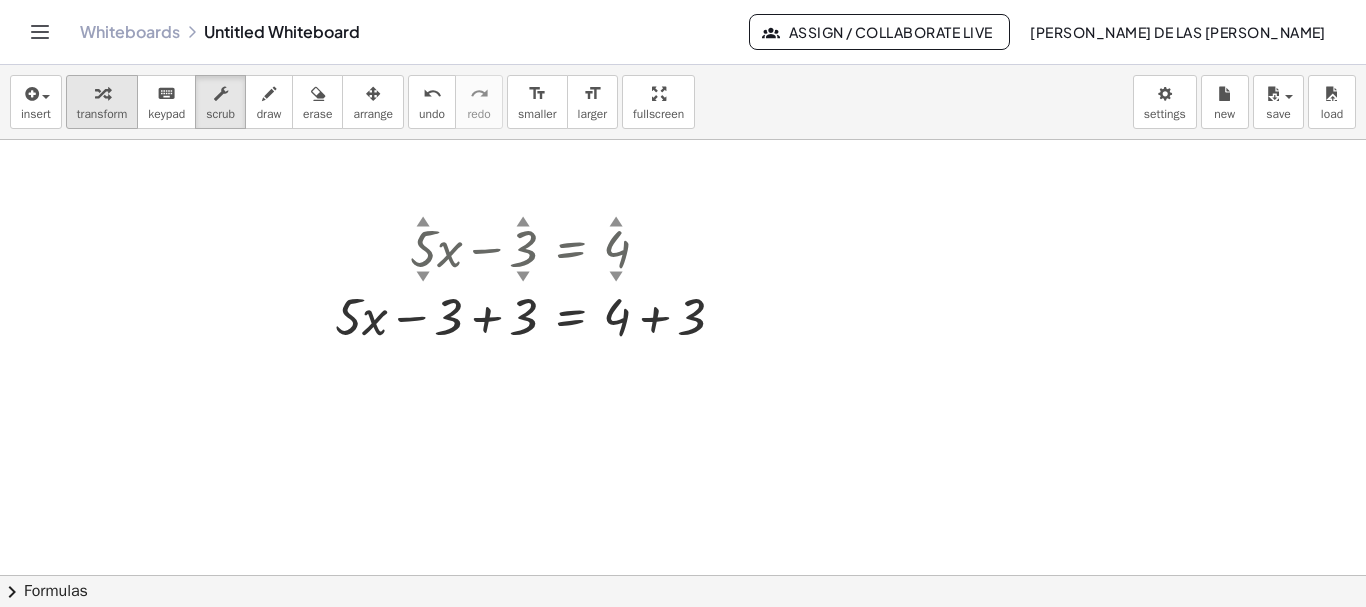 click on "transform" at bounding box center (102, 114) 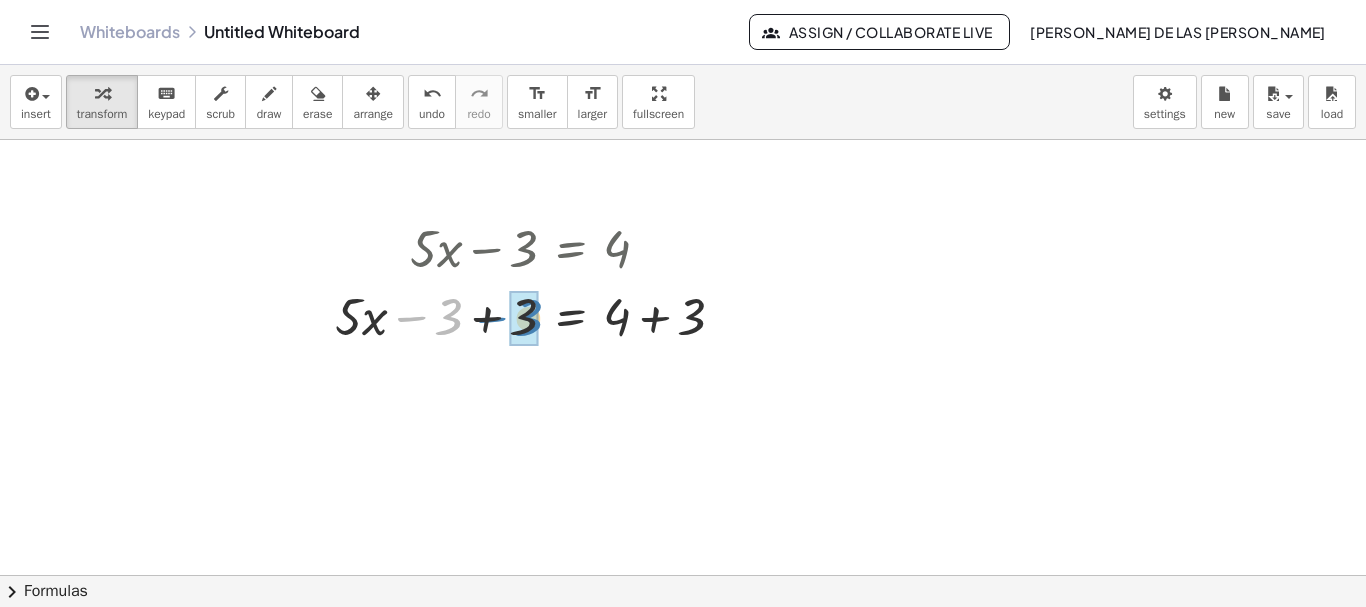 drag, startPoint x: 453, startPoint y: 316, endPoint x: 533, endPoint y: 317, distance: 80.00625 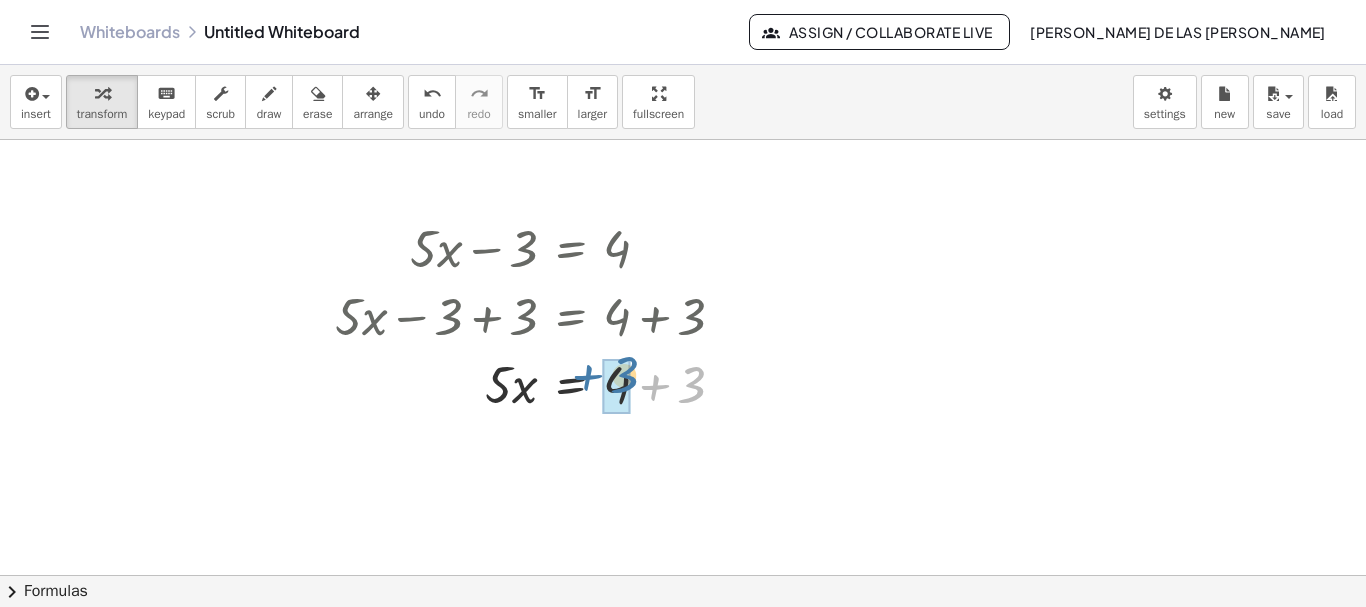drag, startPoint x: 694, startPoint y: 387, endPoint x: 626, endPoint y: 377, distance: 68.73136 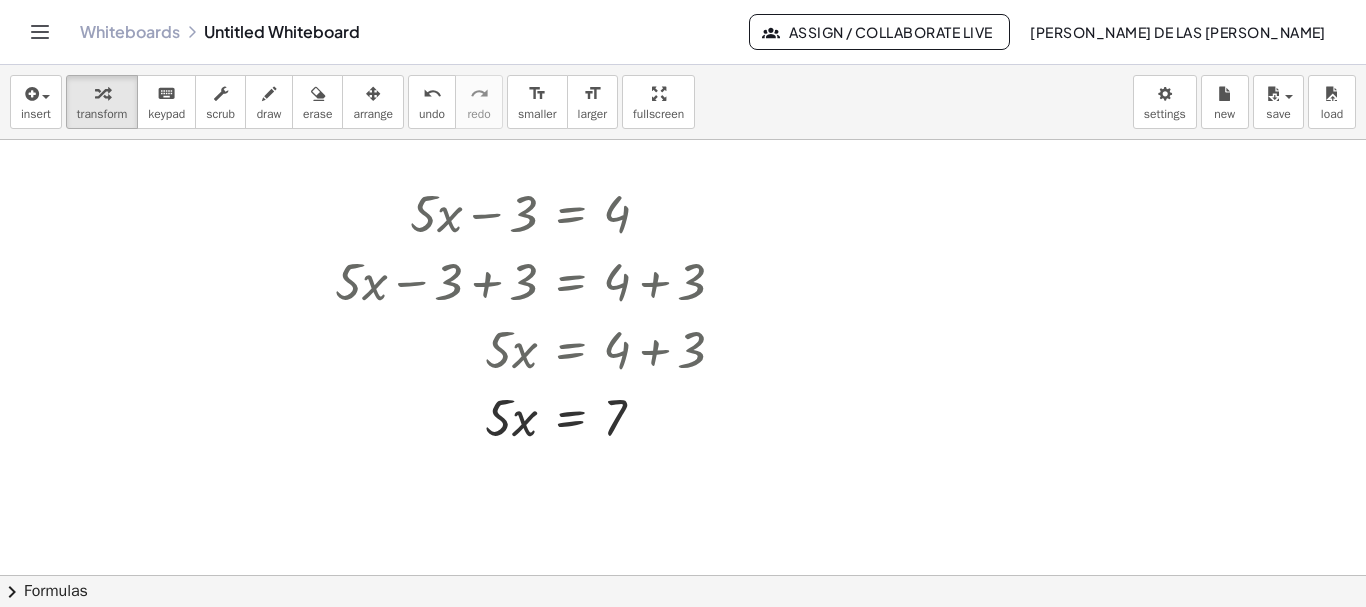 scroll, scrollTop: 0, scrollLeft: 0, axis: both 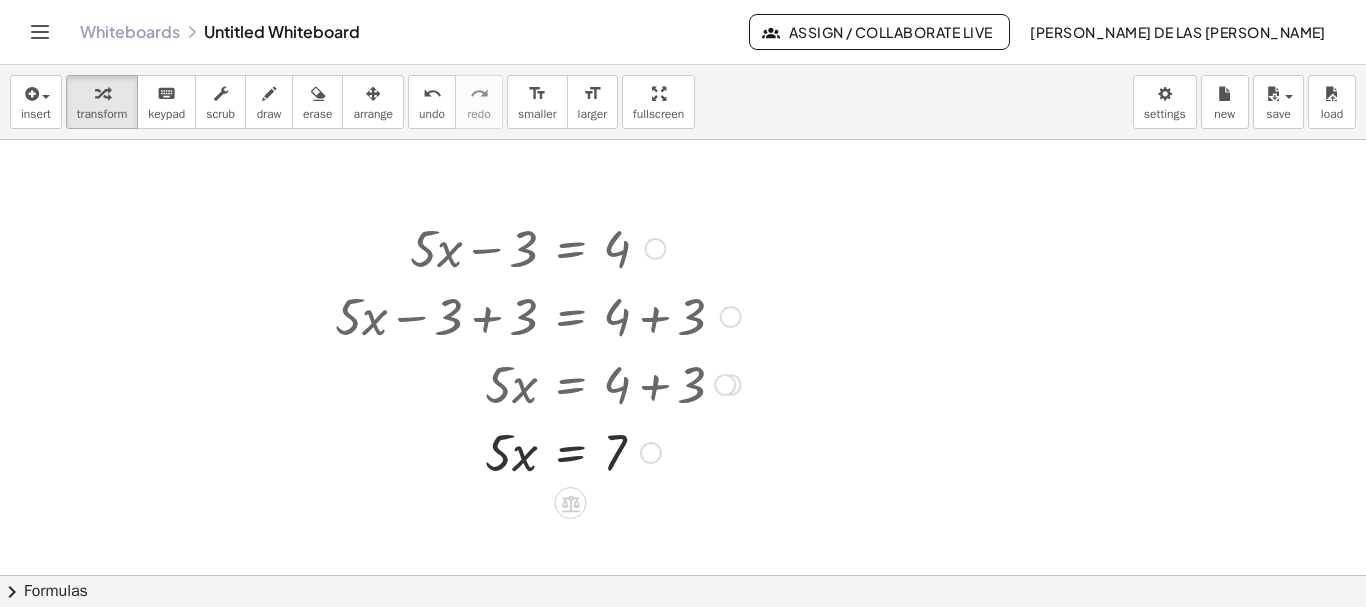click at bounding box center [725, 385] 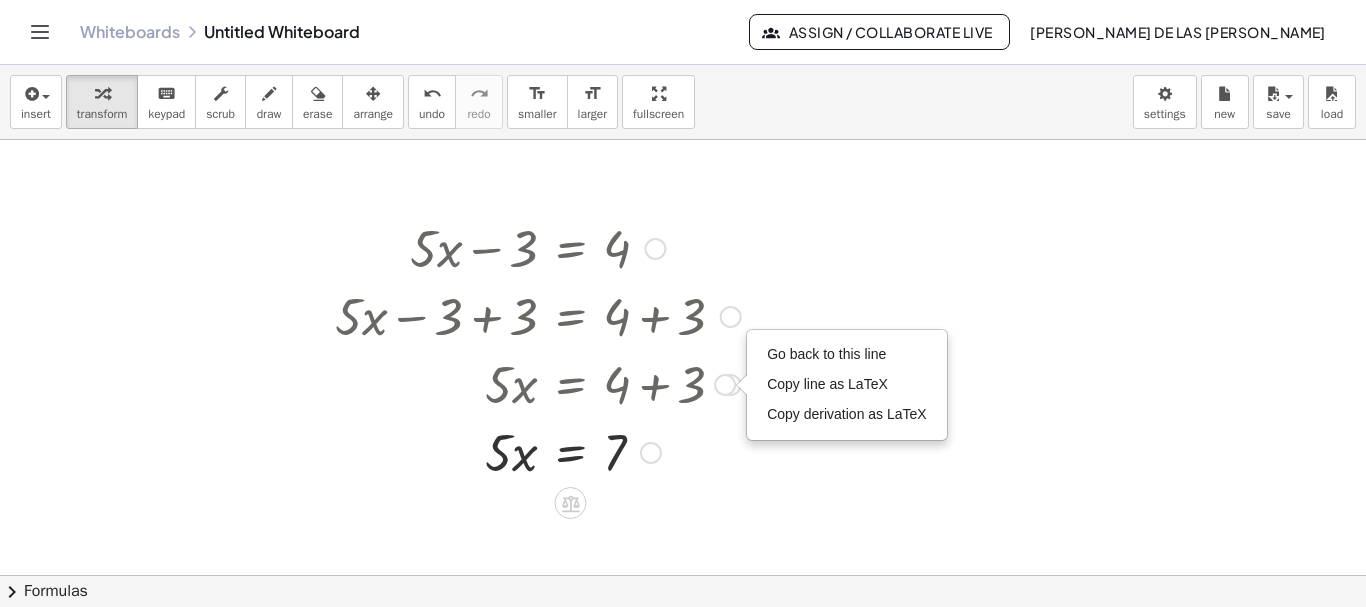 click on "Go back to this line Copy line as LaTeX Copy derivation as LaTeX" at bounding box center [725, 385] 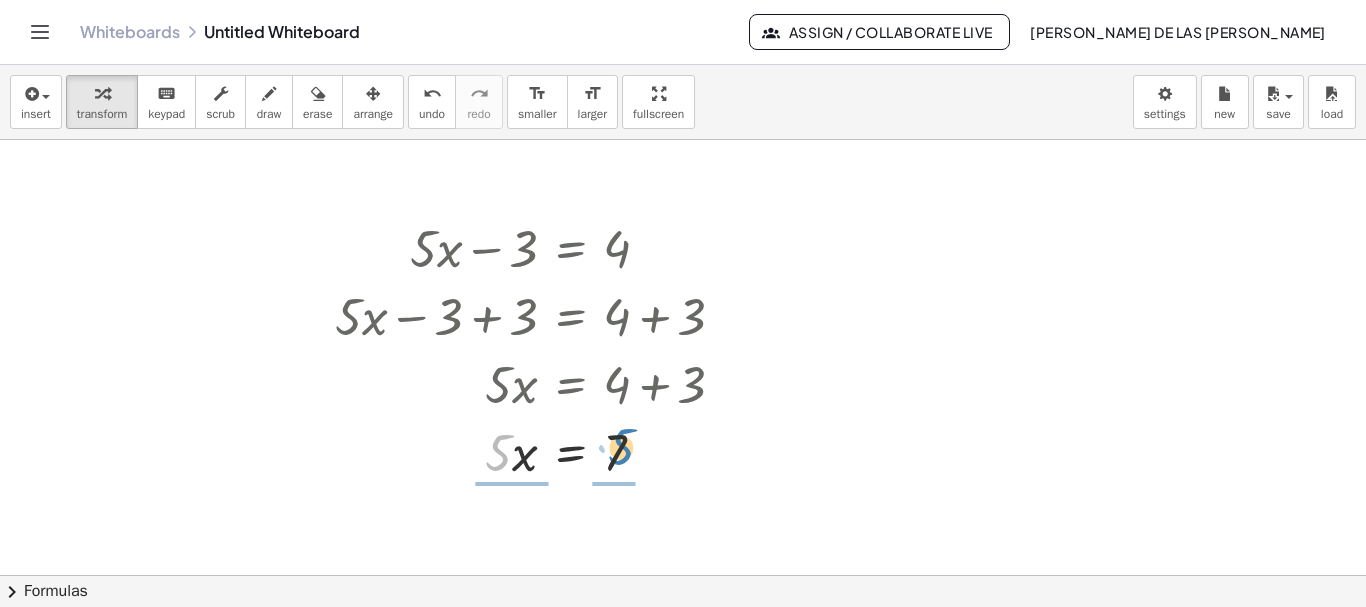 drag, startPoint x: 495, startPoint y: 455, endPoint x: 617, endPoint y: 449, distance: 122.14745 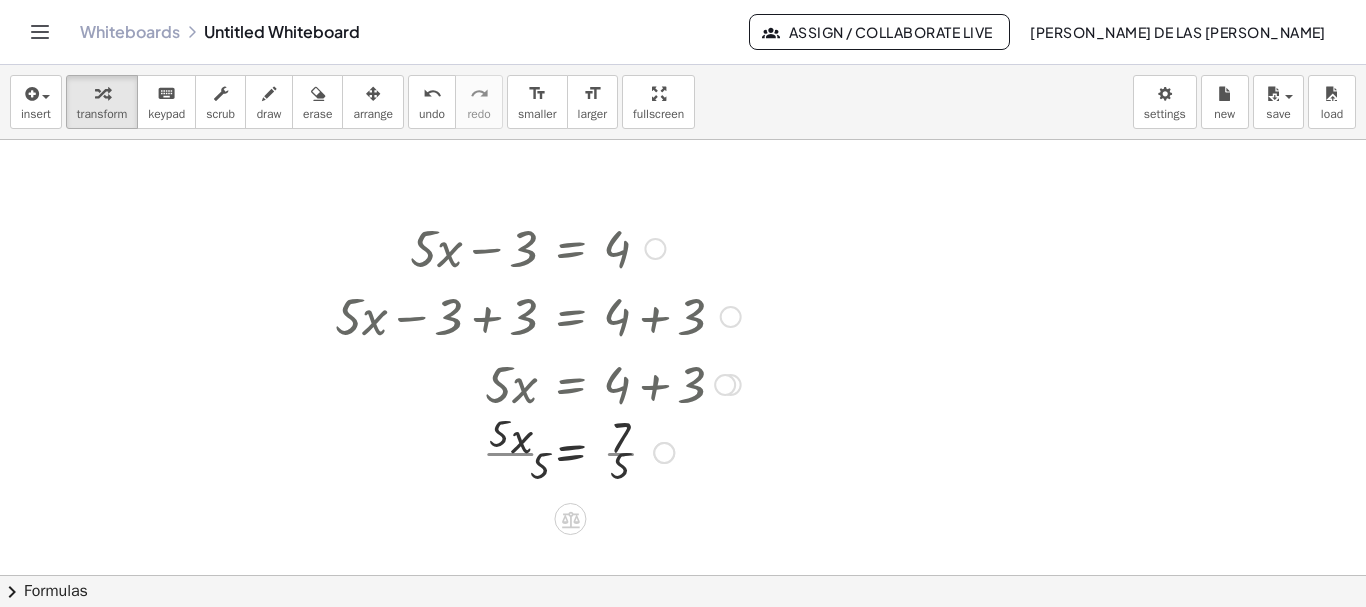 scroll, scrollTop: 100, scrollLeft: 0, axis: vertical 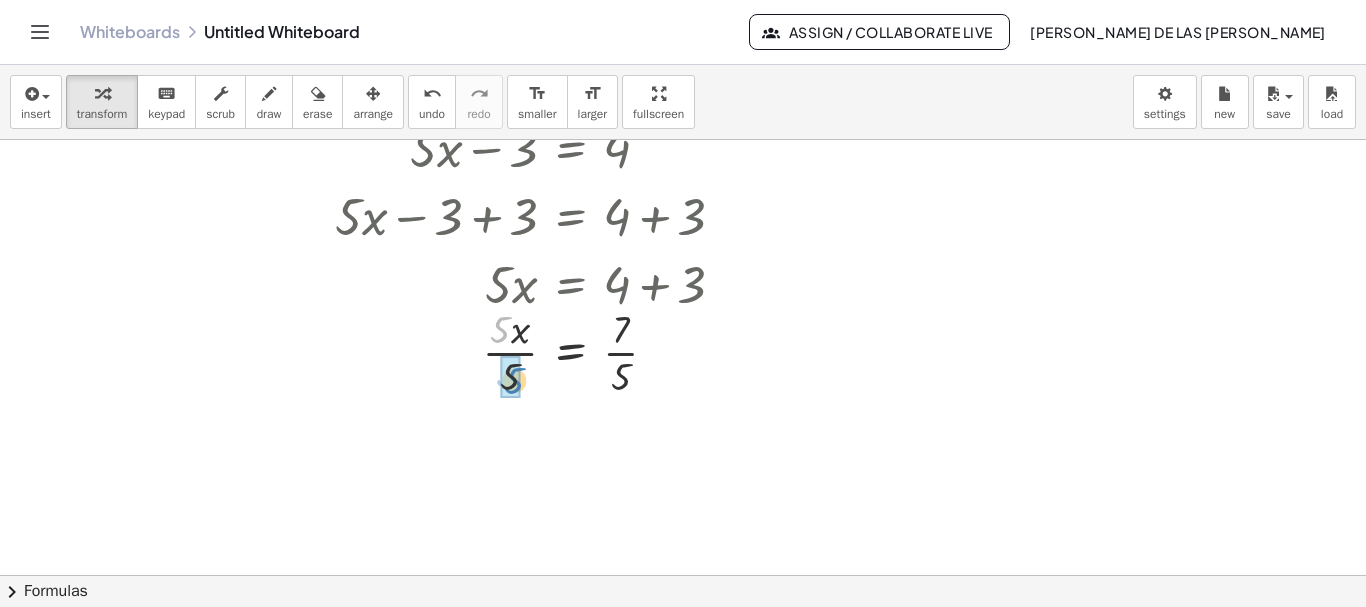 drag, startPoint x: 498, startPoint y: 330, endPoint x: 520, endPoint y: 386, distance: 60.166435 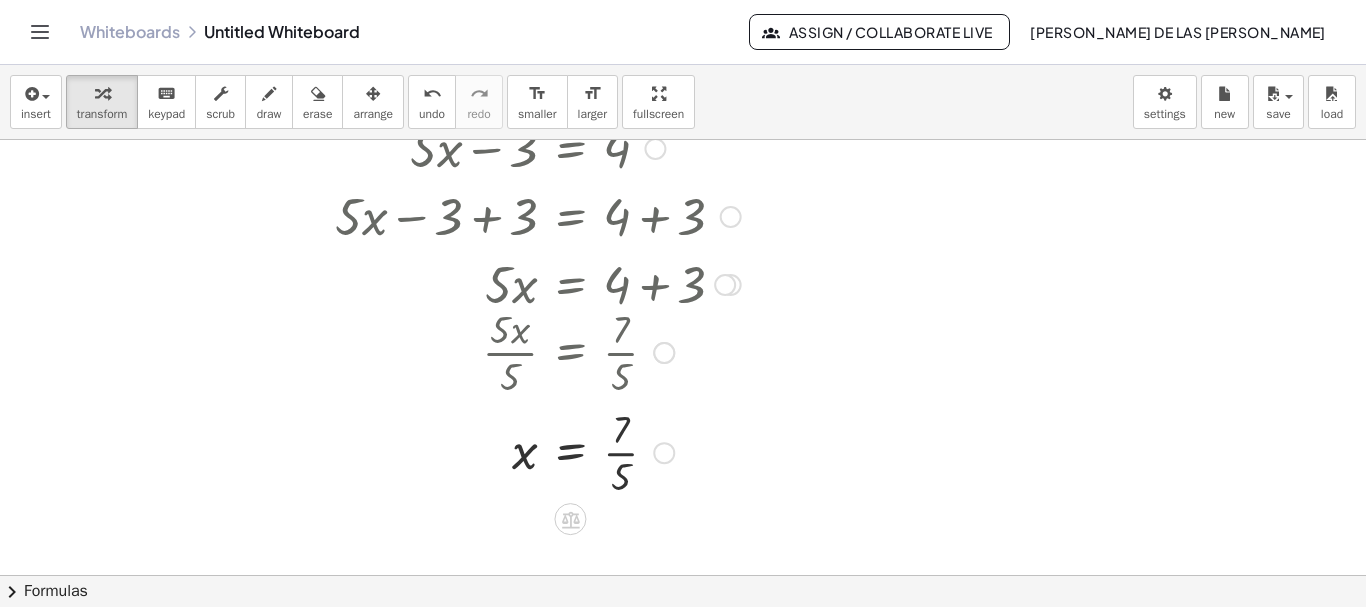 scroll, scrollTop: 0, scrollLeft: 0, axis: both 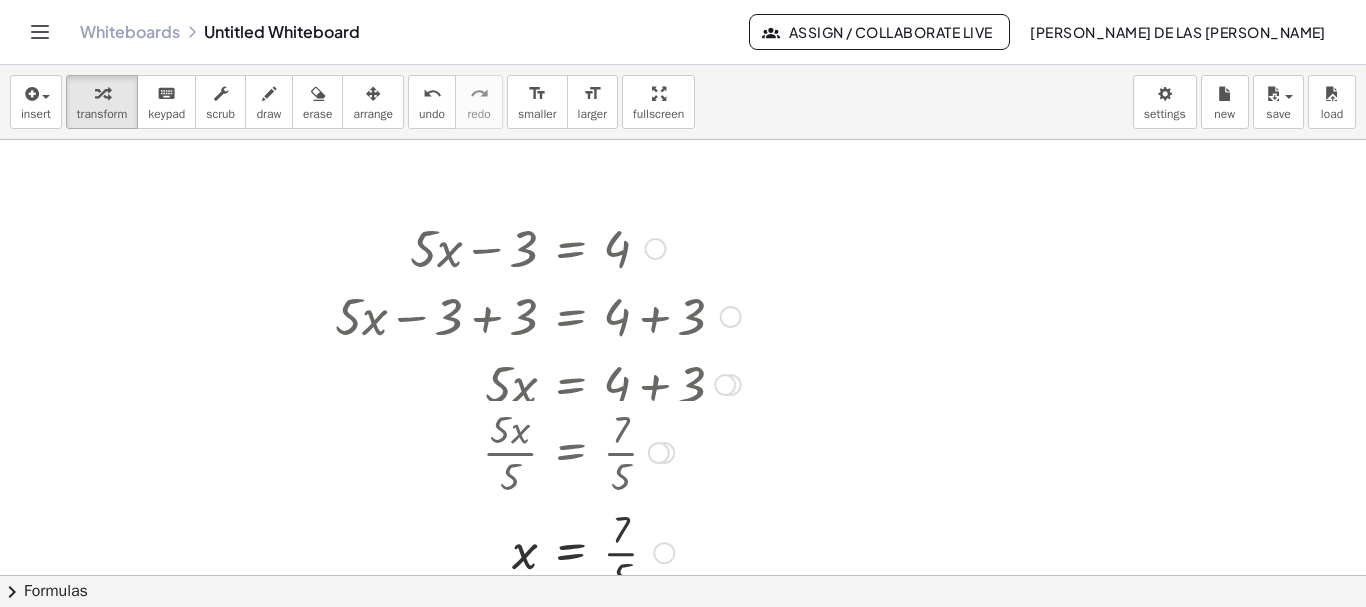 click at bounding box center (659, 453) 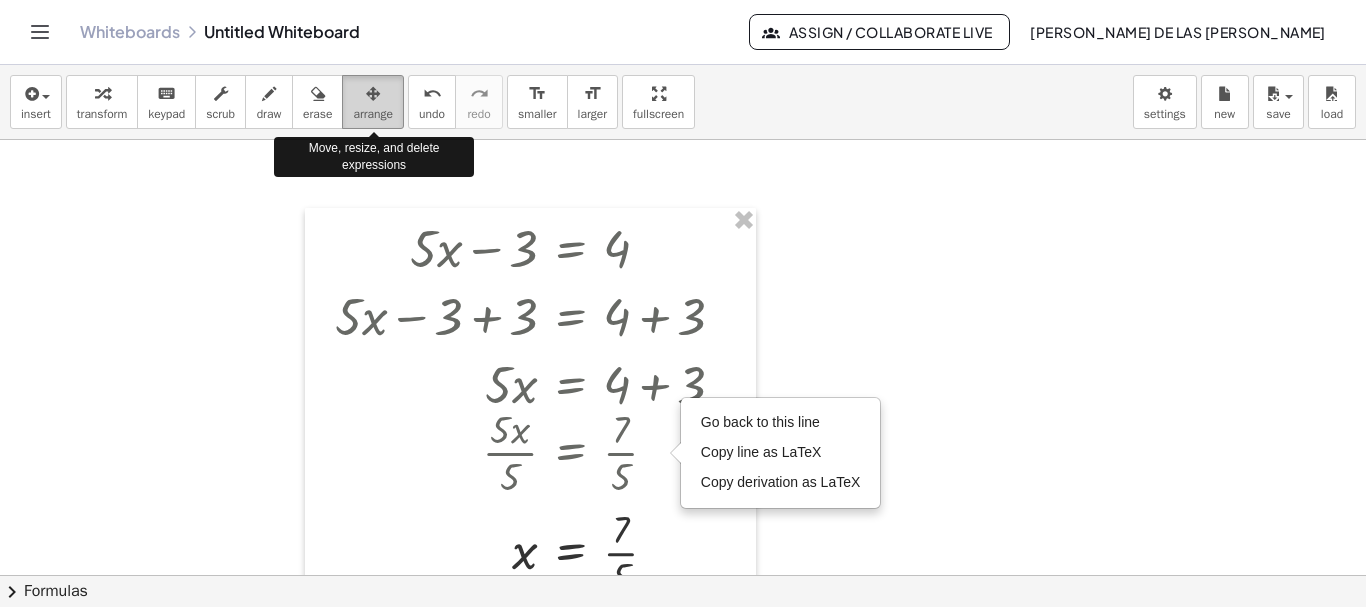 click at bounding box center (373, 94) 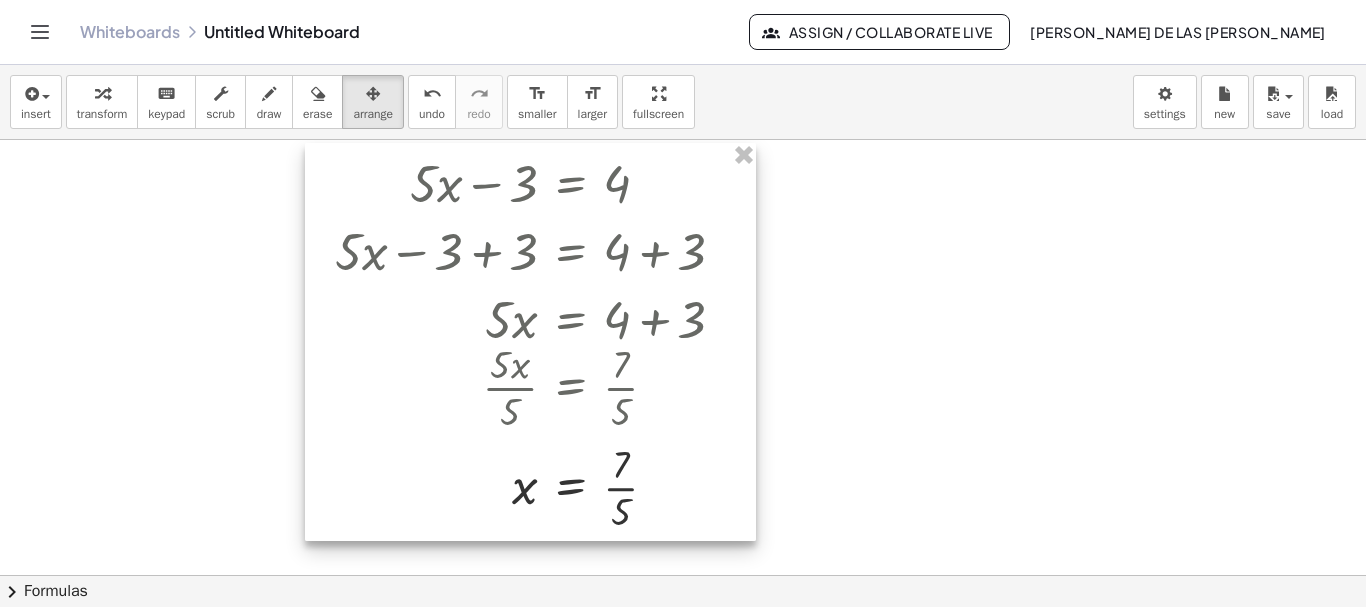 scroll, scrollTop: 100, scrollLeft: 0, axis: vertical 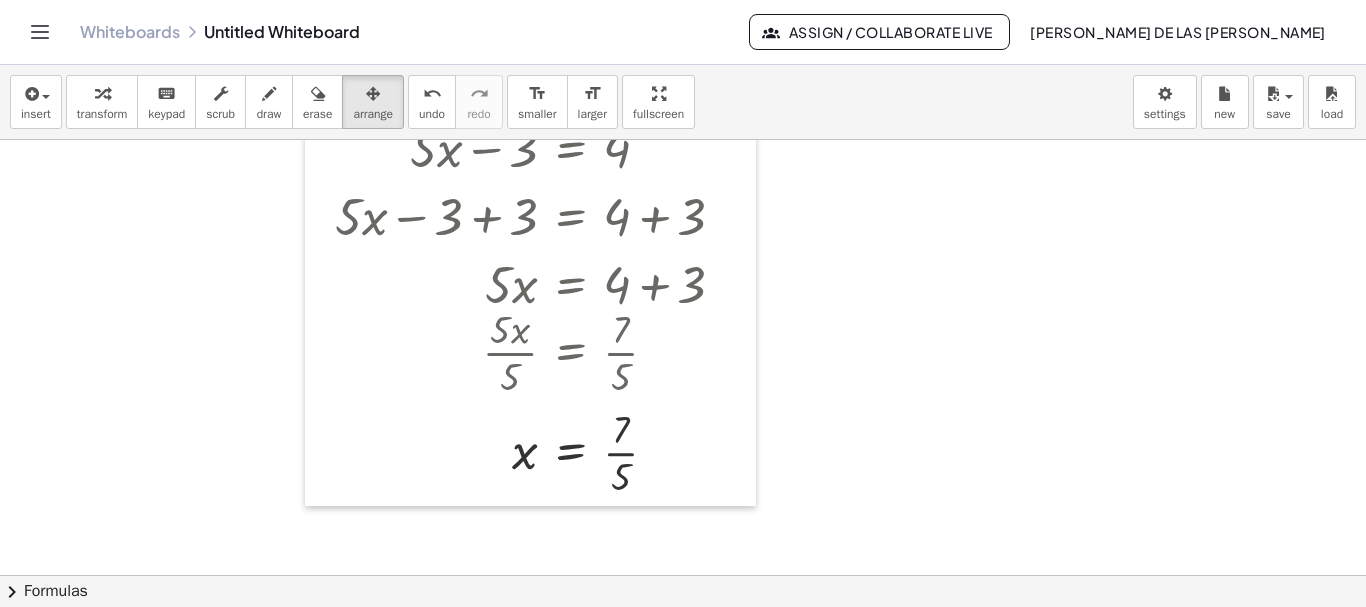 click at bounding box center [683, 475] 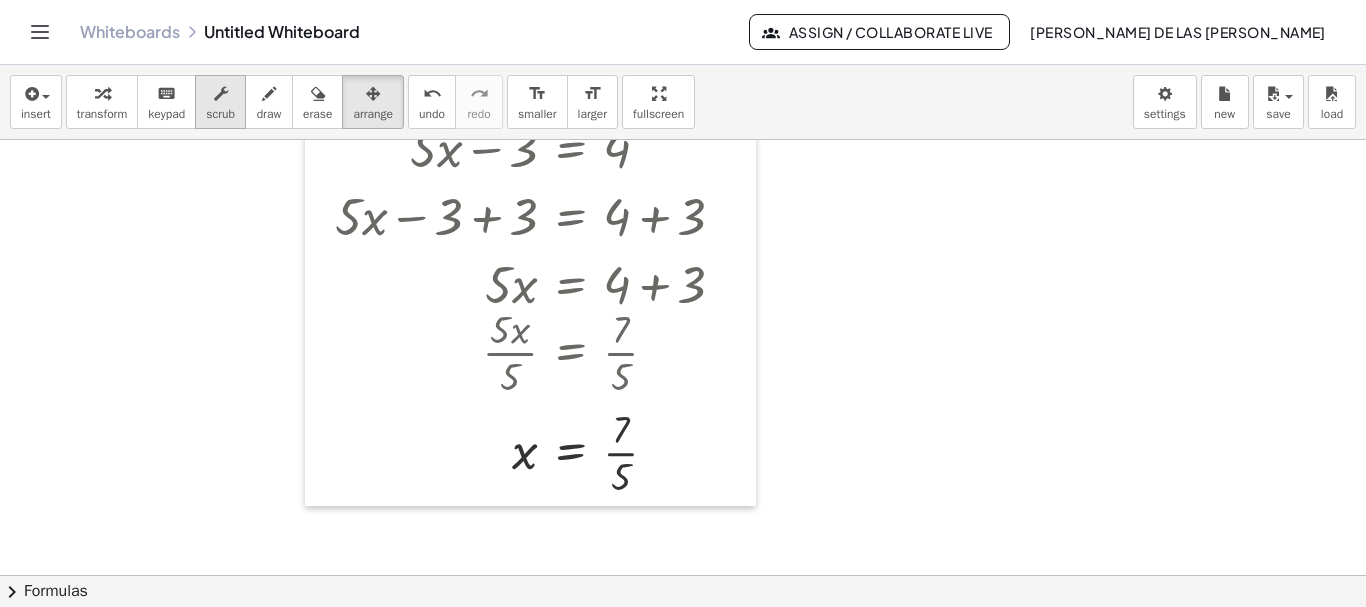 click on "scrub" at bounding box center (220, 114) 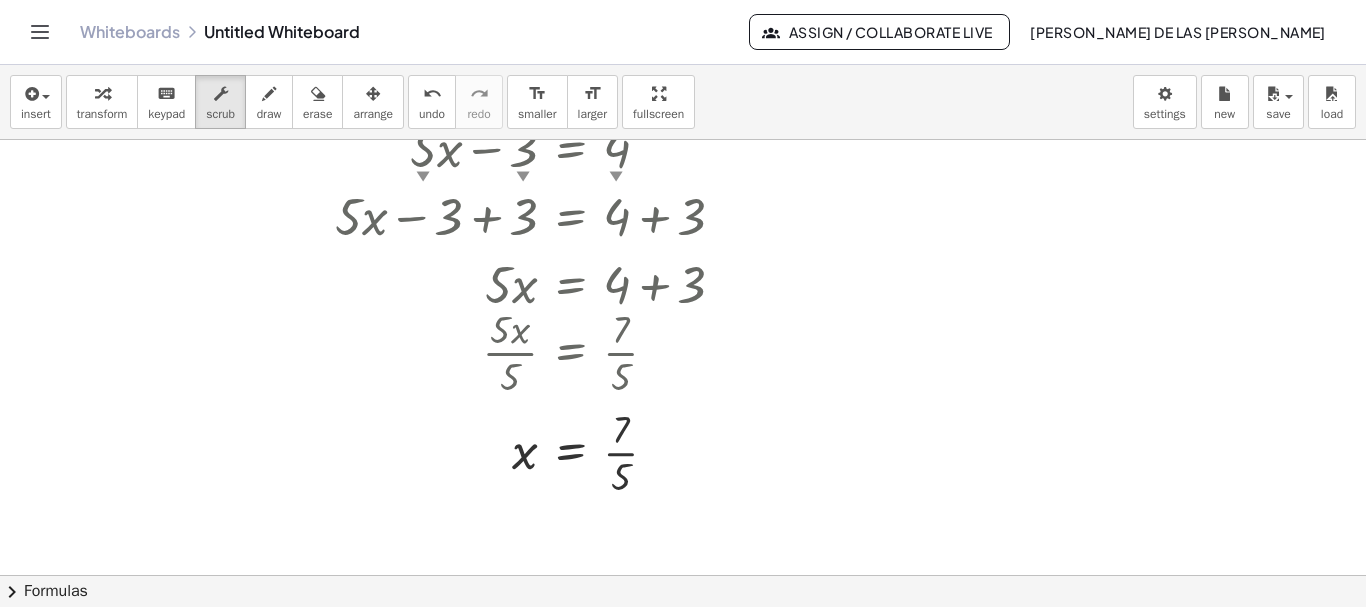 scroll, scrollTop: 0, scrollLeft: 0, axis: both 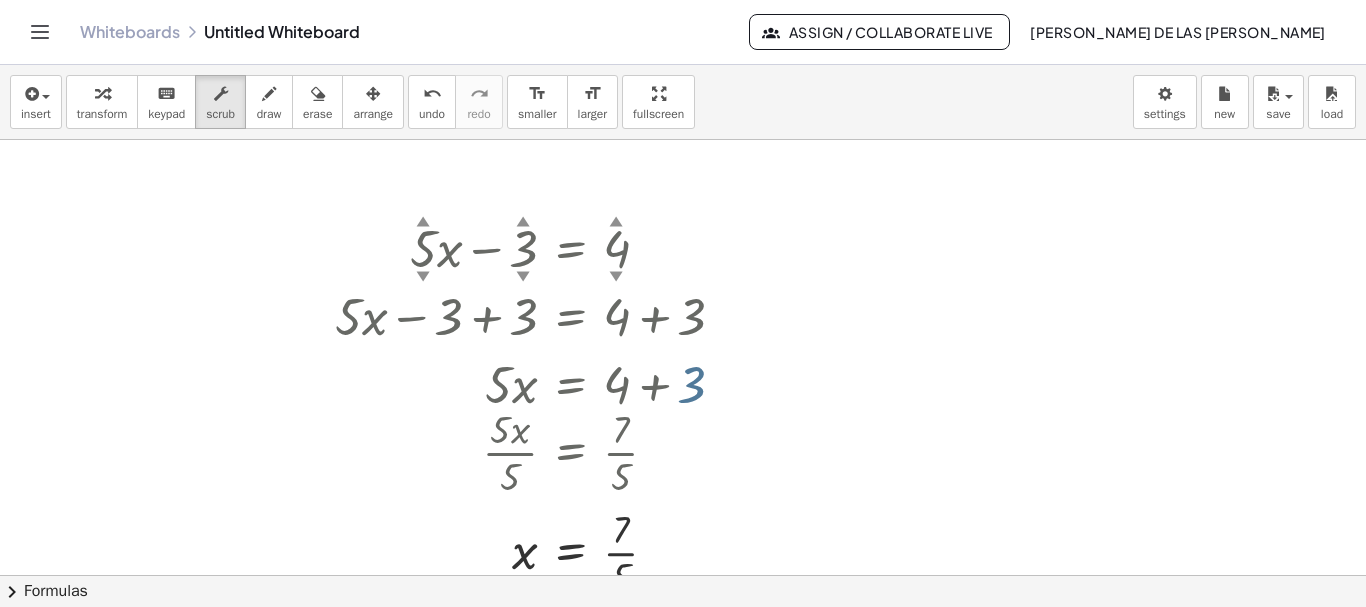 drag, startPoint x: 696, startPoint y: 394, endPoint x: 612, endPoint y: 386, distance: 84.38009 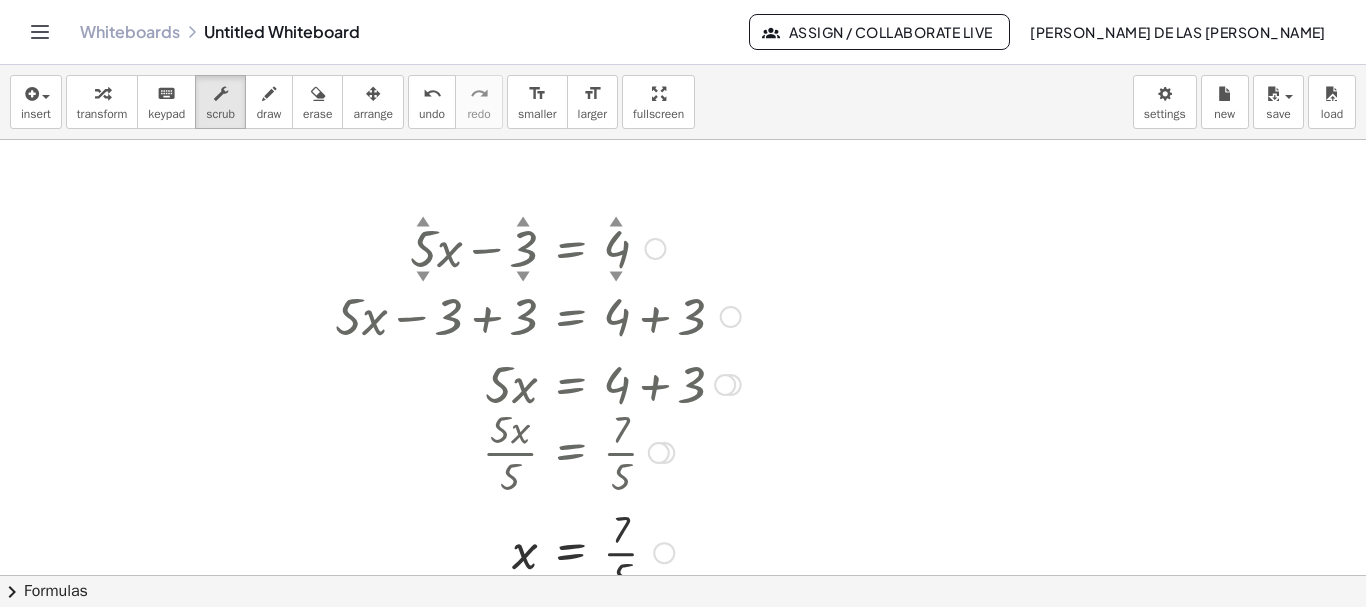 click at bounding box center [538, 383] 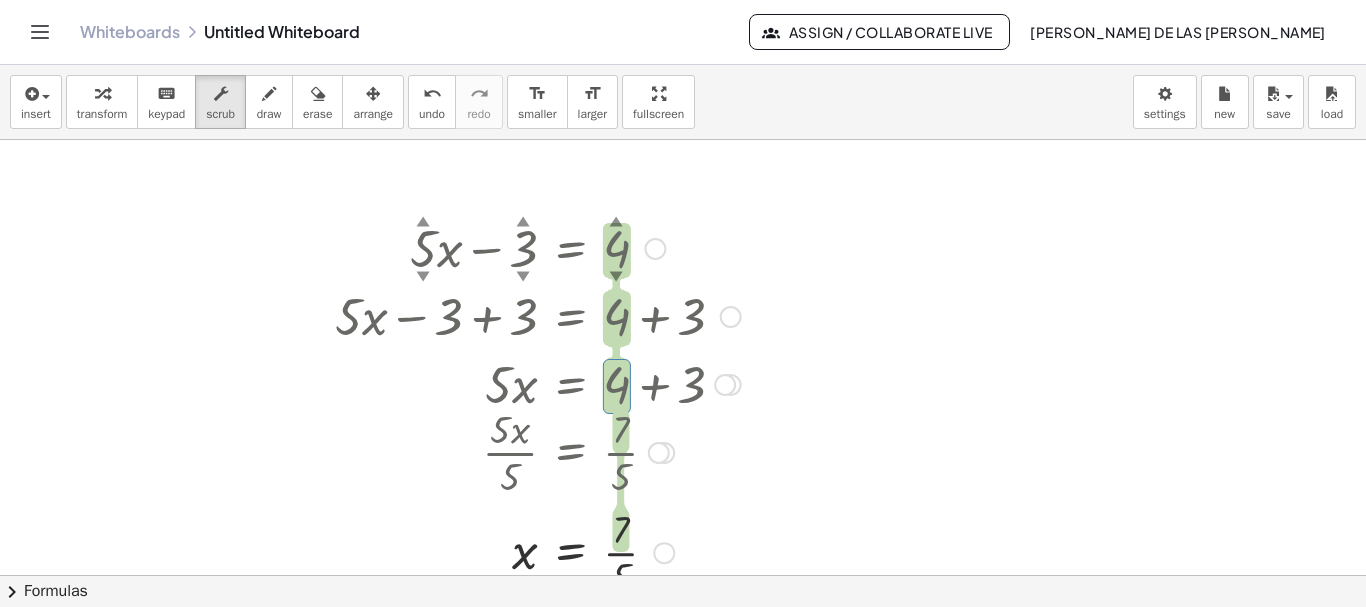 click at bounding box center (538, 383) 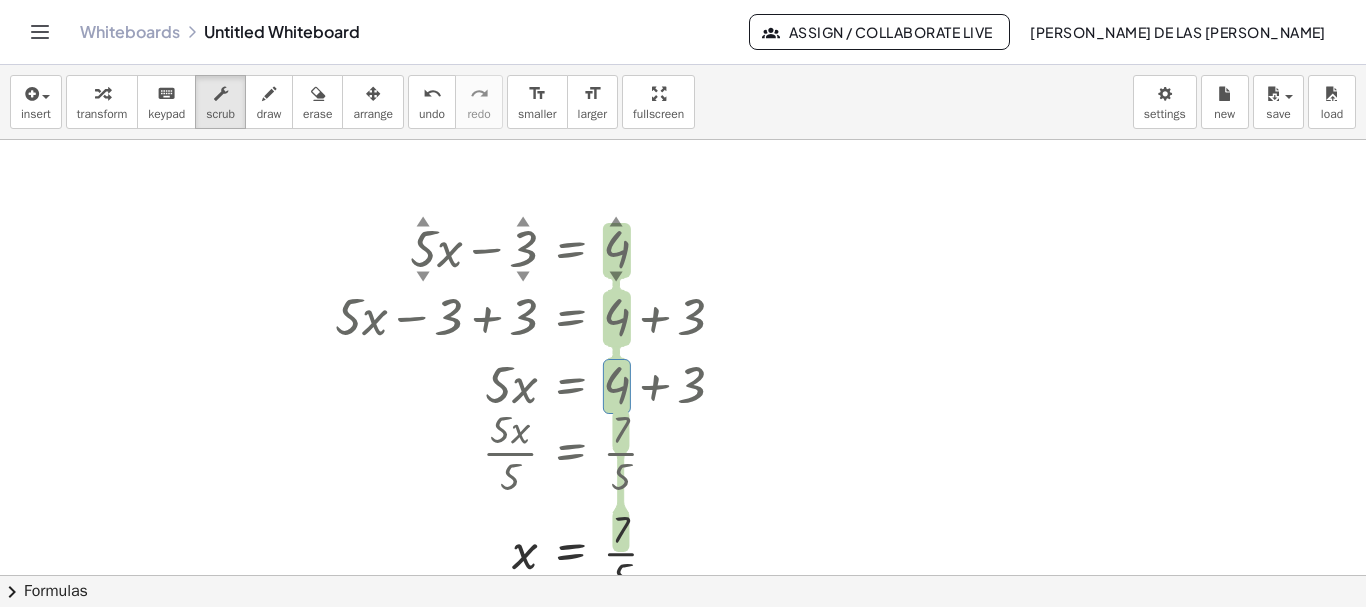 click at bounding box center [683, 575] 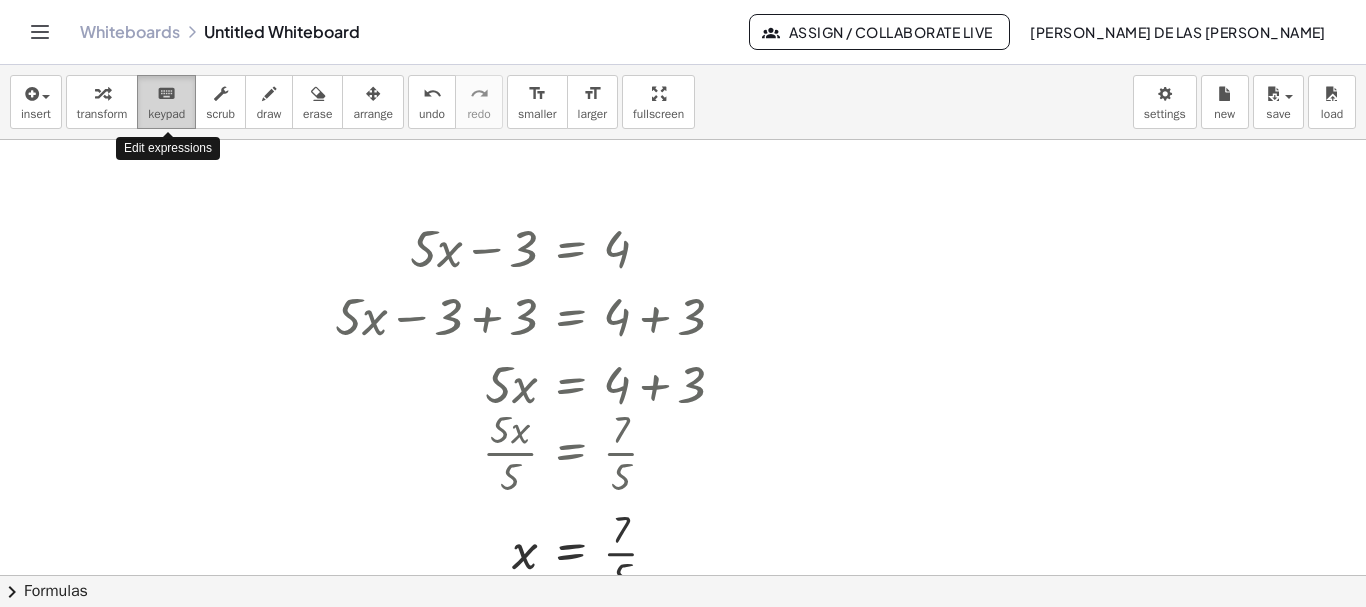 click on "keypad" at bounding box center (166, 114) 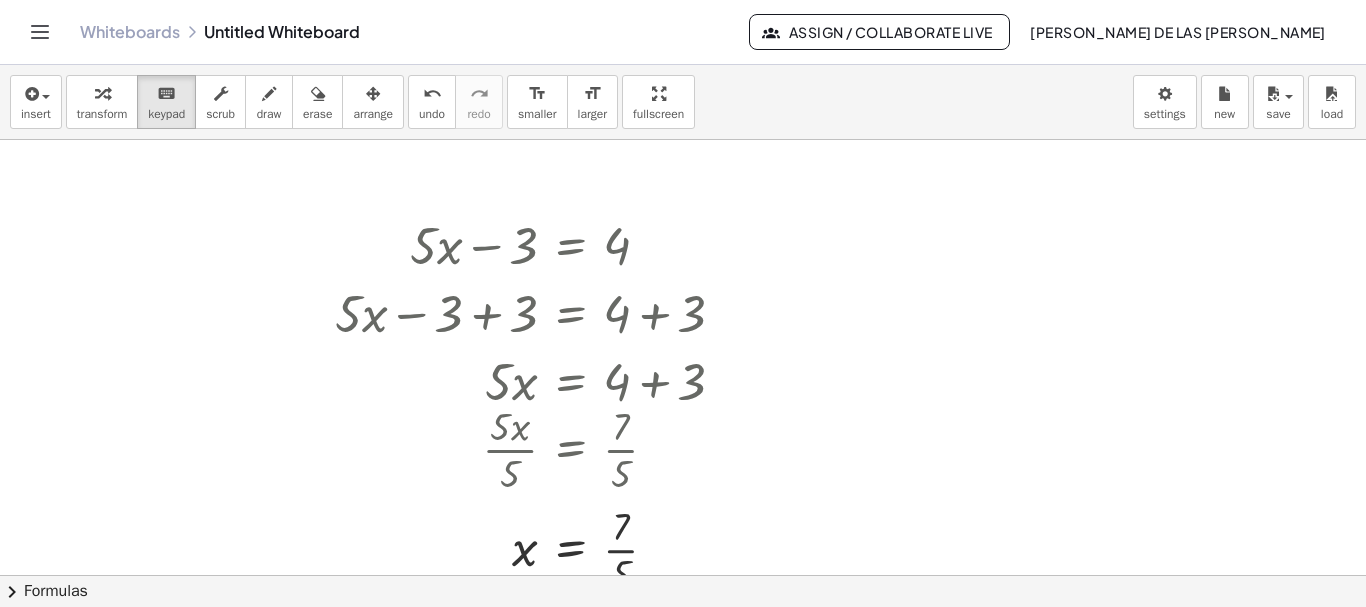 scroll, scrollTop: 0, scrollLeft: 0, axis: both 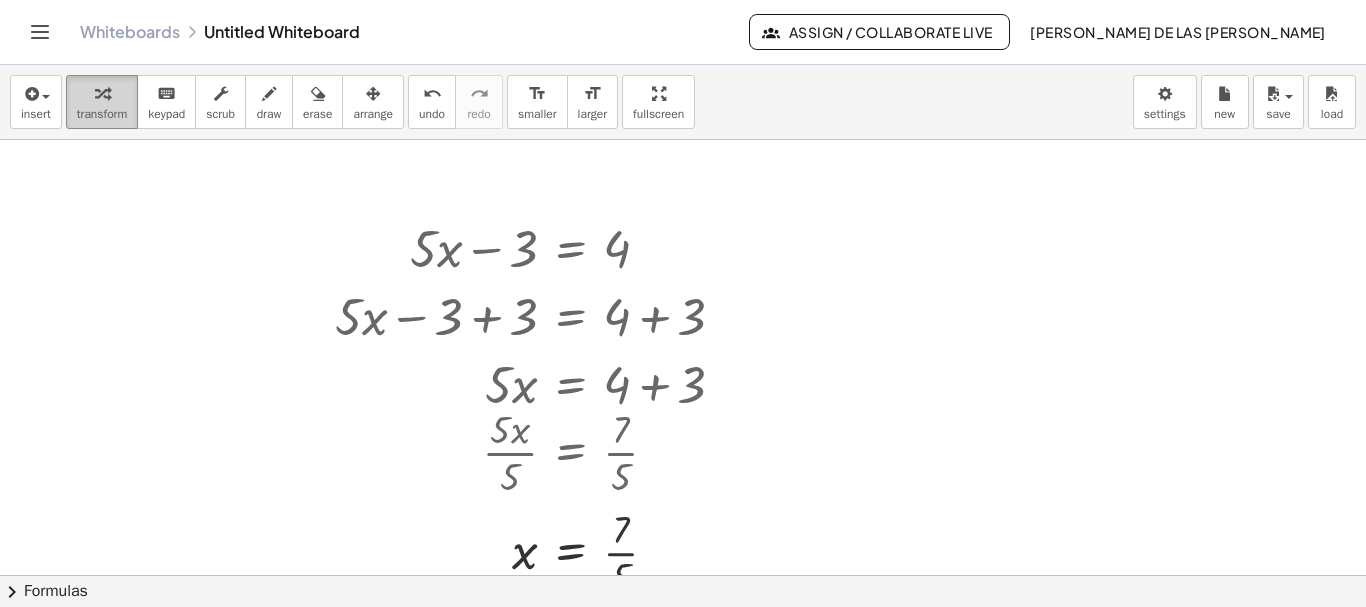 click on "transform" at bounding box center [102, 114] 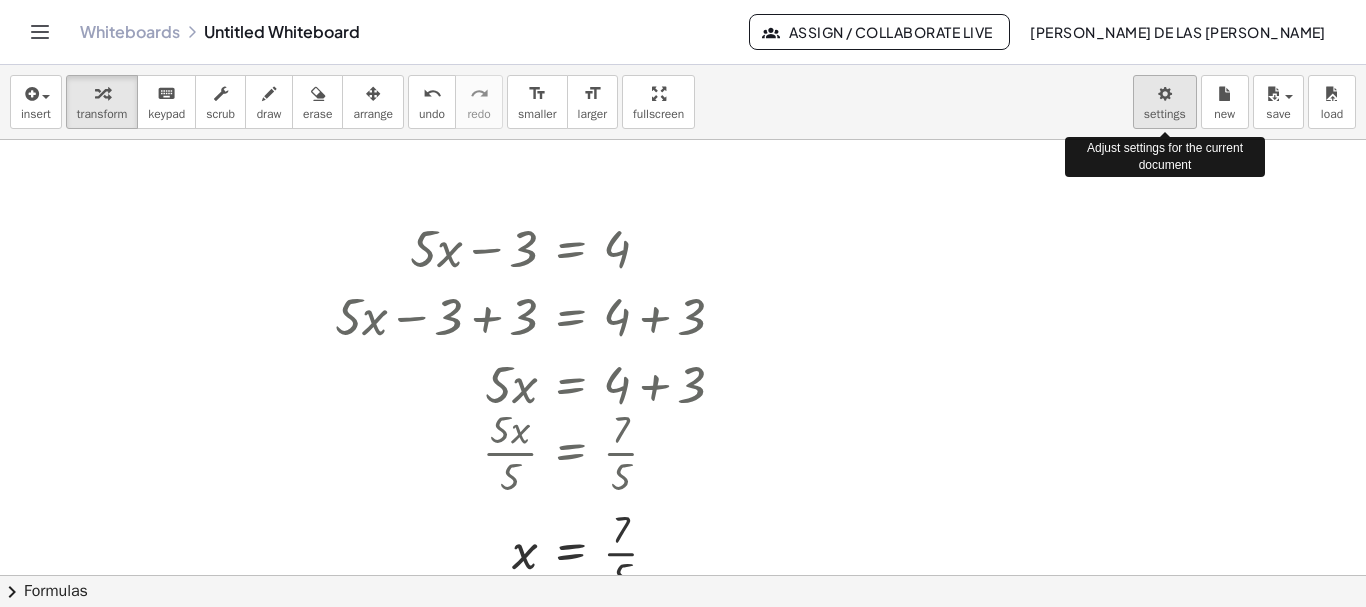 click on "Graspable Math Activities Get Started Activity Bank Assigned Work Classes Whiteboards Go Premium! Reference Account v1.27.0 | Privacy policy © 2025 | Graspable, Inc. Whiteboards Untitled Whiteboard Assign / Collaborate Live  [PERSON_NAME] de las [PERSON_NAME]   insert select one: Math Expression Function Text Youtube Video Graphing Geometry Geometry 3D transform keyboard keypad scrub draw erase arrange undo undo redo redo format_size smaller format_size larger fullscreen load   save new settings Adjust settings for the current document + · 5 · x − 3 = 4 + · 5 · x − 3 + 3 = + 4 + 3 + · 5 · x + 0 = + 4 + 3 · 5 · x = + 4 + 3 Go back to this line Copy line as LaTeX Copy derivation as LaTeX · 5 · x = 7 · 5 · x · 5 = · 7 · 5 Go back to this line Copy line as LaTeX Copy derivation as LaTeX x = 7 · · 5 × chevron_right  Formulas
Drag one side of a formula onto a highlighted expression on the canvas to apply it.
Quadratic Formula
+ · a · x 2 + ·" at bounding box center (683, 303) 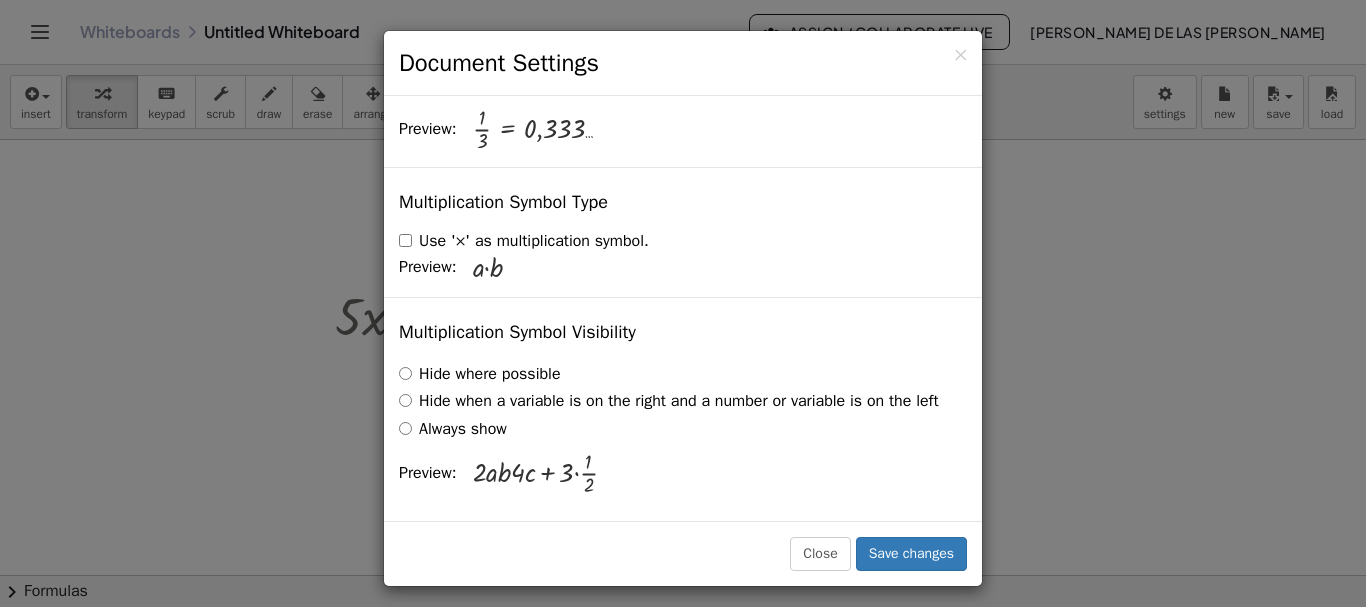 scroll, scrollTop: 4917, scrollLeft: 0, axis: vertical 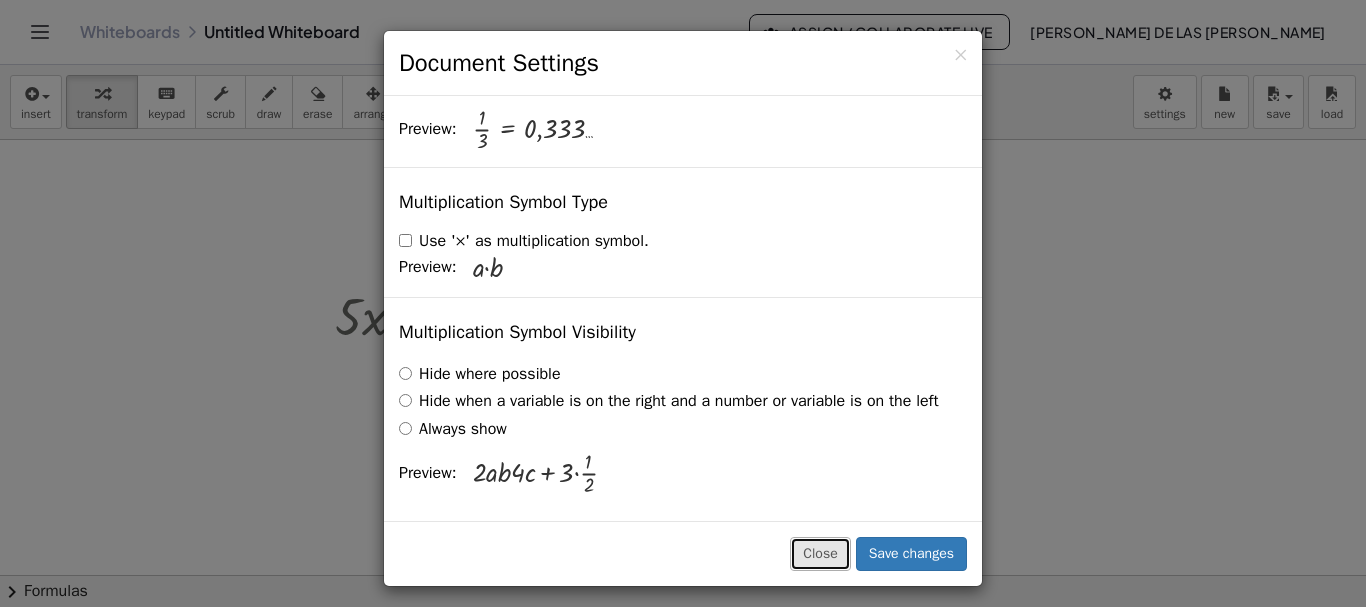 click on "Close" at bounding box center (820, 554) 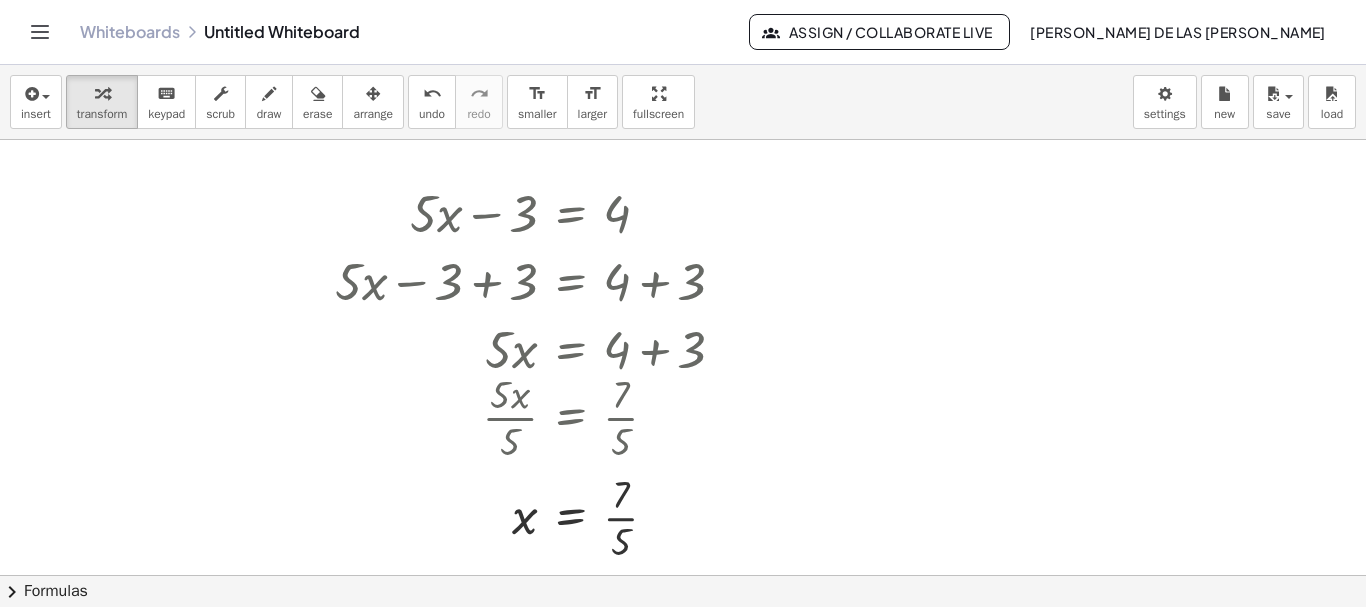 scroll, scrollTop: 0, scrollLeft: 0, axis: both 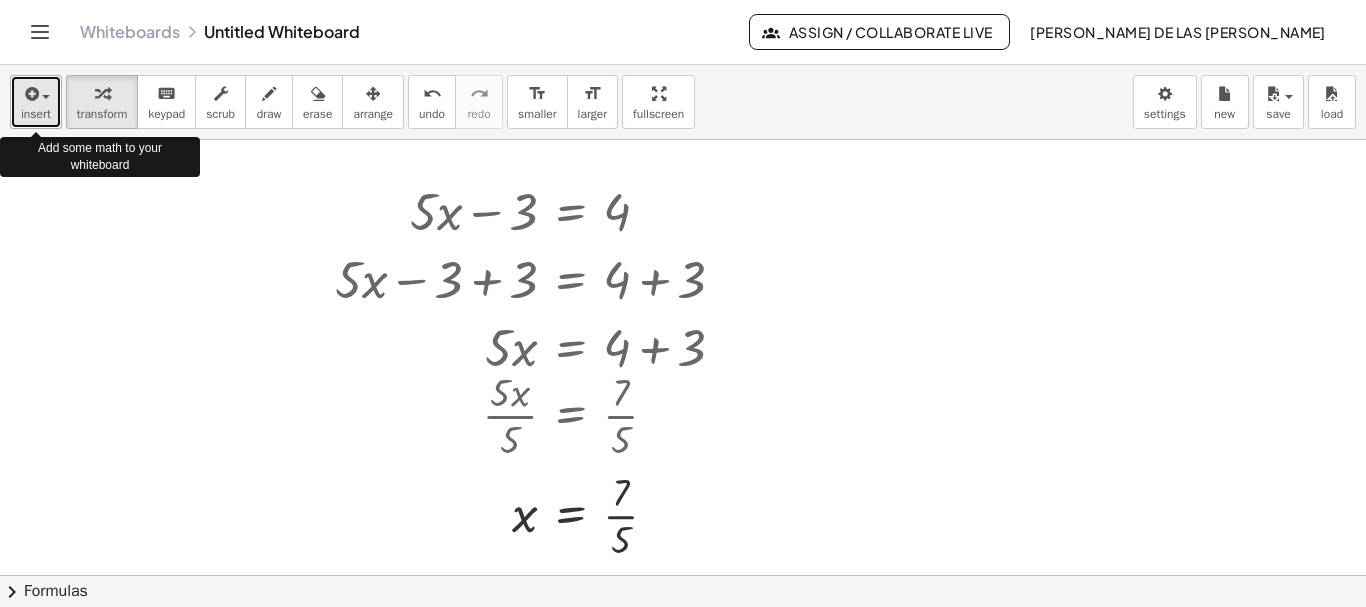 click at bounding box center (36, 93) 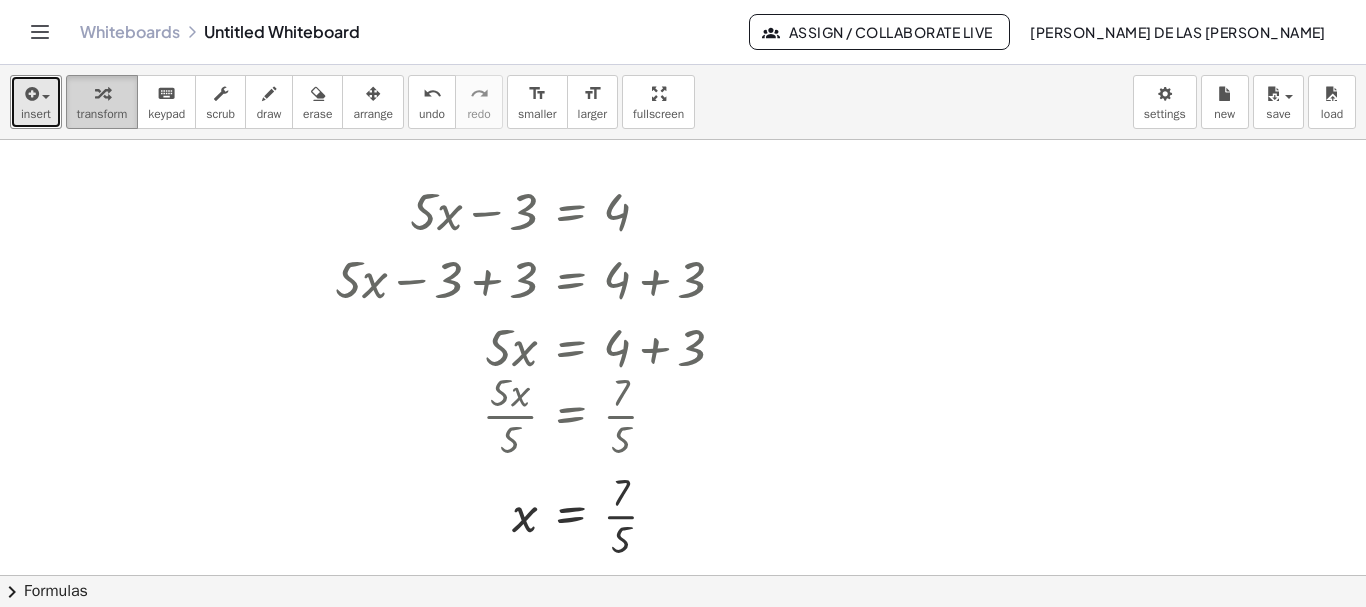 click at bounding box center [102, 93] 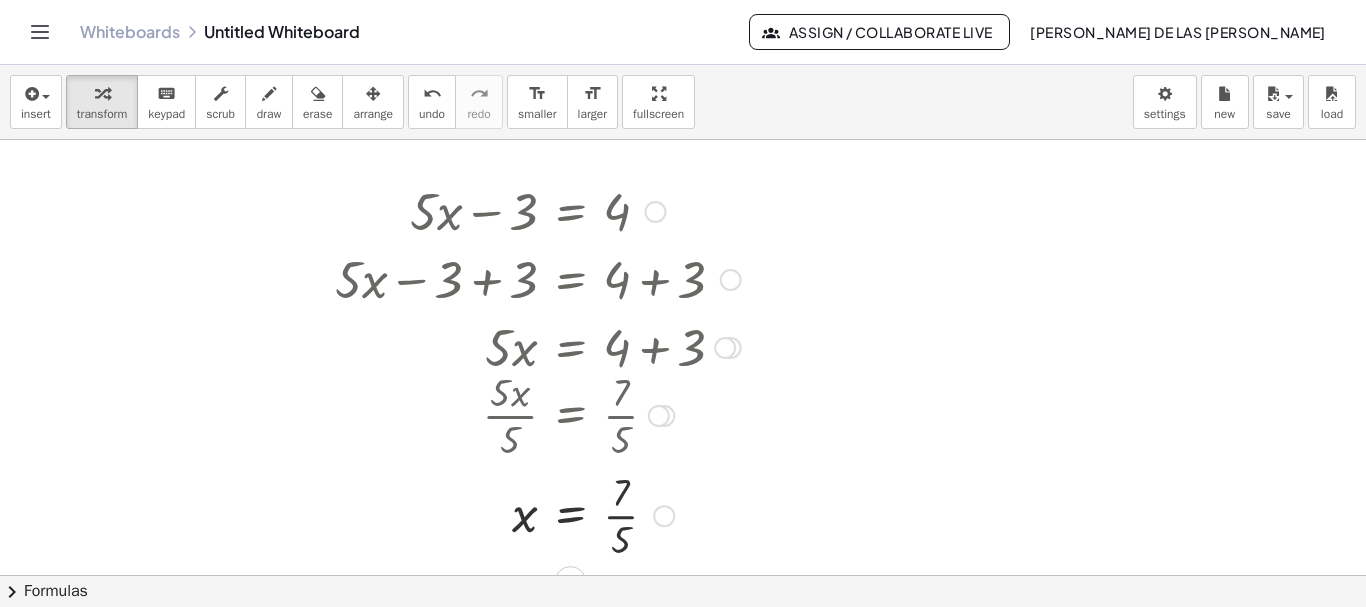 click at bounding box center [538, 210] 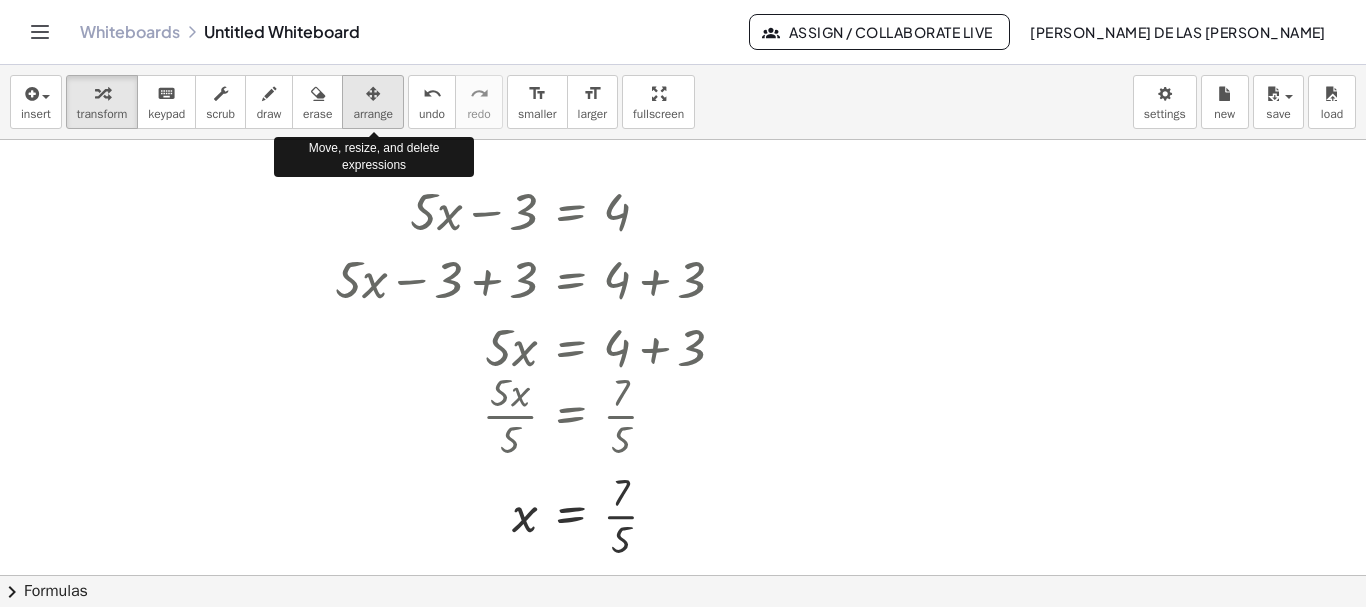 click at bounding box center (373, 94) 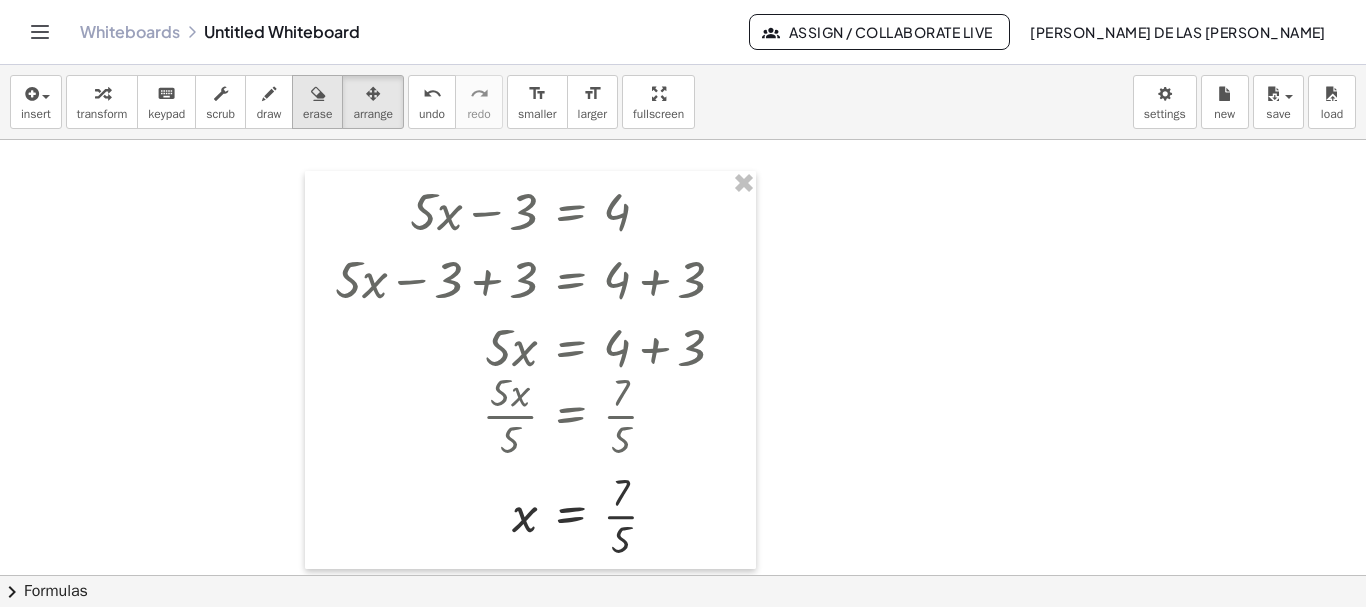 click at bounding box center [318, 94] 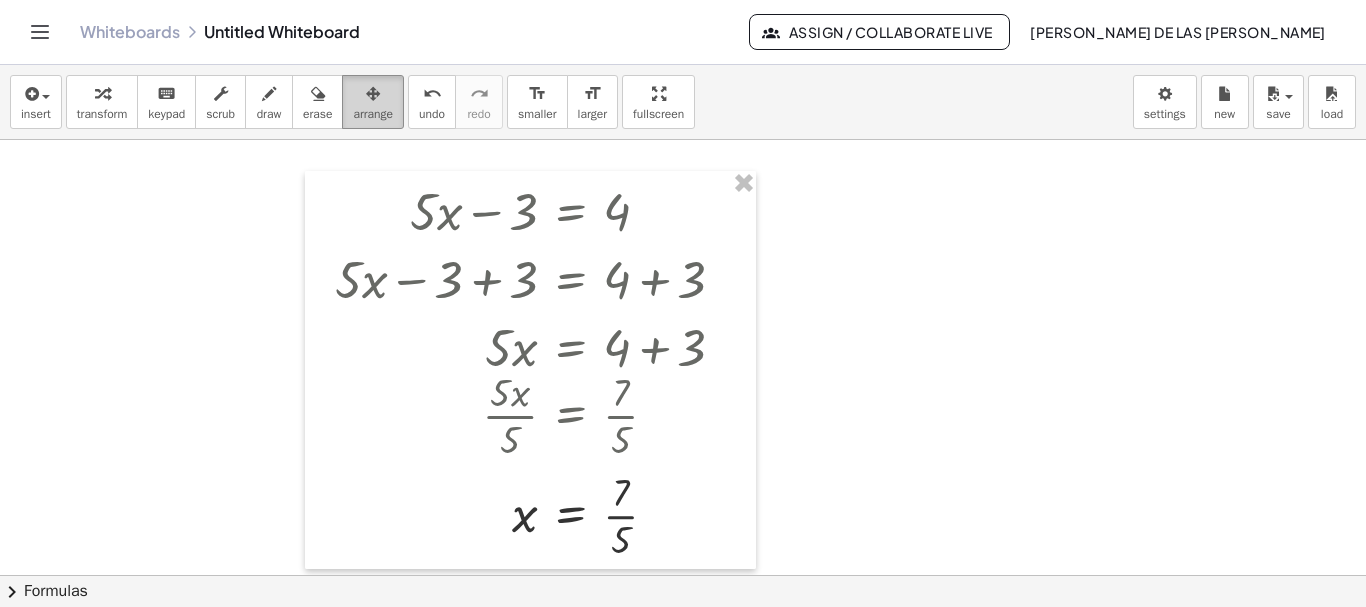 click at bounding box center (373, 93) 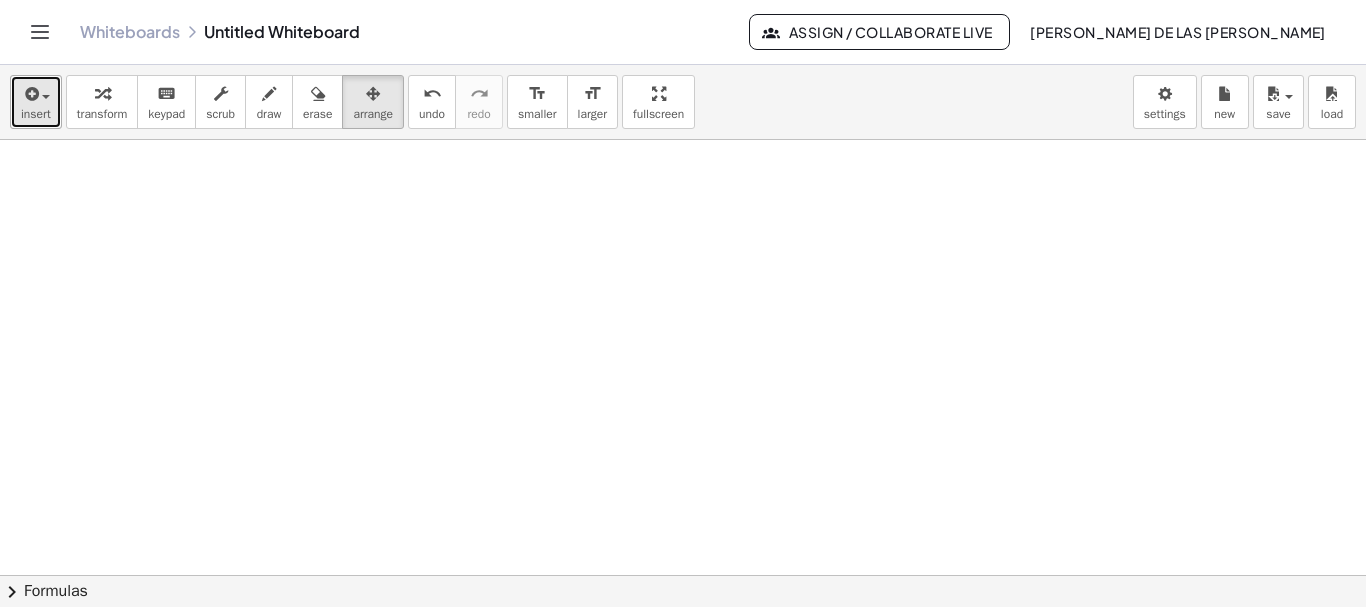click at bounding box center [30, 94] 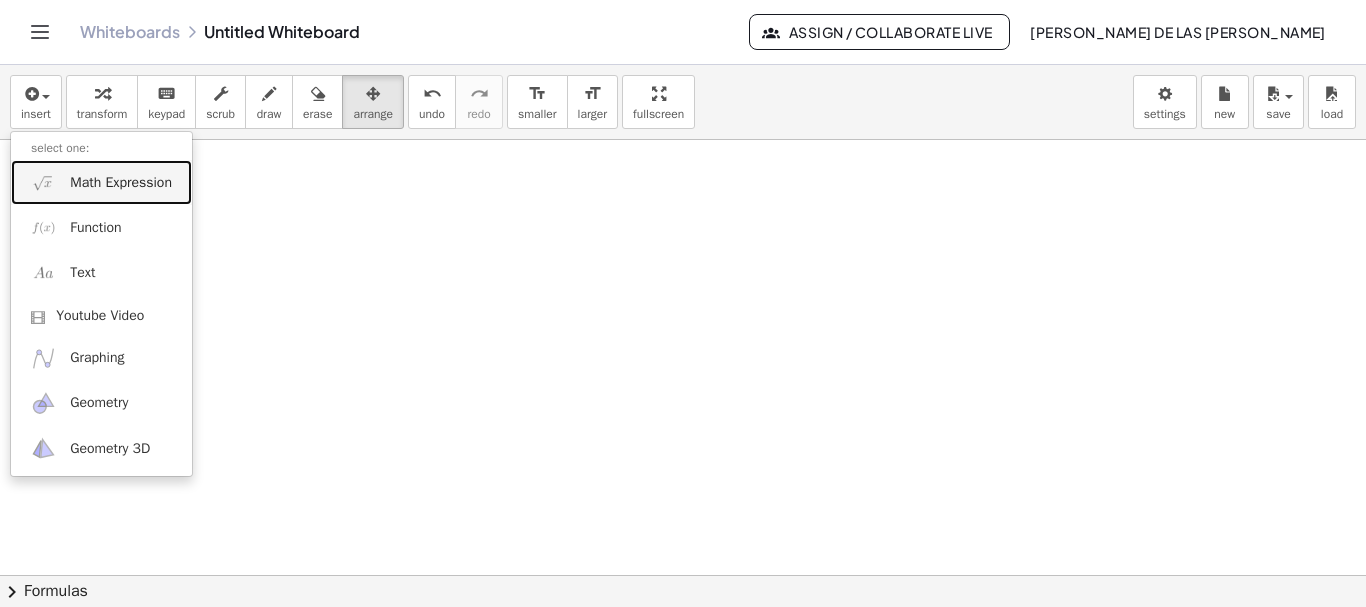 click on "Math Expression" at bounding box center [121, 183] 